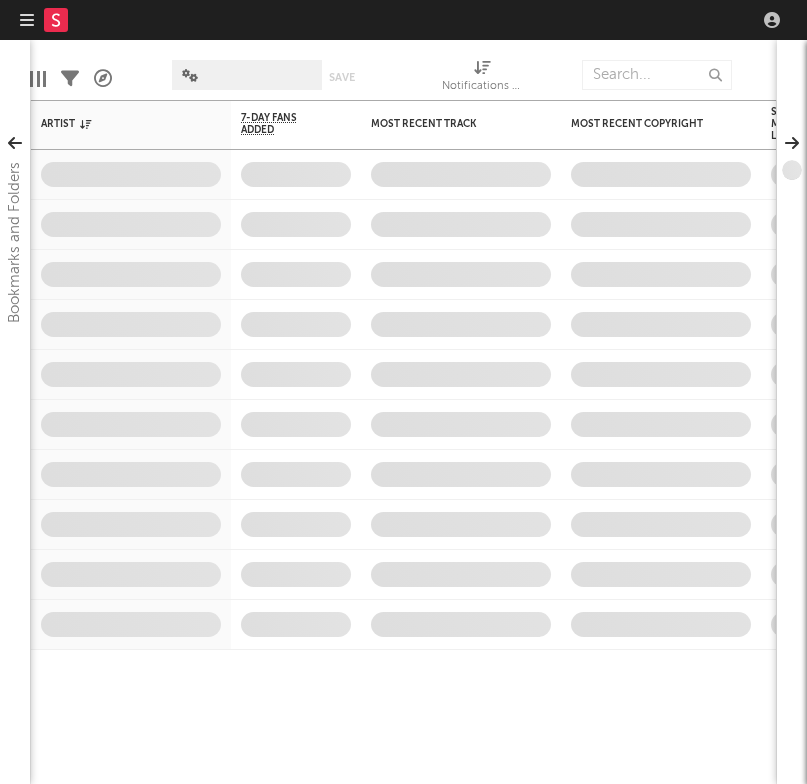 scroll, scrollTop: 0, scrollLeft: 0, axis: both 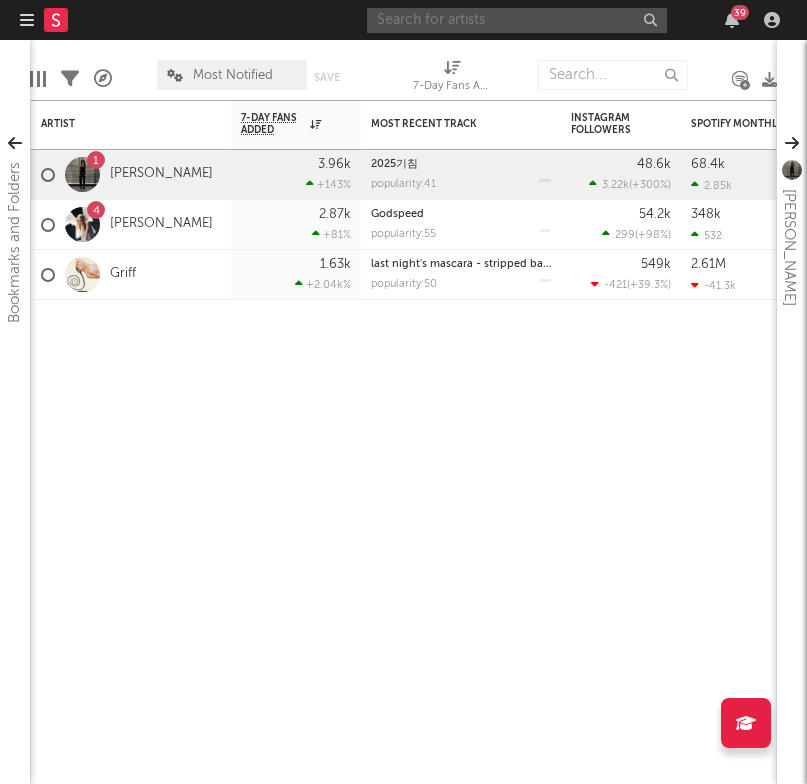 click at bounding box center [517, 20] 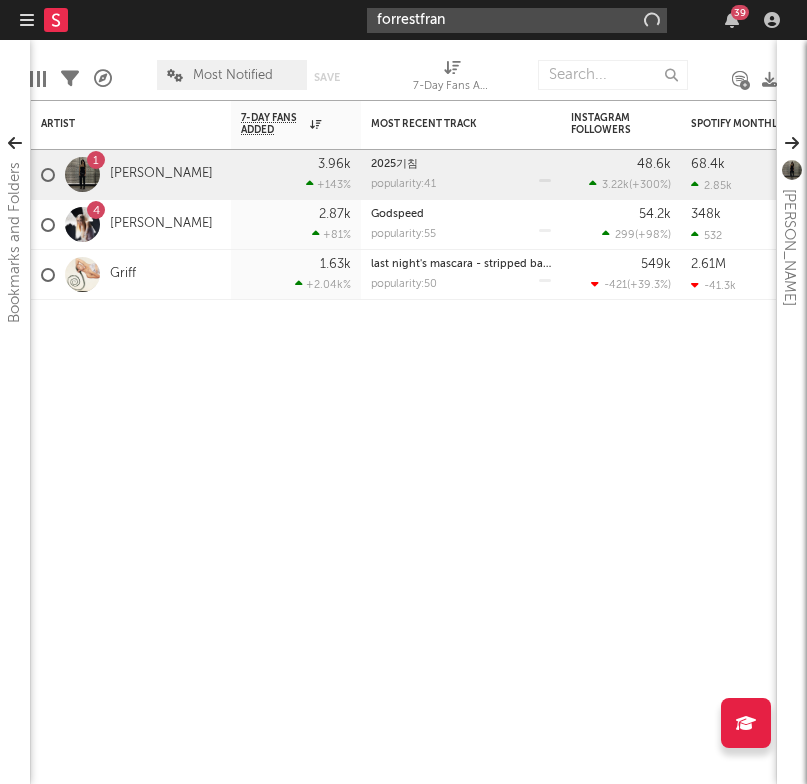 type on "forrestfrank" 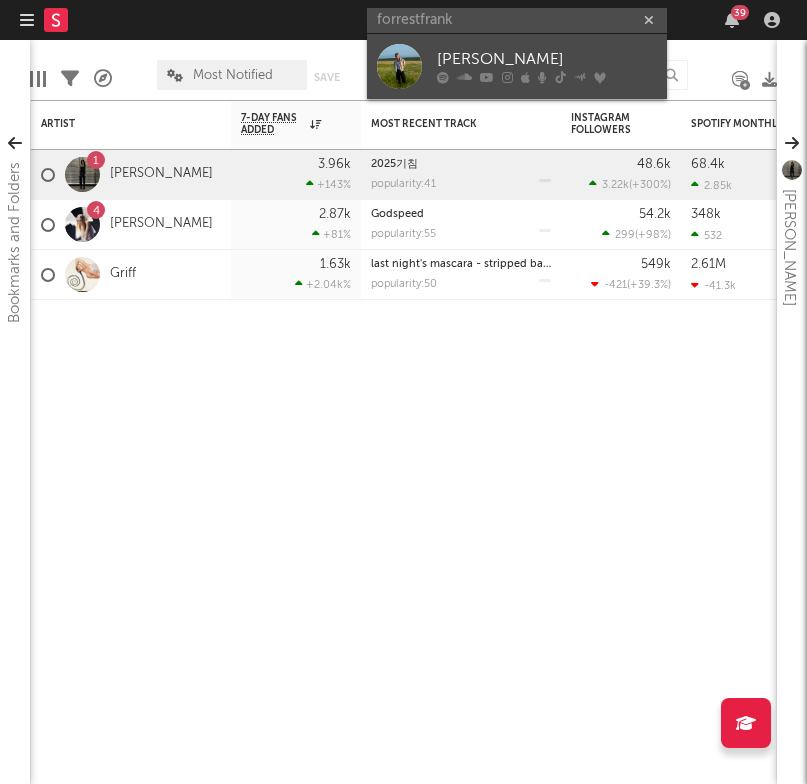 click on "[PERSON_NAME]" at bounding box center [547, 60] 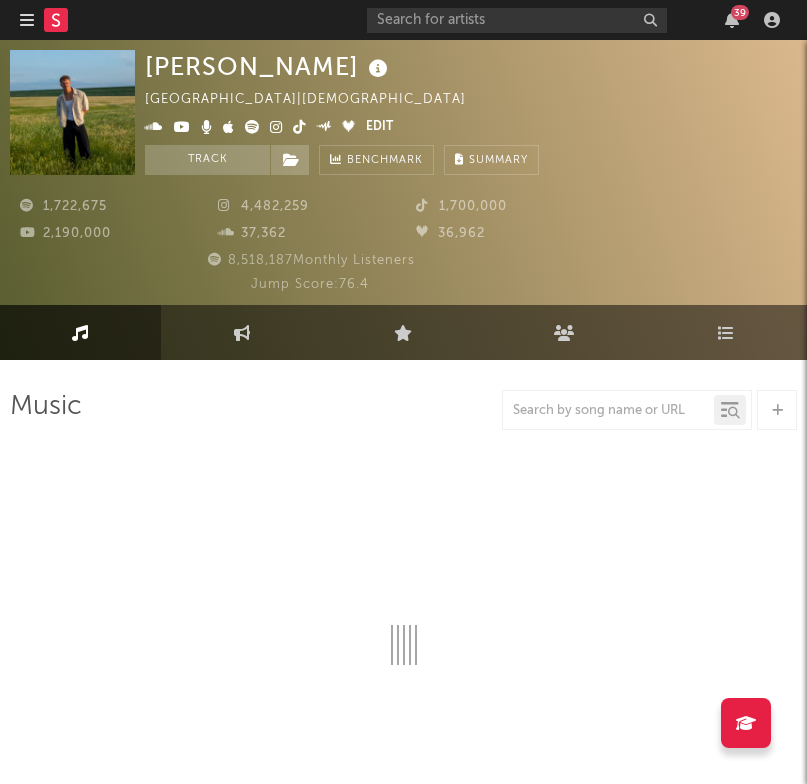 select on "6m" 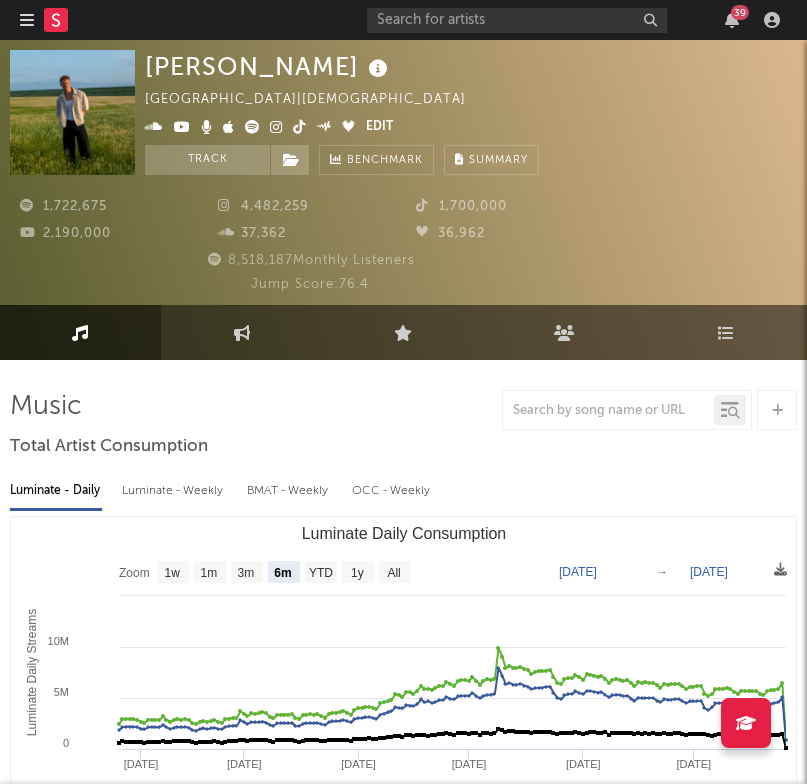 click at bounding box center (403, 410) 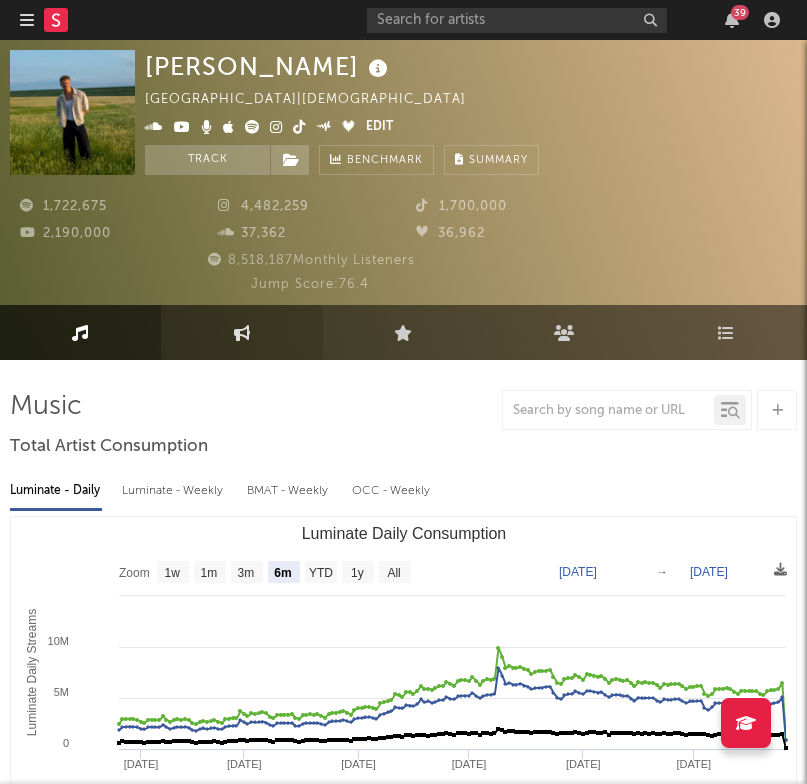 click on "Engagement" at bounding box center [241, 332] 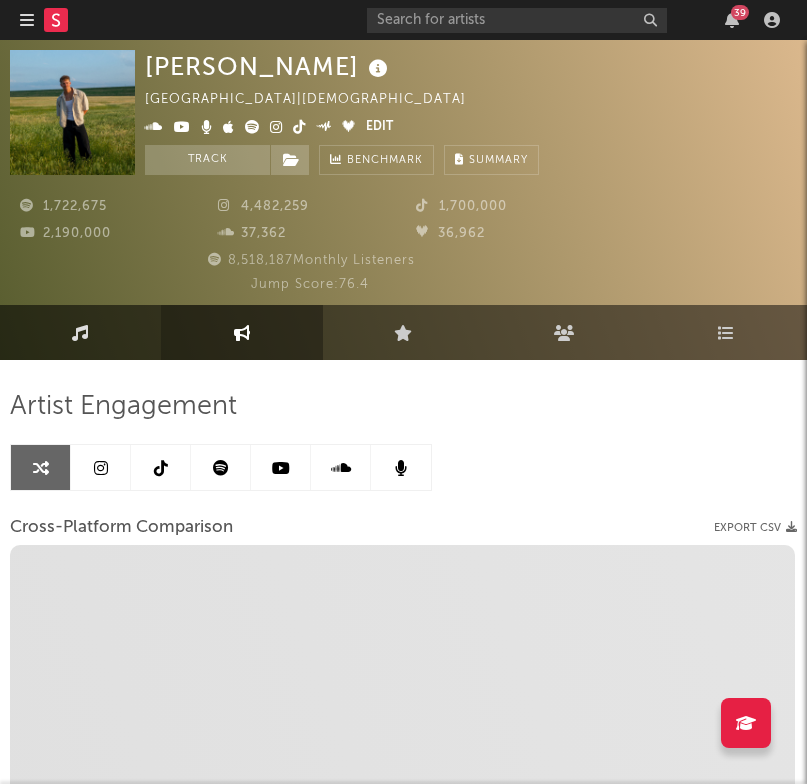 select on "1m" 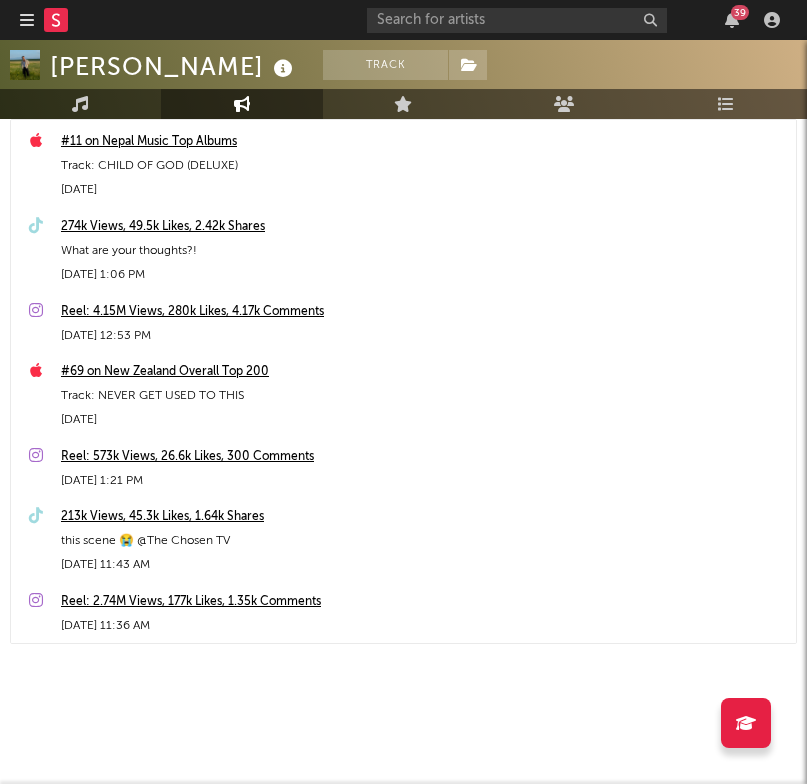 scroll, scrollTop: 293, scrollLeft: 0, axis: vertical 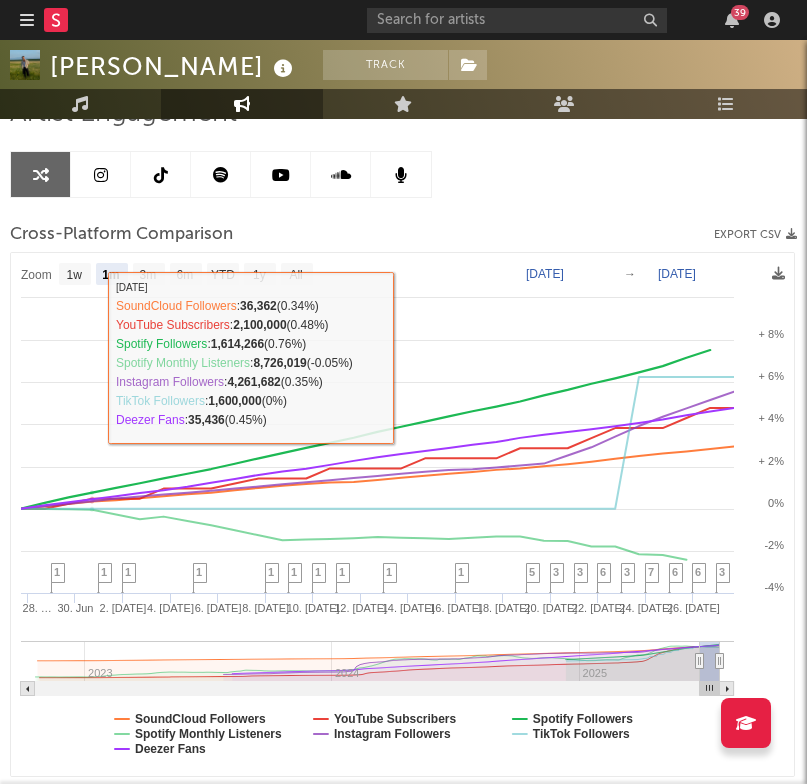 click at bounding box center [101, 174] 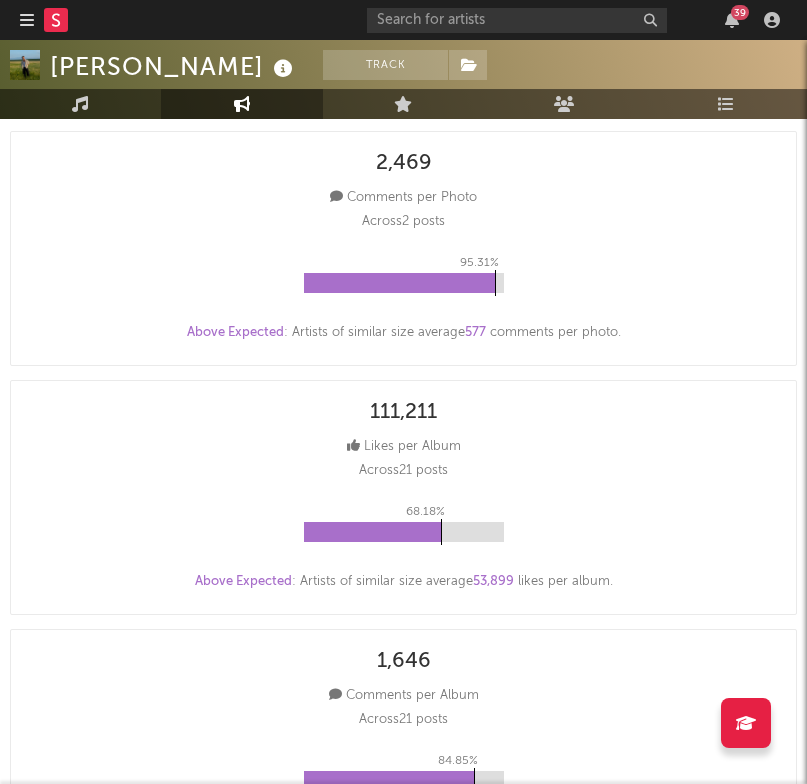 select on "6m" 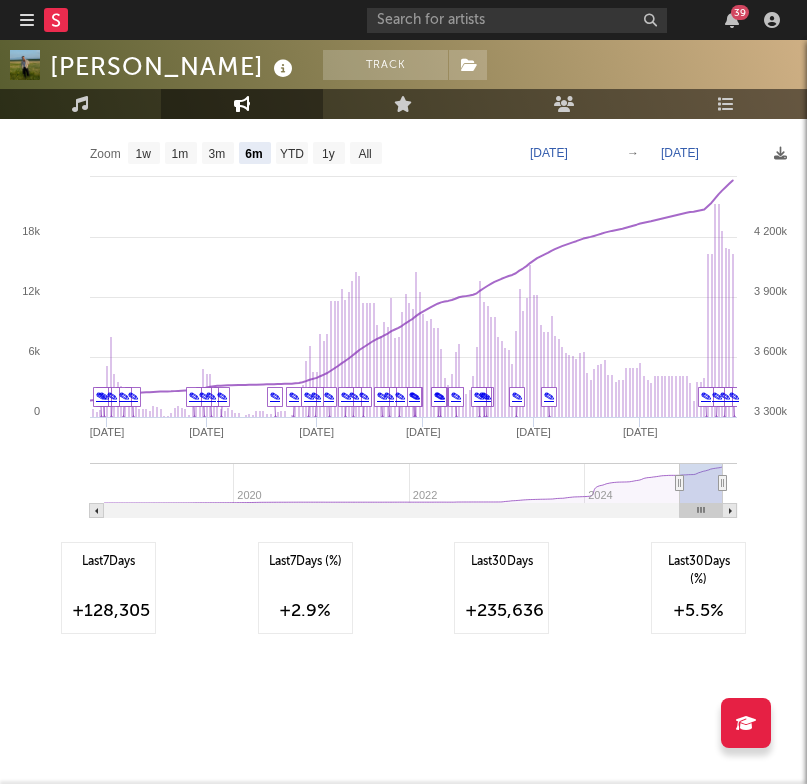 scroll, scrollTop: 4554, scrollLeft: 0, axis: vertical 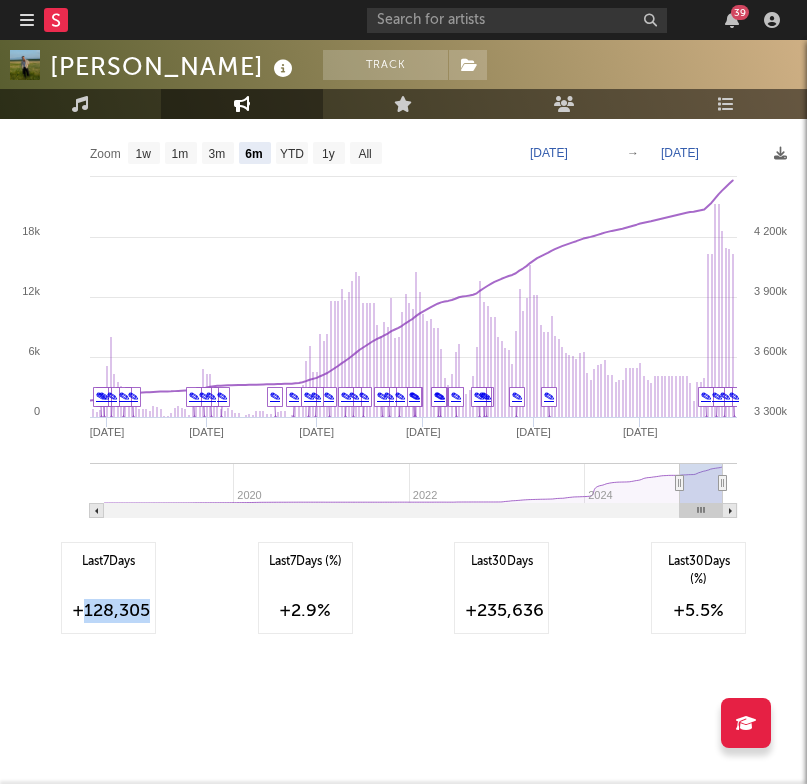 drag, startPoint x: 85, startPoint y: 614, endPoint x: 149, endPoint y: 613, distance: 64.00781 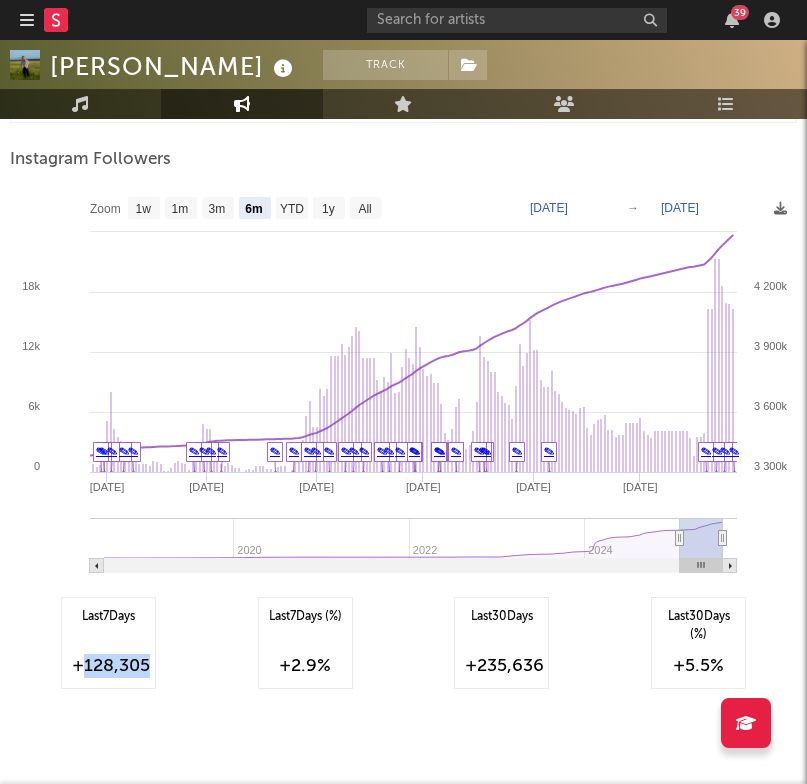scroll, scrollTop: 4487, scrollLeft: 2, axis: both 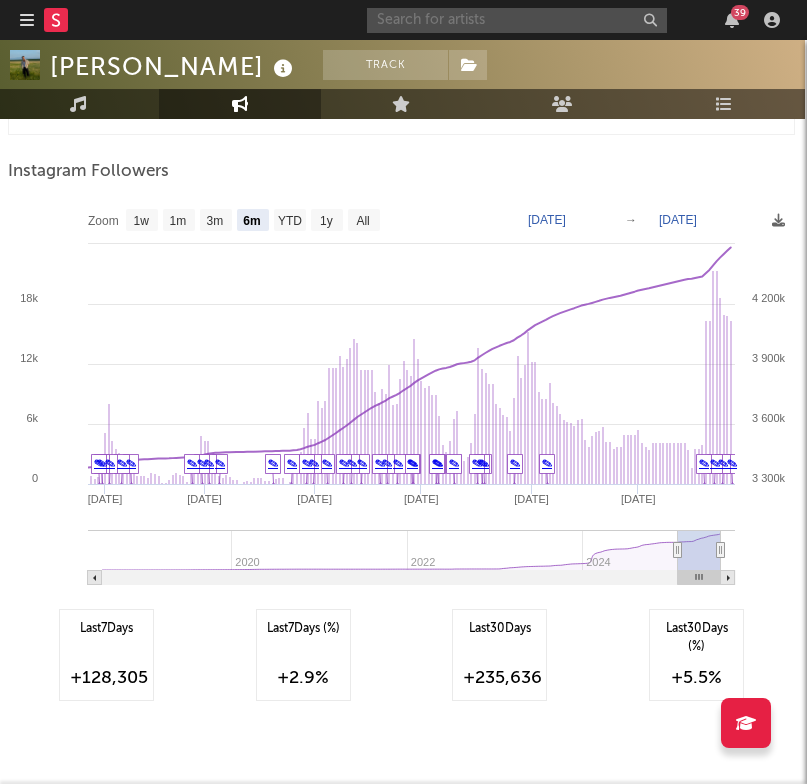 click at bounding box center [517, 20] 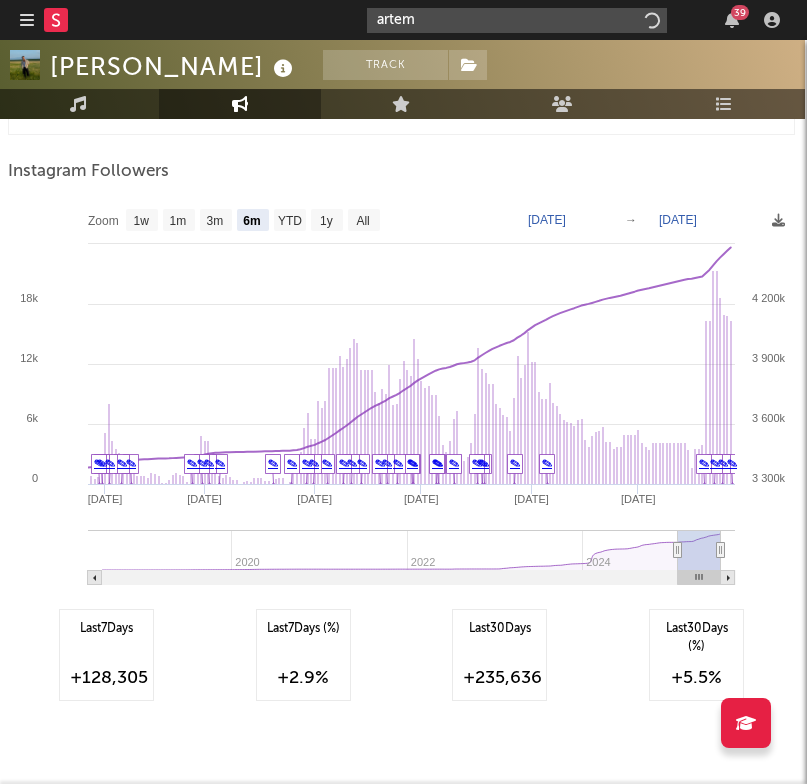 type on "artem" 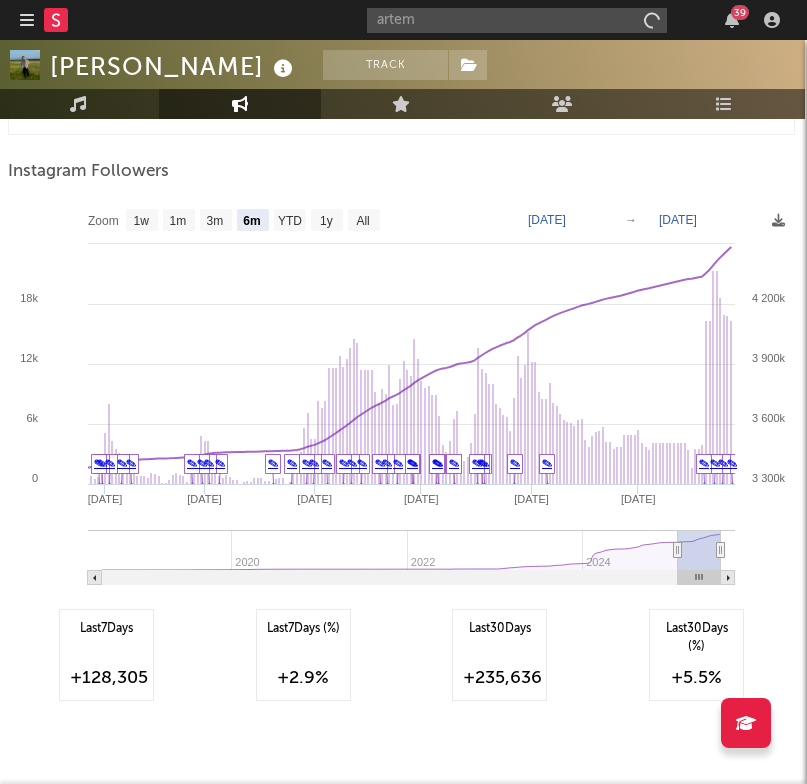 click on "Artist Engagement 14d 1m 2m 3m 6m 1y 75,323   Likes per Photo Across  2   posts 71.88 % Above Expected : Artists of similar size average  38,061   likes per photo . 2,469   Comments per Photo Across  2   posts 95.31 % Above Expected : Artists of similar size average  577   comments per photo . 111,211   Likes per Album Across  21   posts 68.18 % Above Expected : Artists of similar size average  53,899   likes per album . 1,646   Comments per Album Across  21   posts 84.85 % Above Expected : Artists of similar size average  576   comments per album . 254,811   Likes per Video Across  101   posts 98.48 % Above Expected : Artists of similar size average  42,973   likes per video . 2,484   Comments per Video Across  101   posts 96.97 % Above Expected : Artists of similar size average  595   comments per video . 4,140,959   Views per Video Across  101   posts 96.97 % Above Expected : Artists of similar size average  951,893   views per video . 6.8 %   Engagement % per Video Across  101   posts 72.73 % 4.7   .   %" at bounding box center (401, -1693) 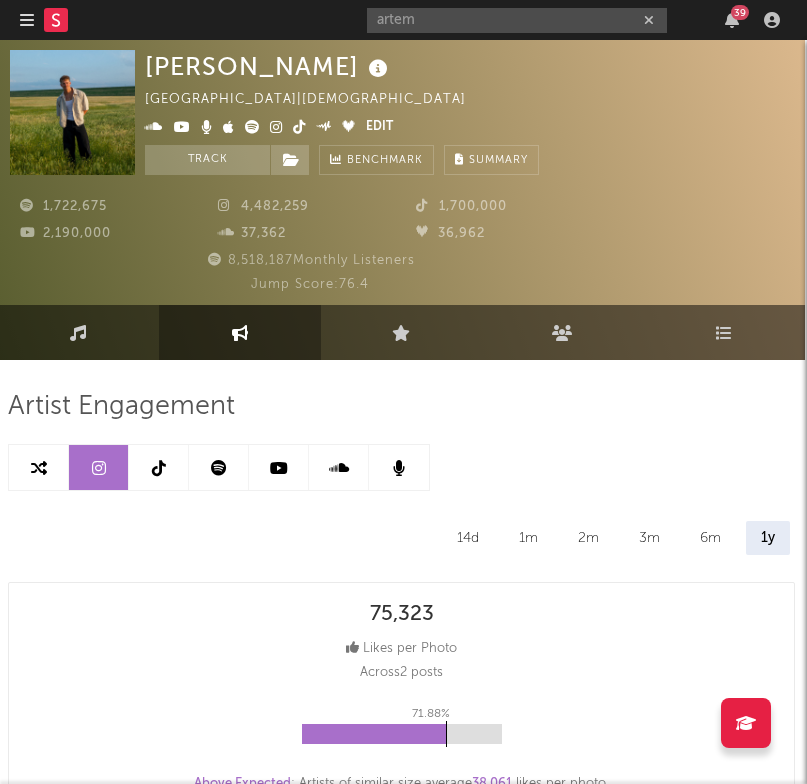 scroll, scrollTop: 0, scrollLeft: 2, axis: horizontal 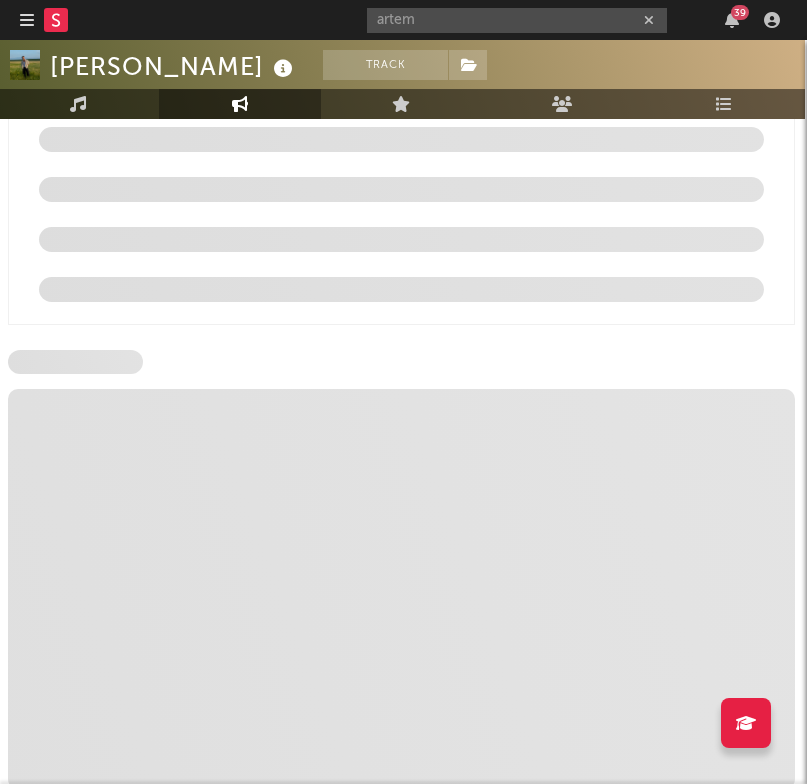 select on "6m" 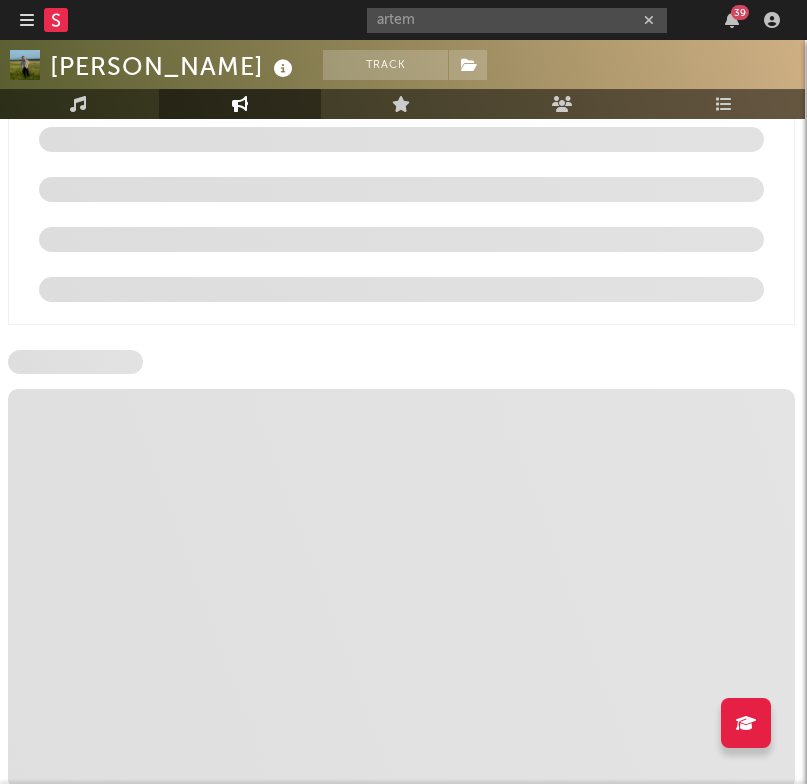 select on "6m" 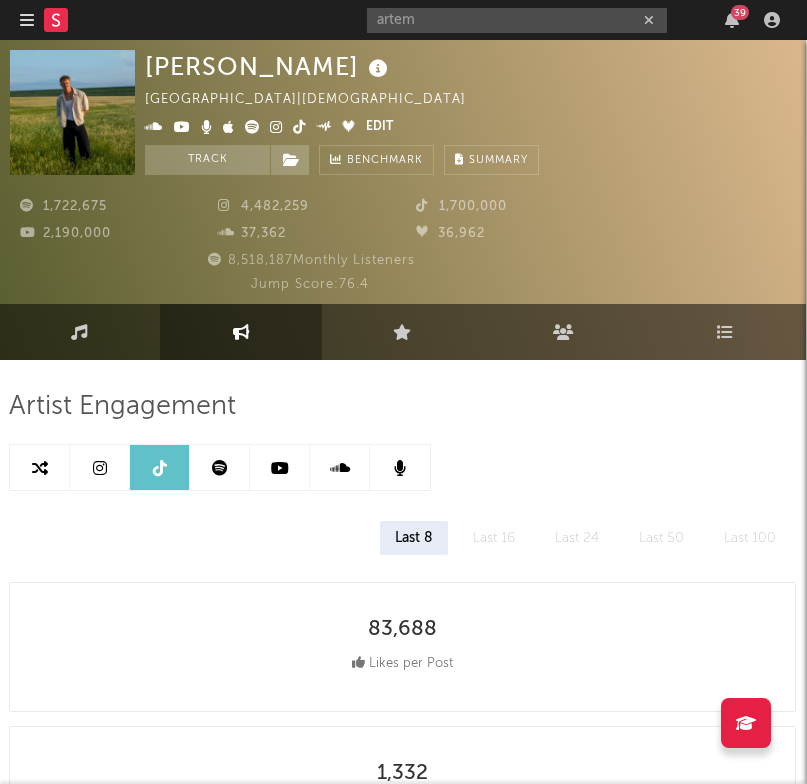 scroll, scrollTop: 0, scrollLeft: 1, axis: horizontal 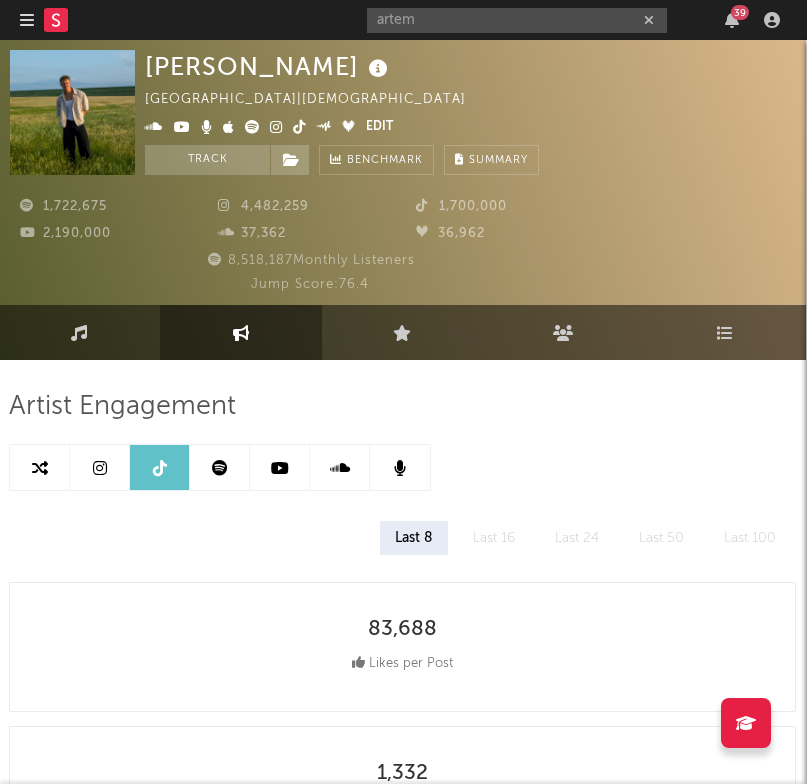 click at bounding box center (280, 467) 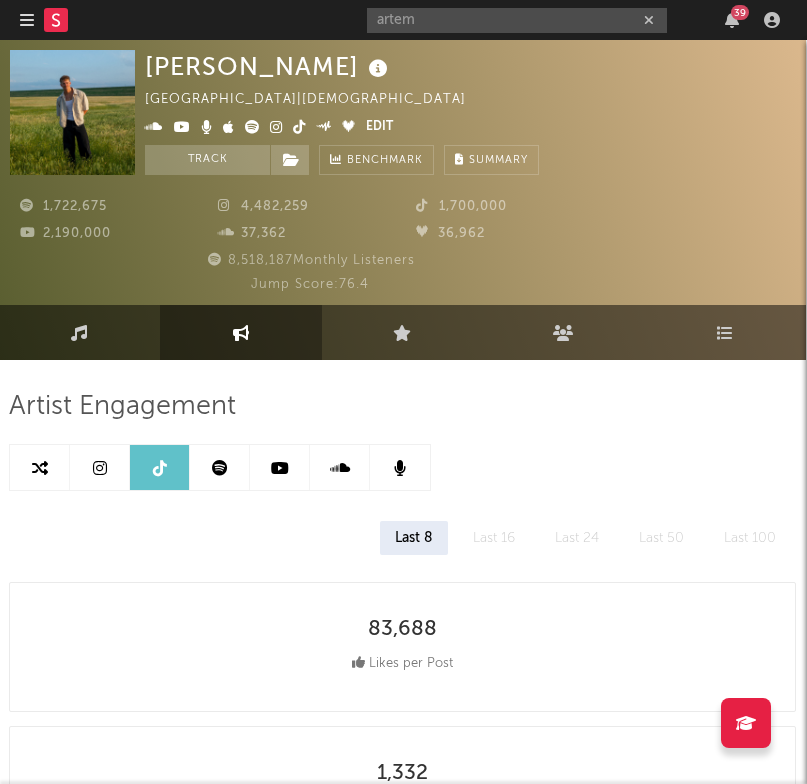 click at bounding box center [280, 468] 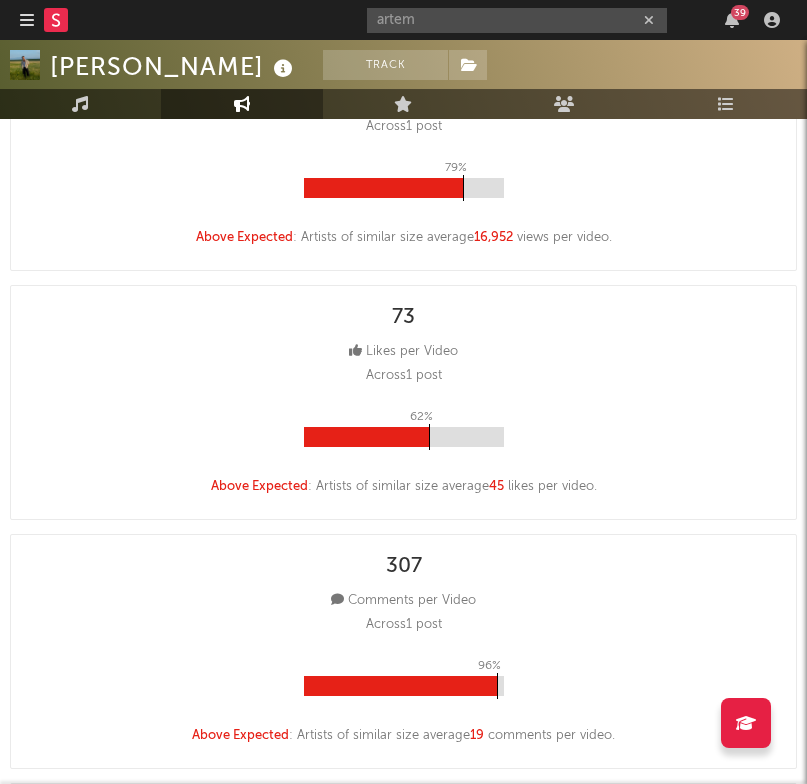 scroll, scrollTop: 682, scrollLeft: 0, axis: vertical 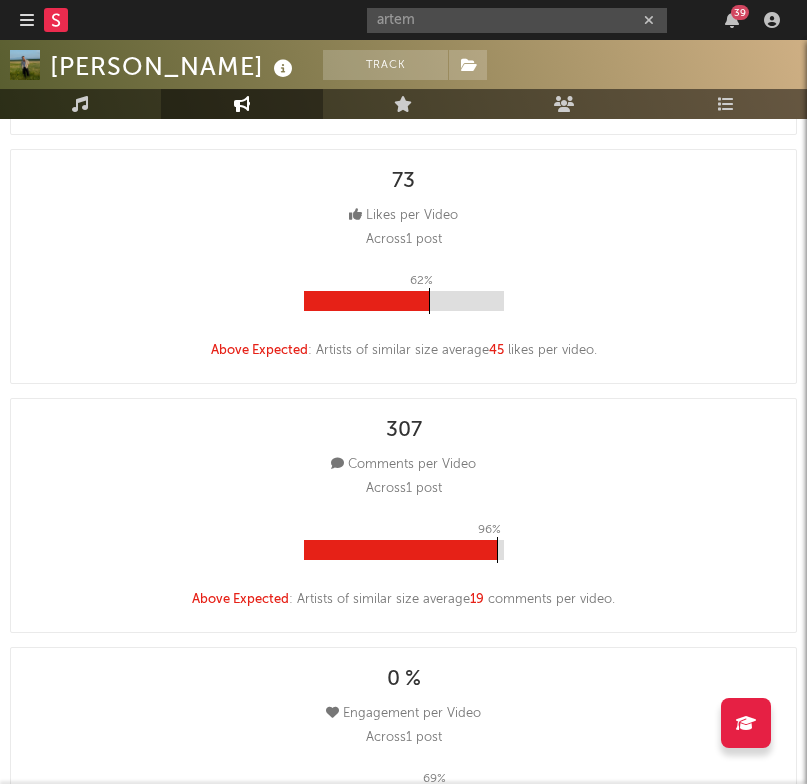 select on "6m" 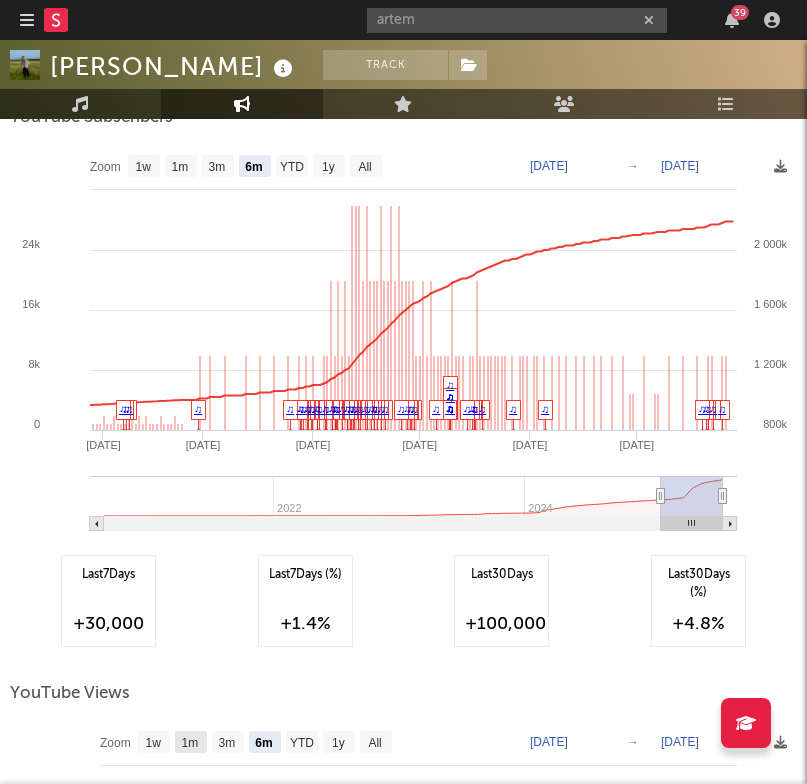 scroll, scrollTop: 3102, scrollLeft: 0, axis: vertical 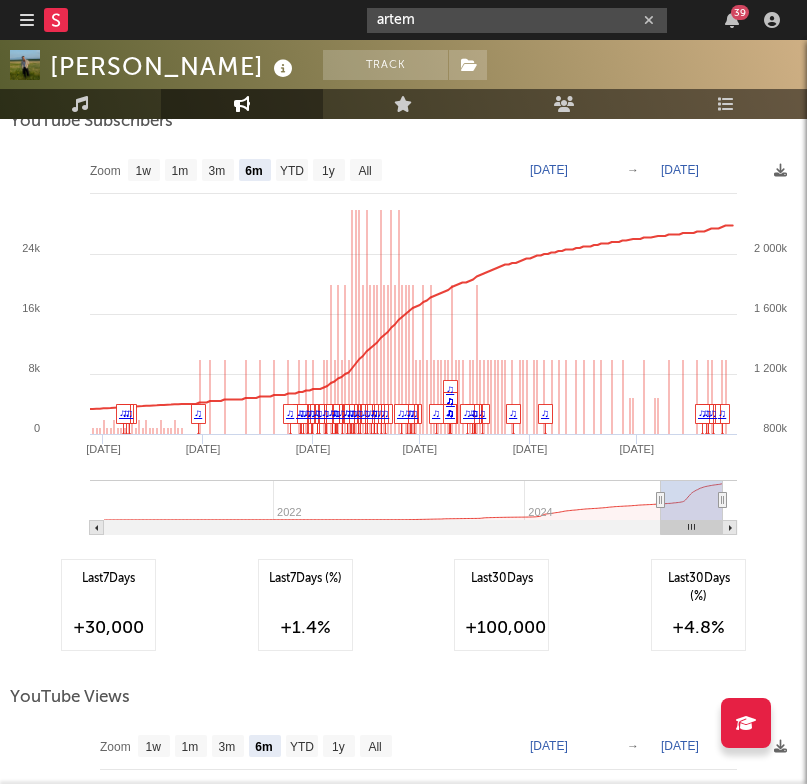 click on "artem" at bounding box center [517, 20] 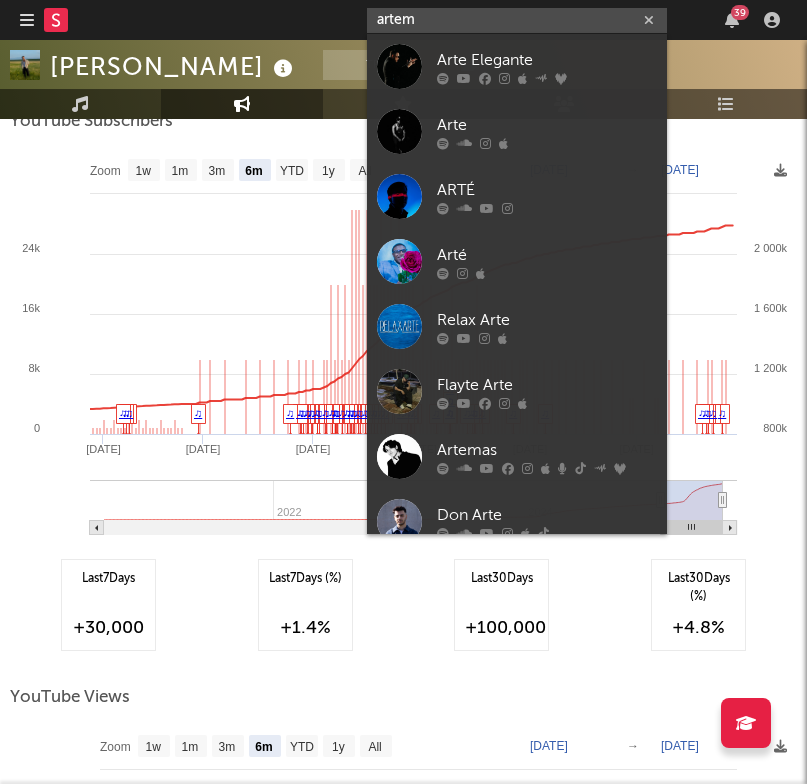 click on "artem" at bounding box center (517, 20) 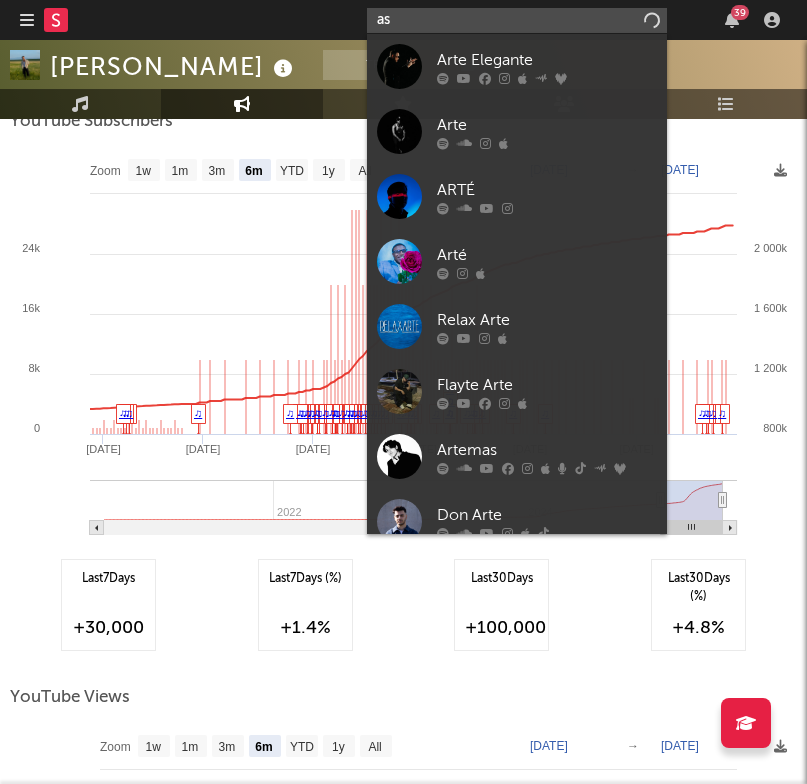 type on "a" 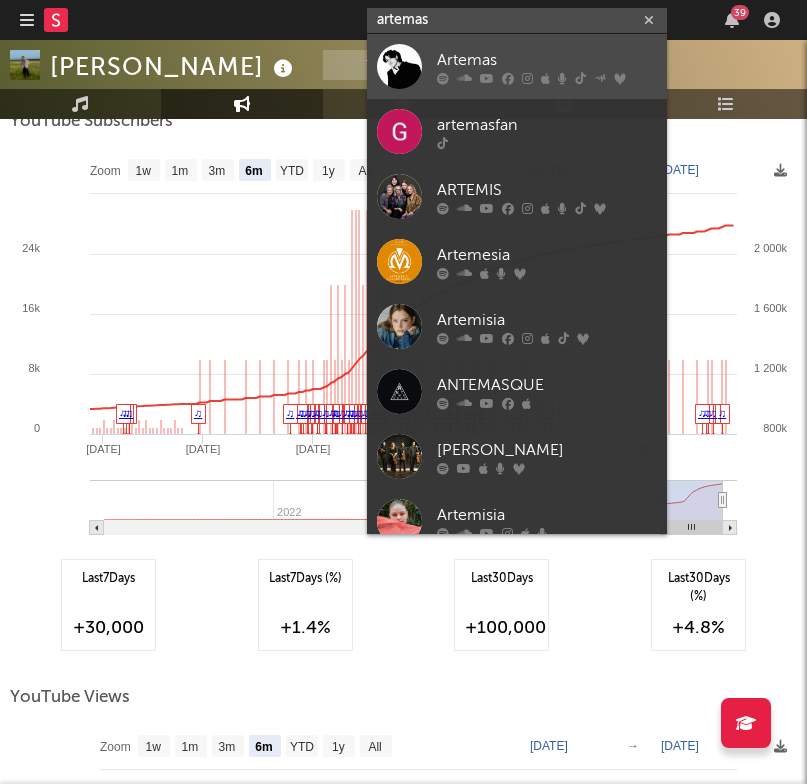 type on "artemas" 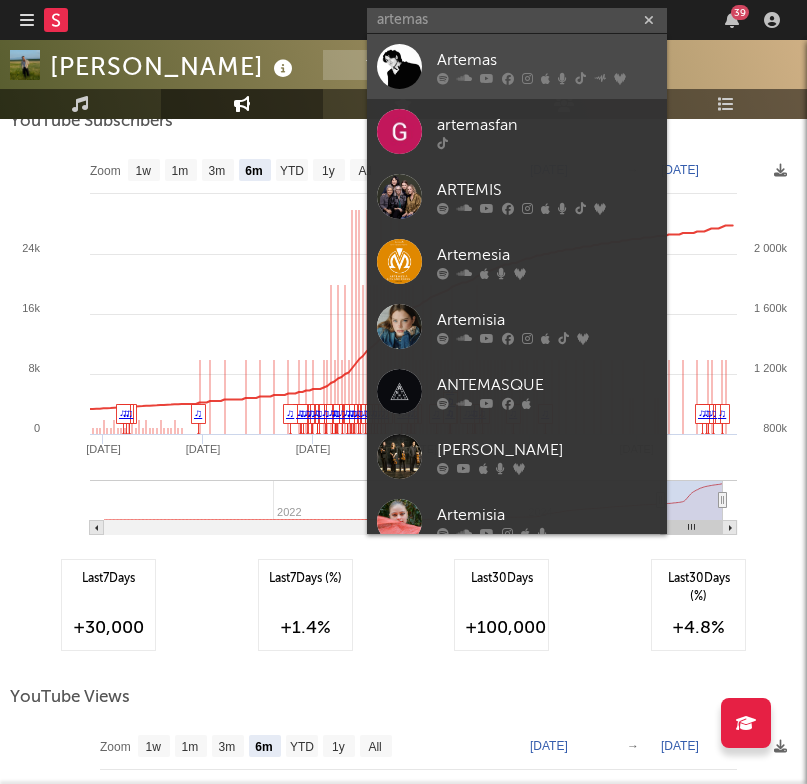 click on "Artemas" at bounding box center (547, 60) 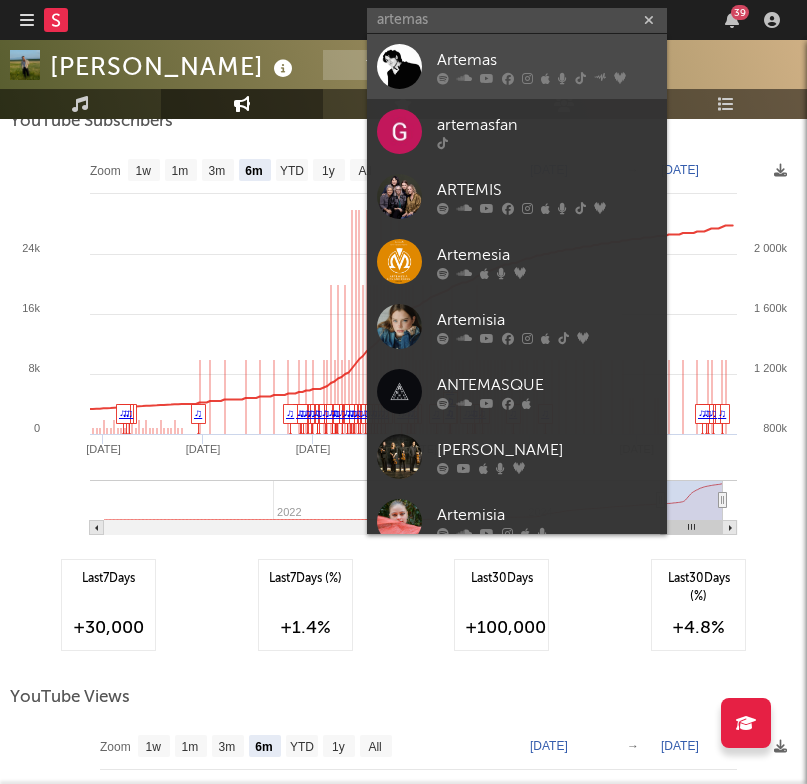 type 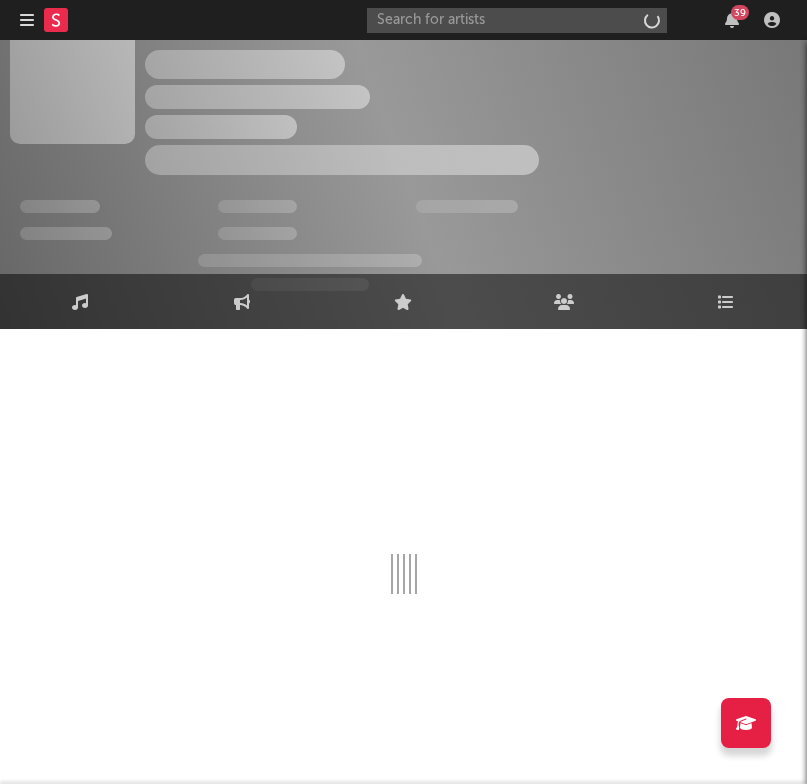 scroll, scrollTop: 31, scrollLeft: 0, axis: vertical 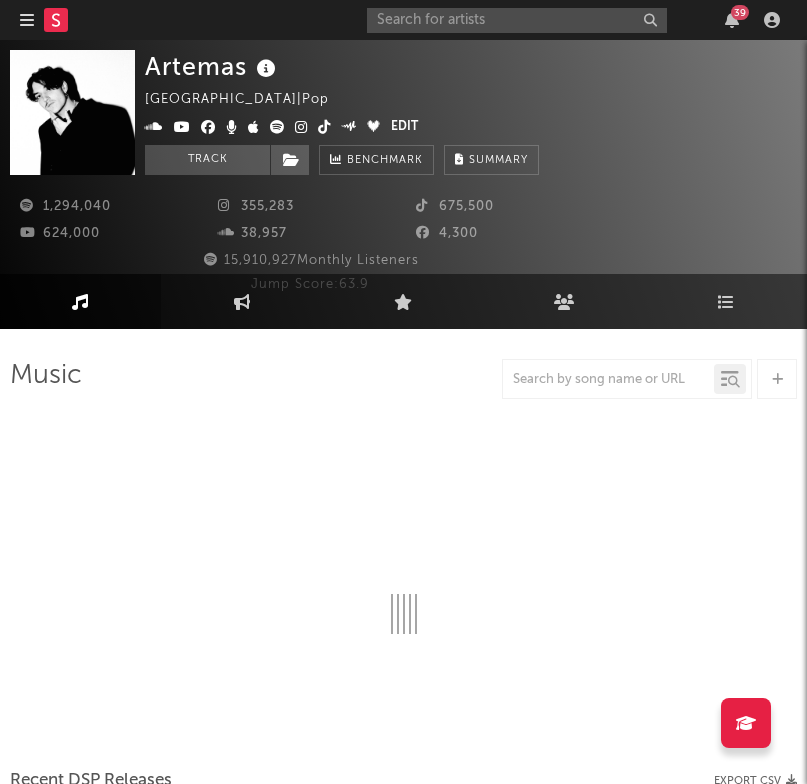 select on "6m" 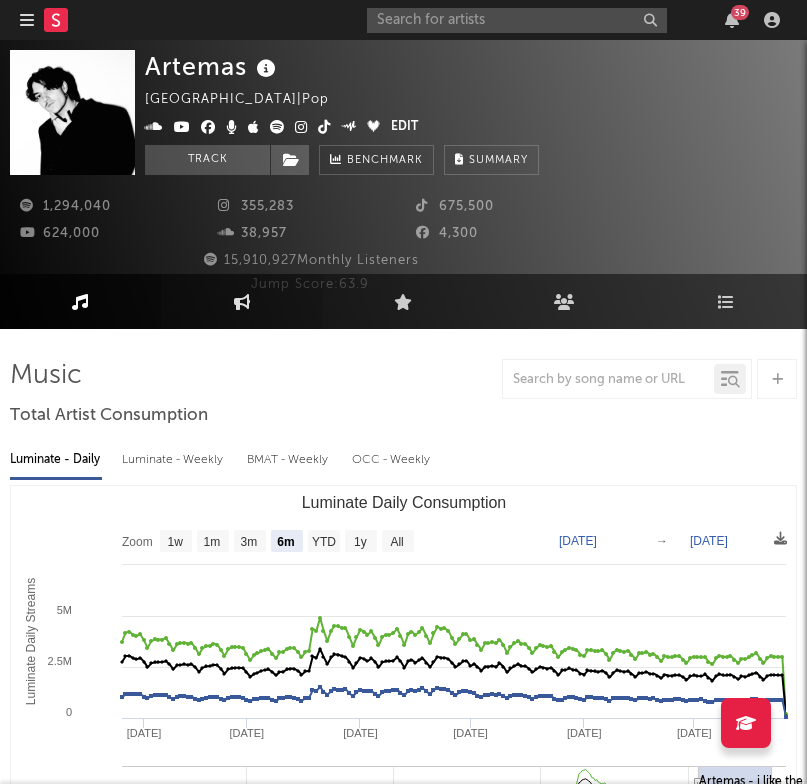 click on "Engagement" at bounding box center (241, 301) 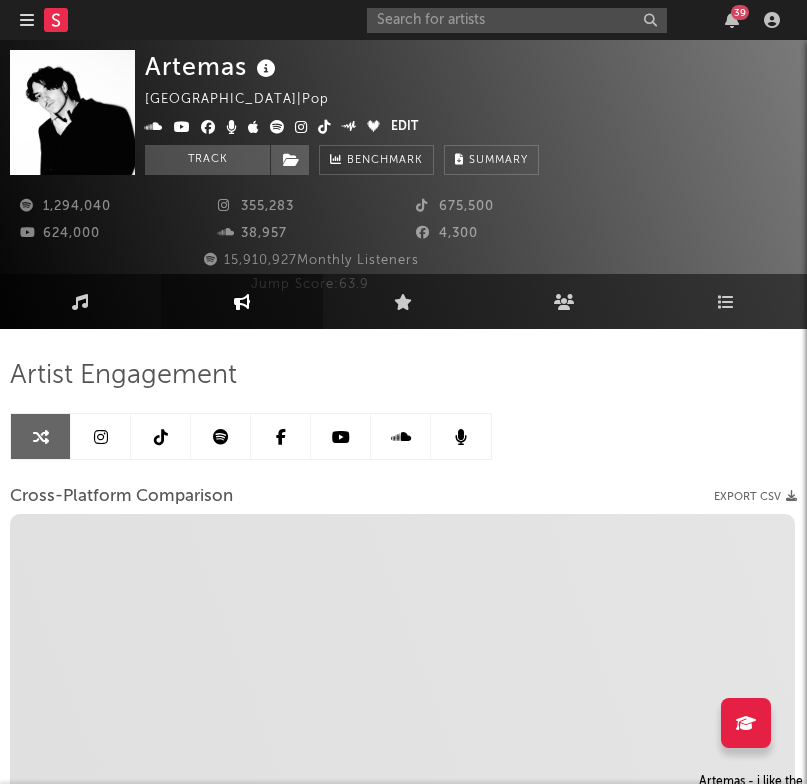select on "1w" 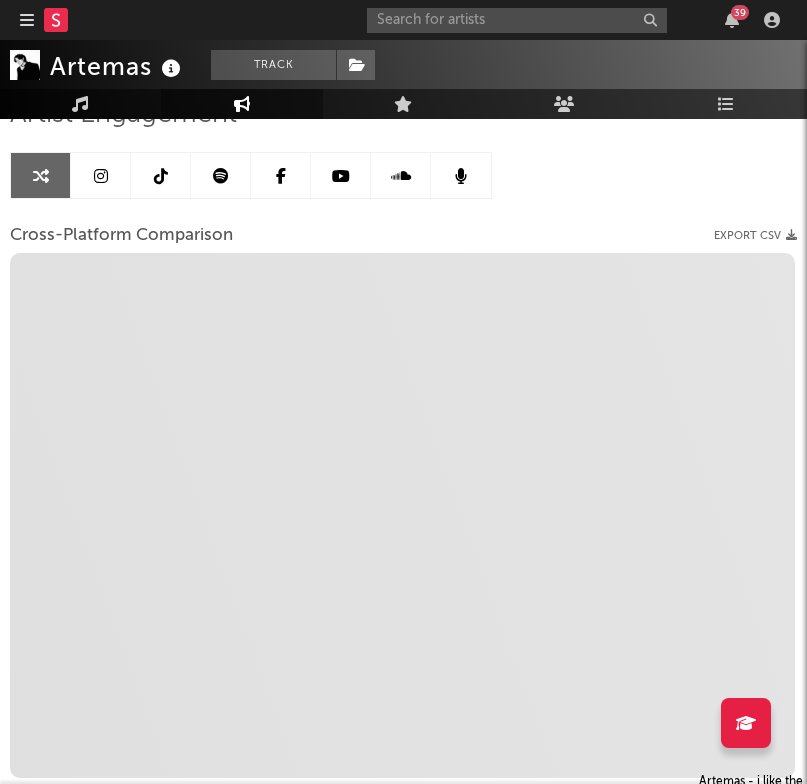 scroll, scrollTop: 269, scrollLeft: 0, axis: vertical 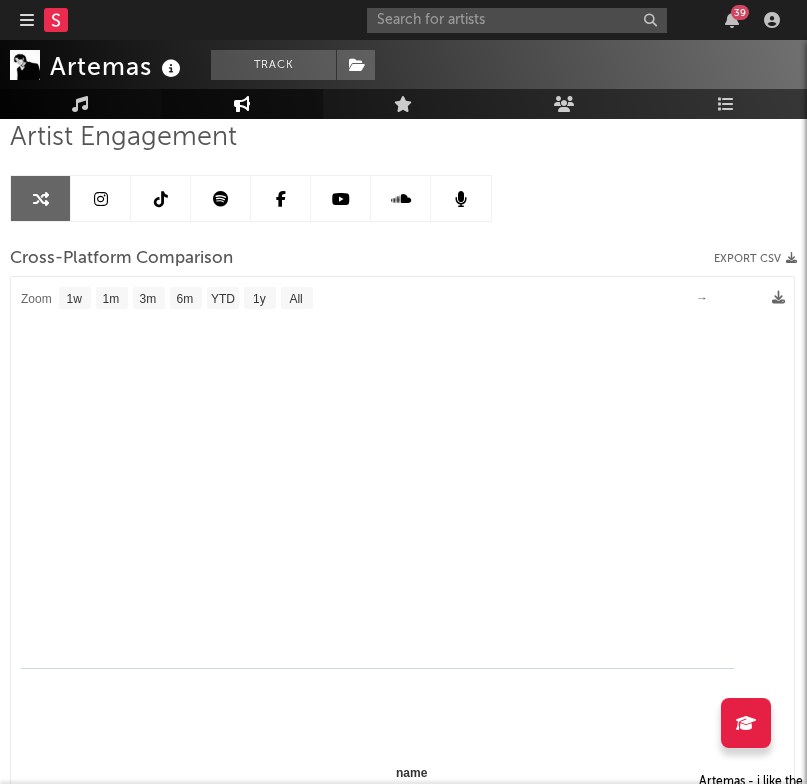 select on "1m" 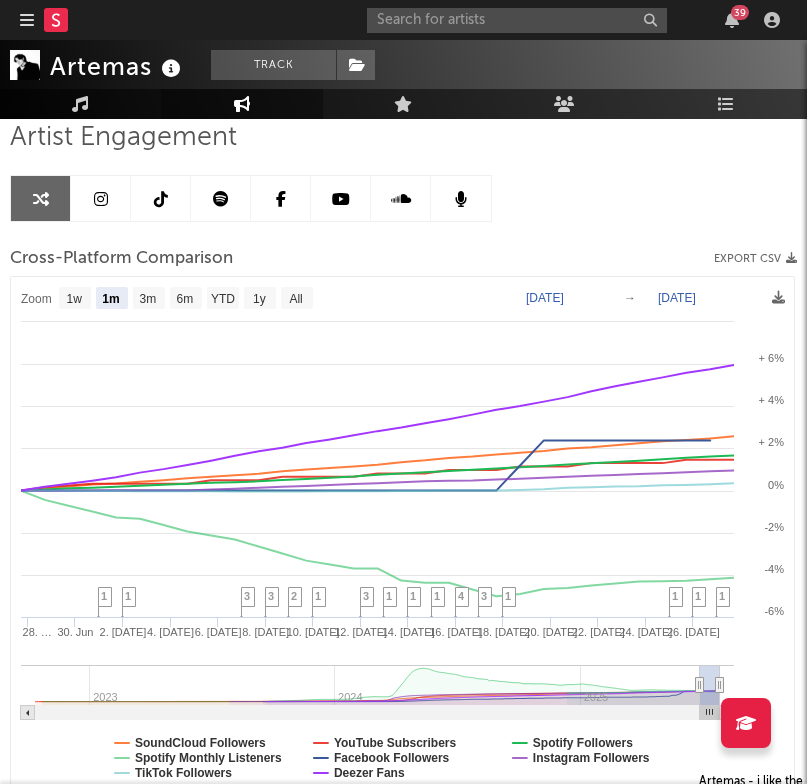 click at bounding box center [101, 198] 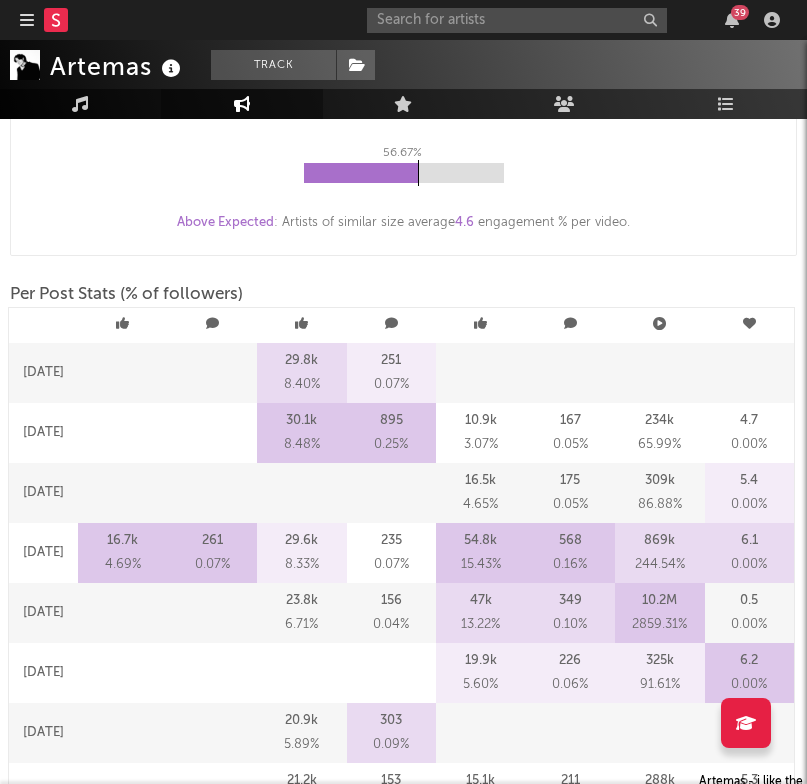 select on "6m" 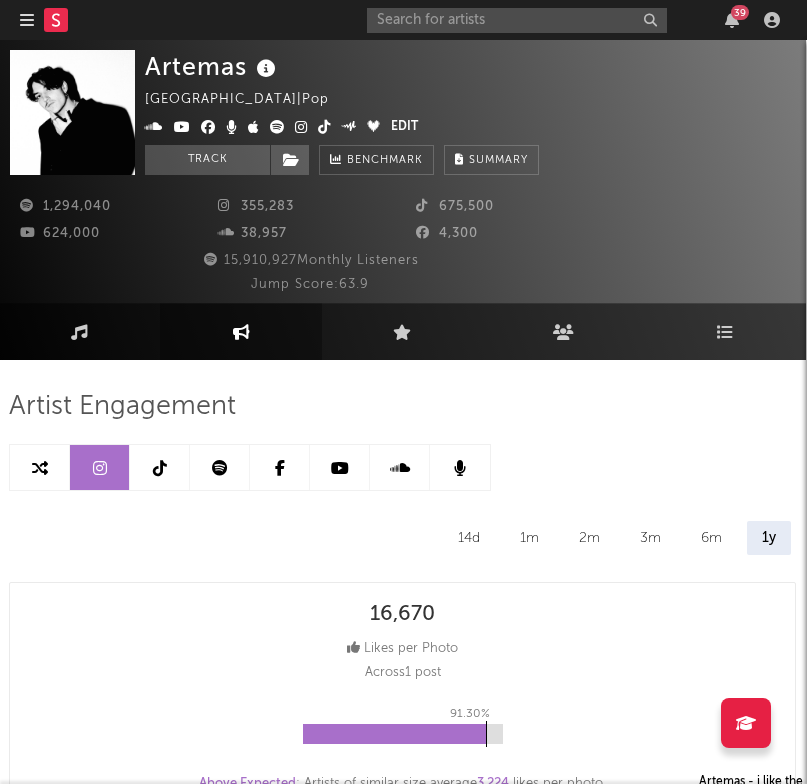 scroll, scrollTop: -1, scrollLeft: 1, axis: both 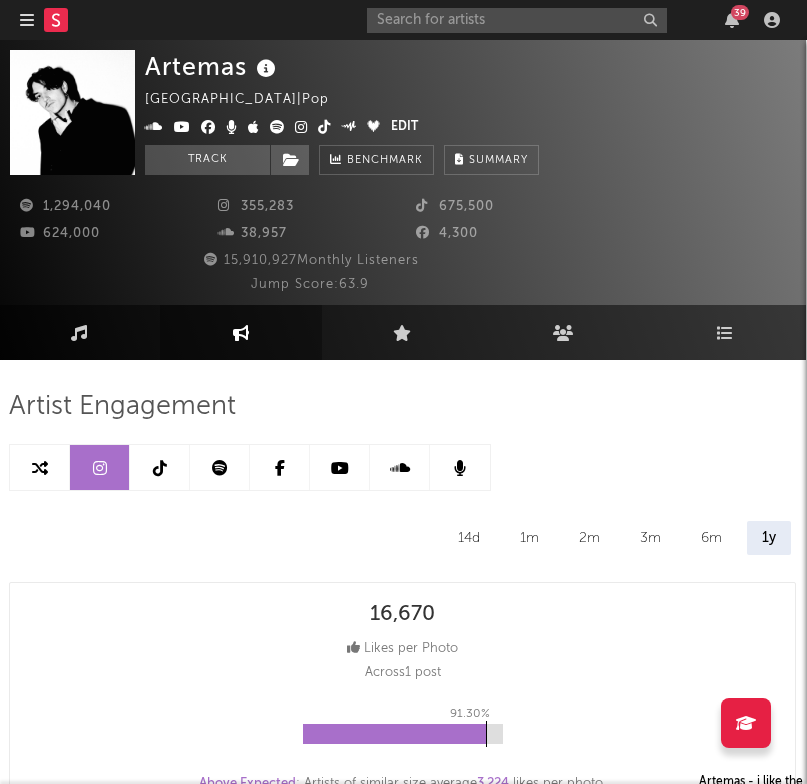 click at bounding box center (160, 468) 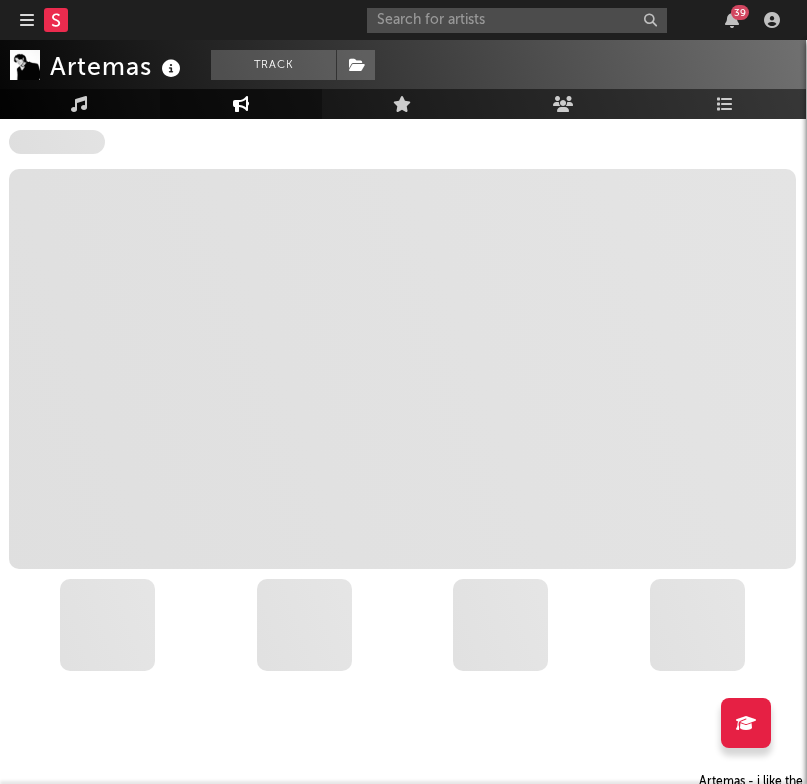 scroll, scrollTop: 1853, scrollLeft: 1, axis: both 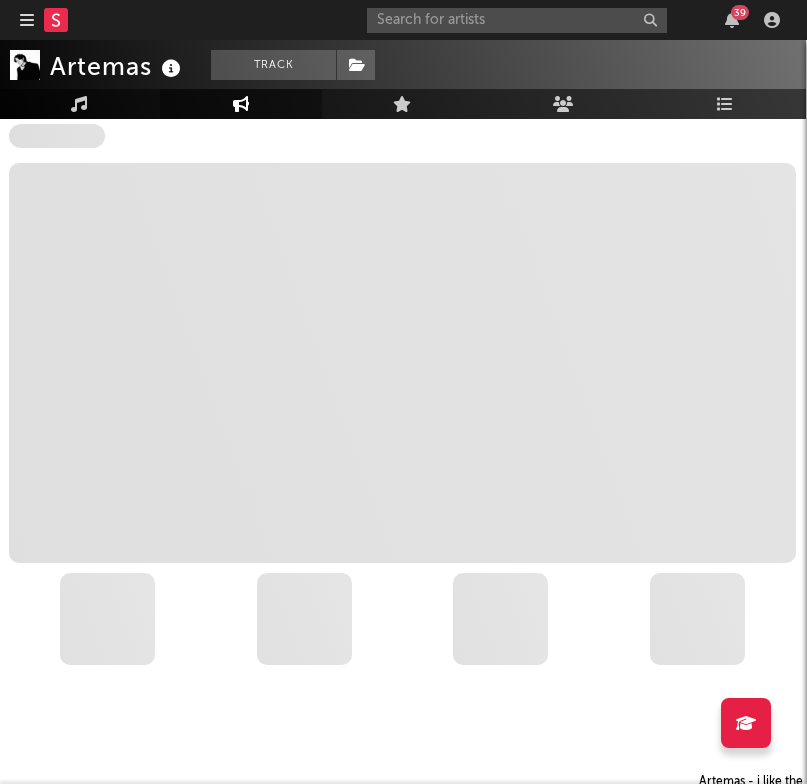 select on "6m" 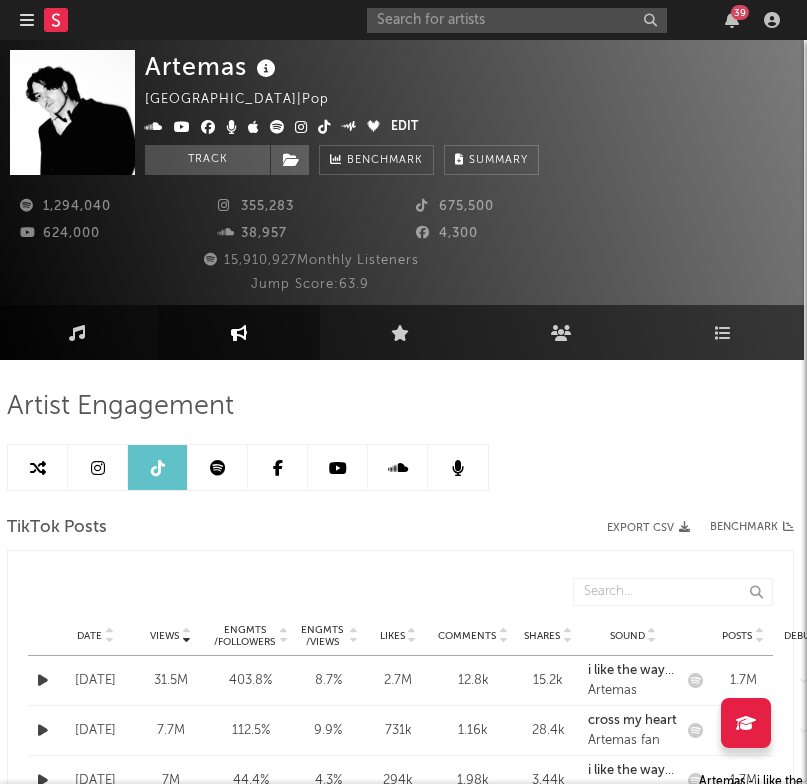 scroll, scrollTop: 0, scrollLeft: 3, axis: horizontal 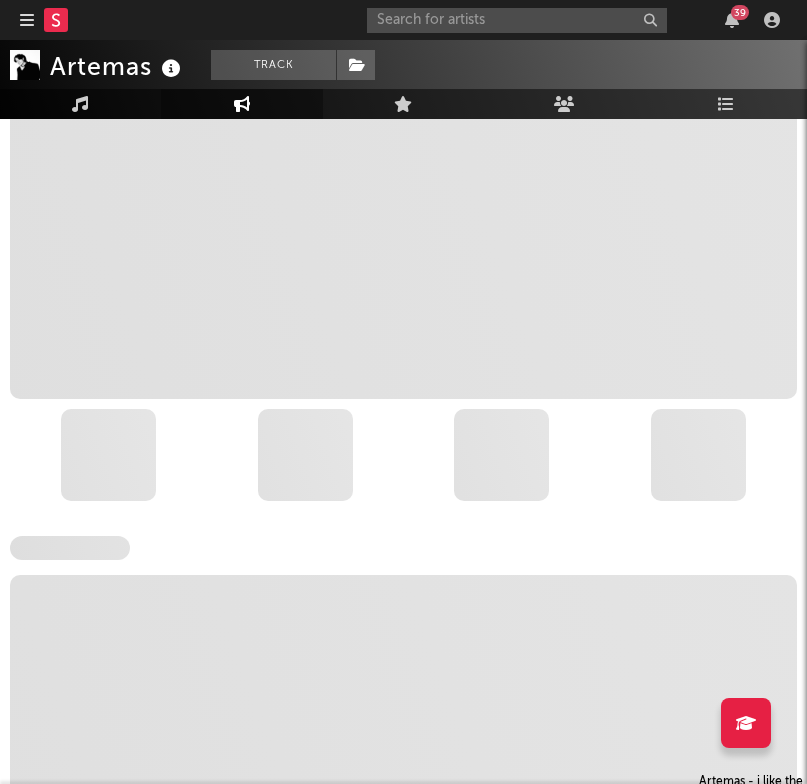 select on "6m" 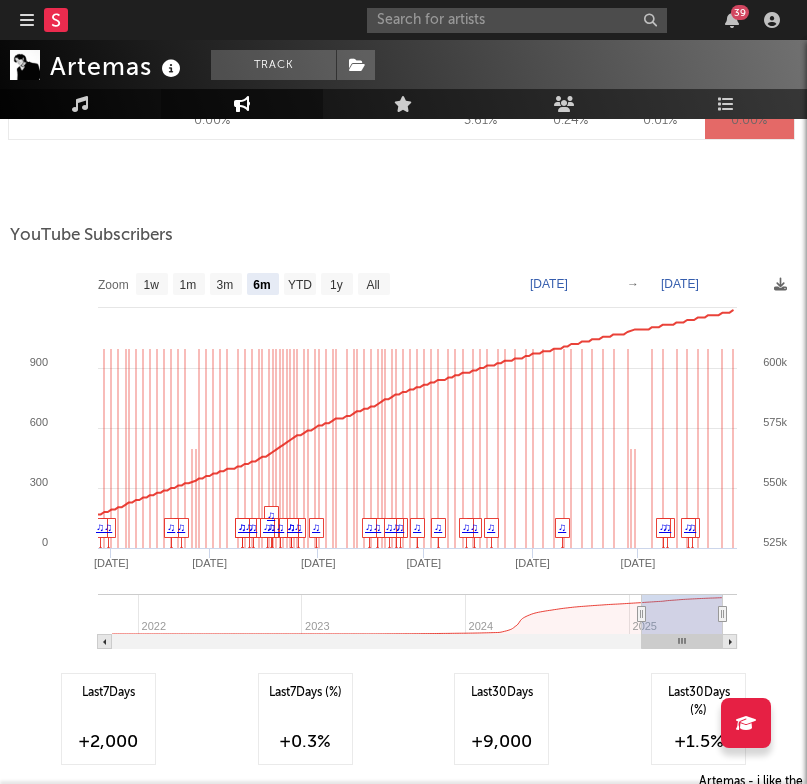 scroll, scrollTop: 2989, scrollLeft: 0, axis: vertical 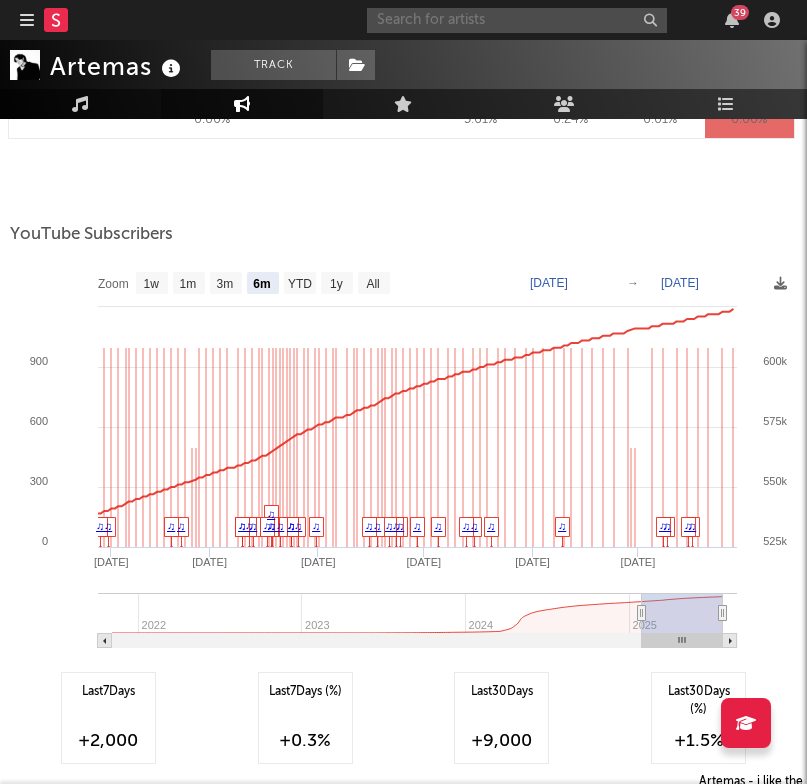 click at bounding box center (517, 20) 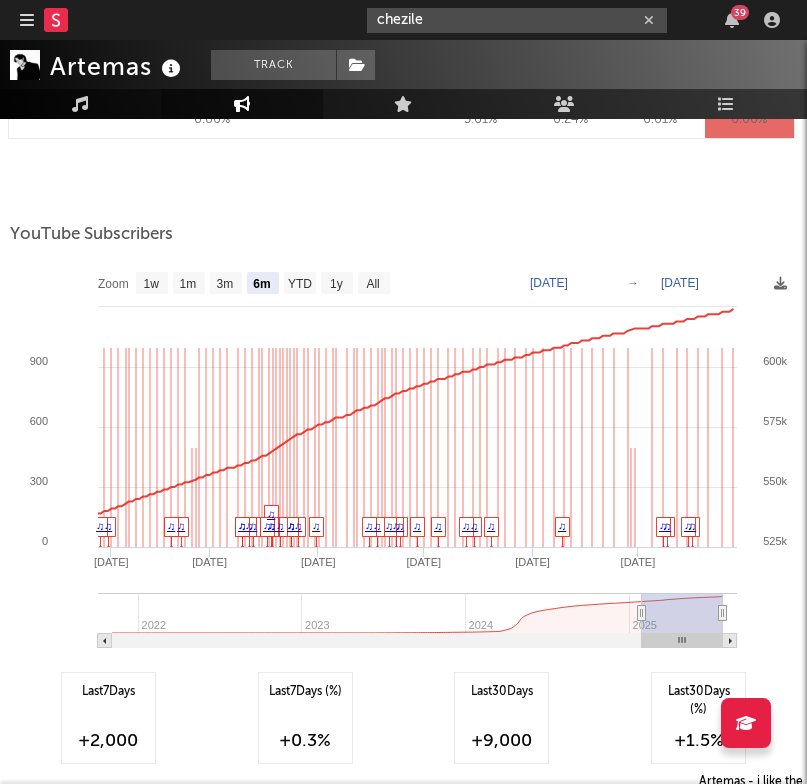 click on "chezile" at bounding box center (517, 20) 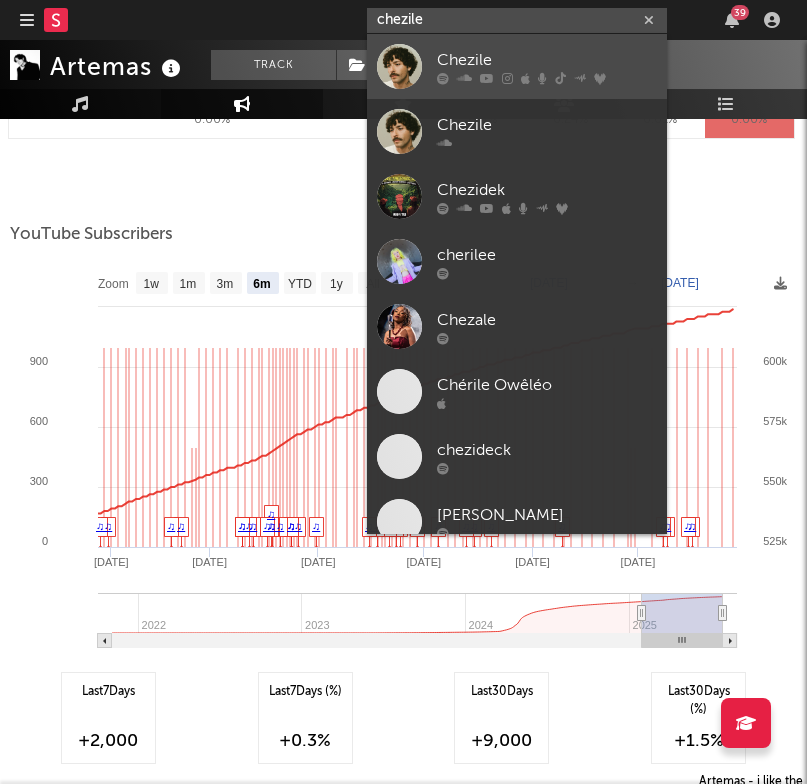 type on "chezile" 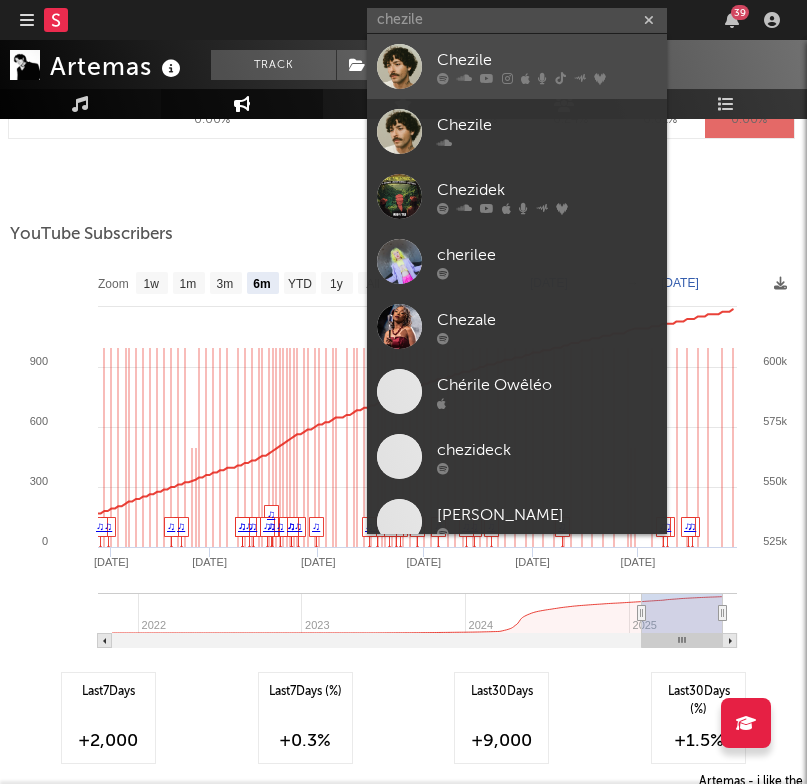 click at bounding box center (487, 78) 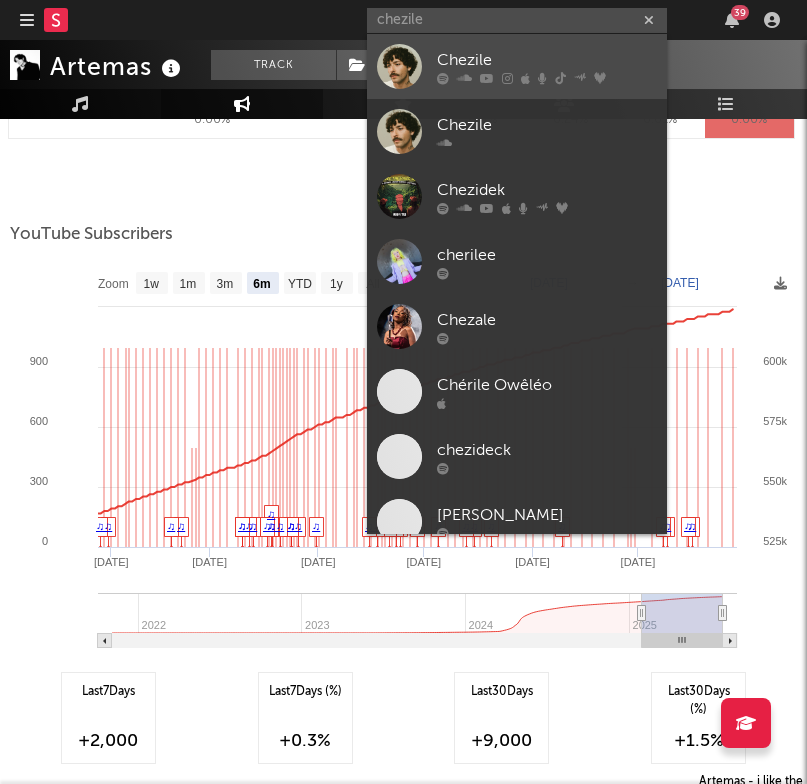 type 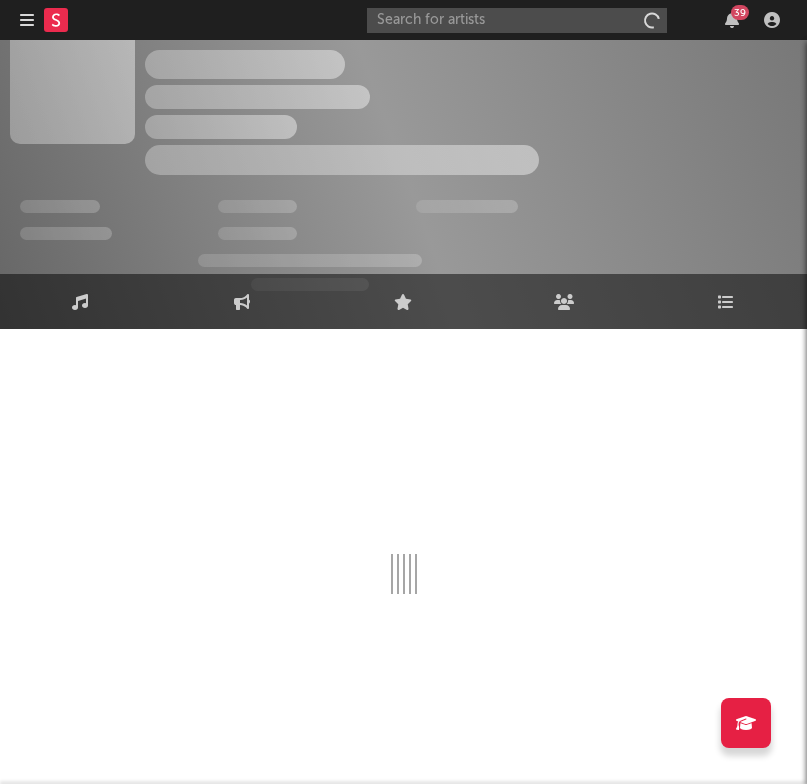 scroll, scrollTop: 31, scrollLeft: 0, axis: vertical 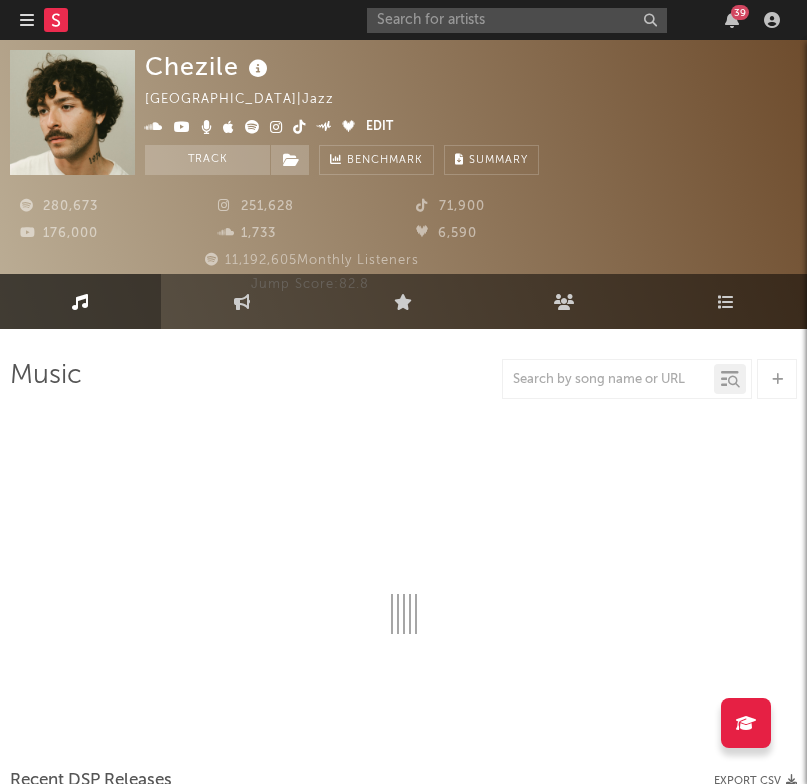 select on "6m" 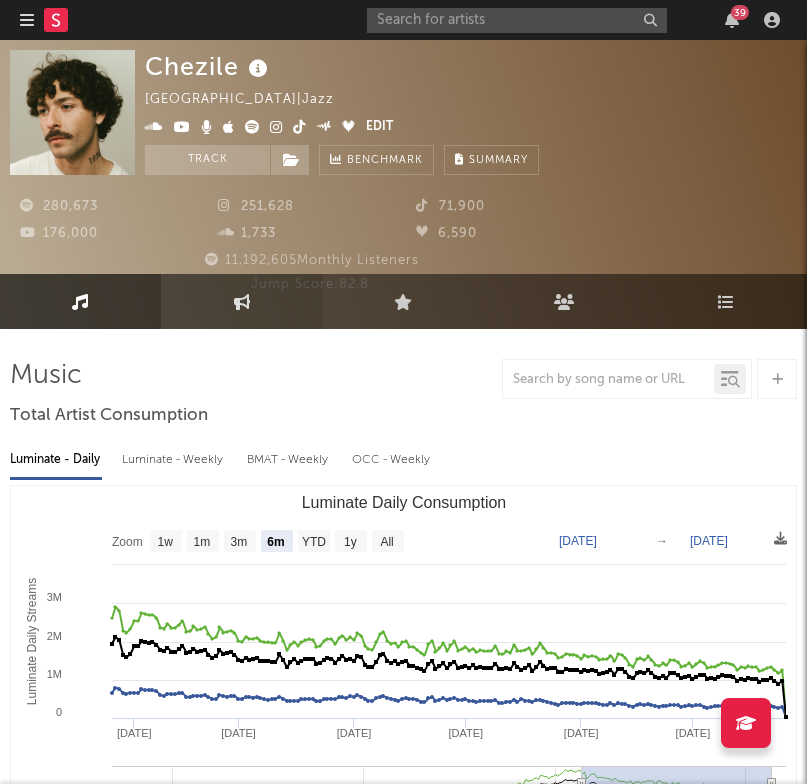 click on "Engagement" at bounding box center [241, 301] 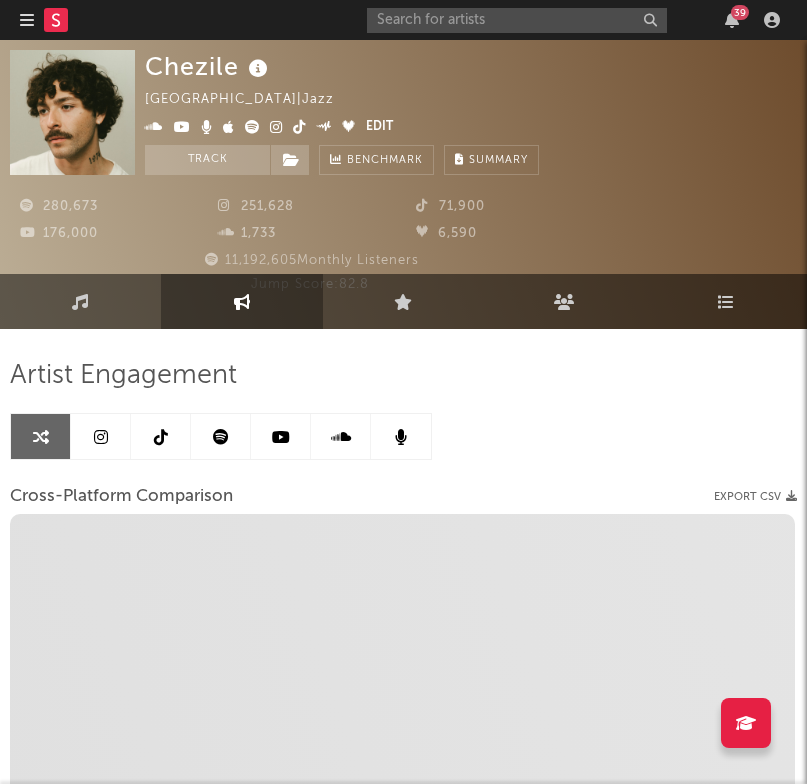 click on "Engagement" at bounding box center (241, 301) 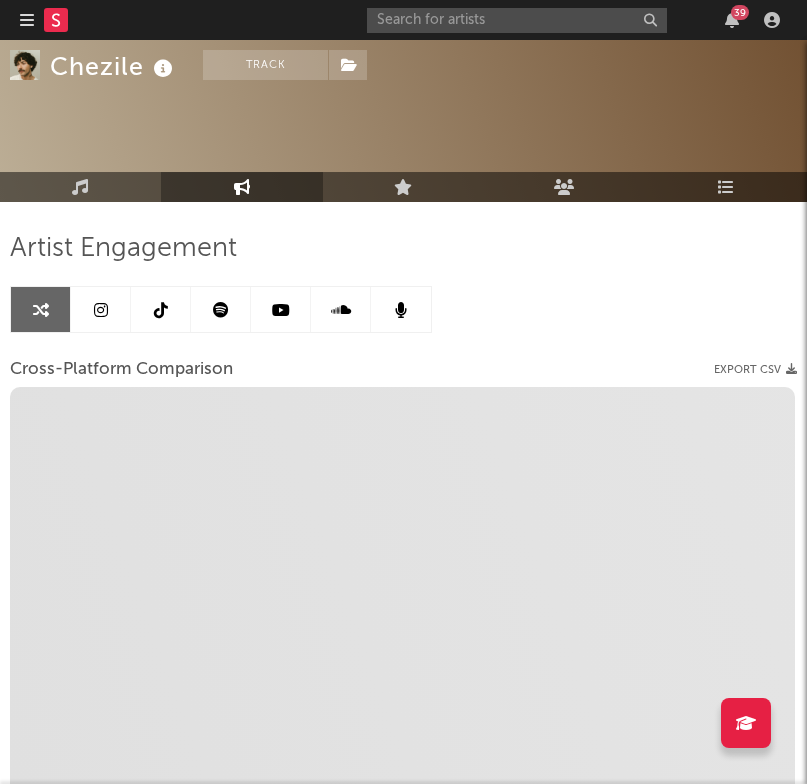 scroll, scrollTop: 159, scrollLeft: 0, axis: vertical 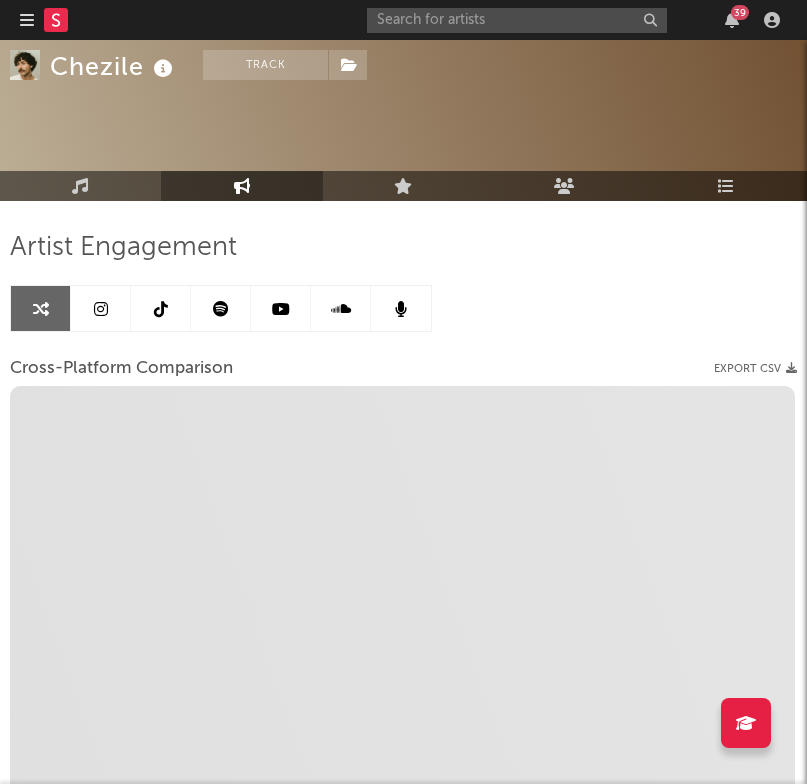 select on "1m" 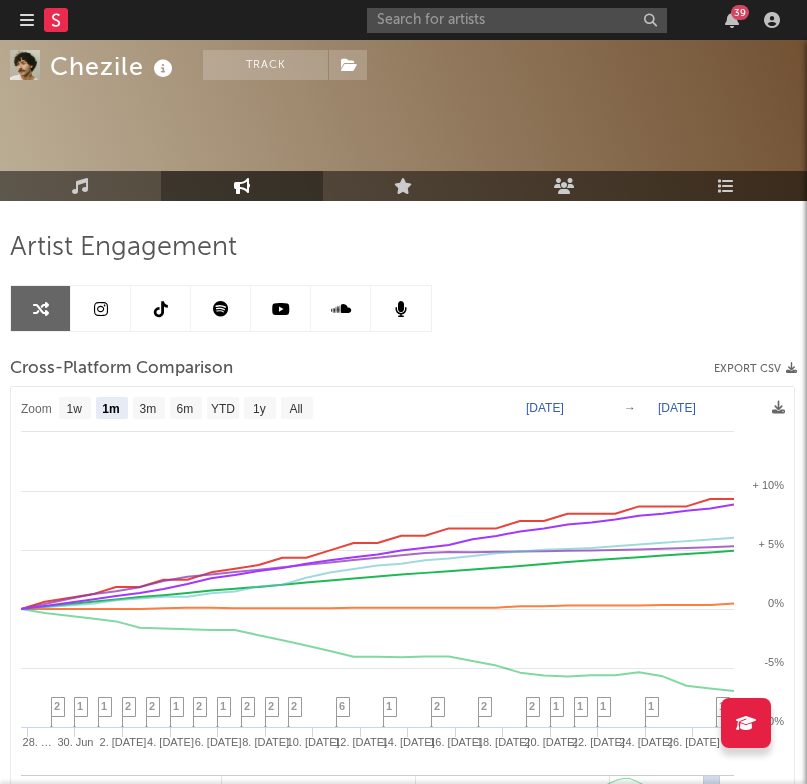 click at bounding box center [101, 309] 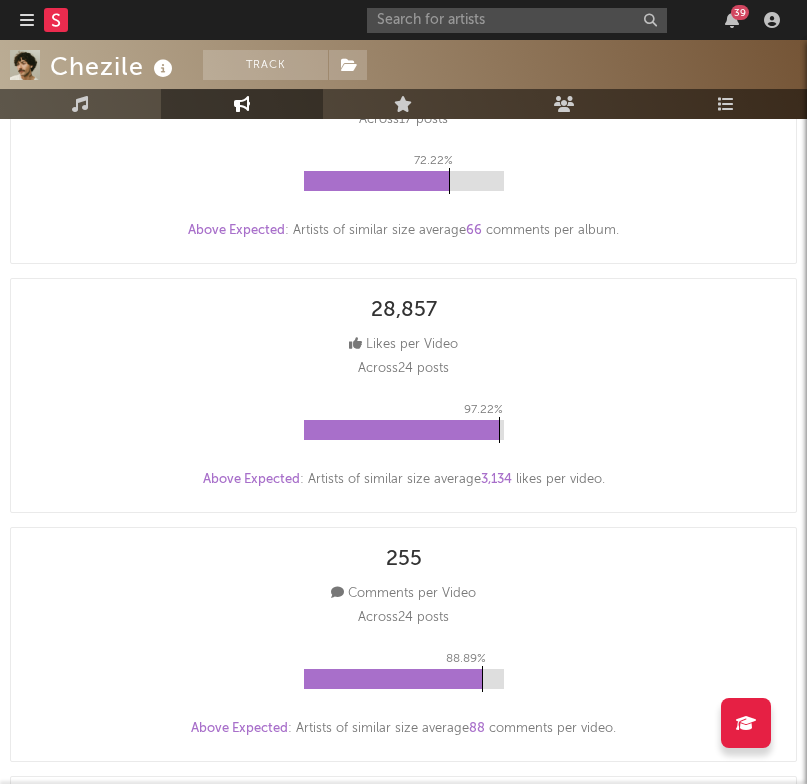 select on "6m" 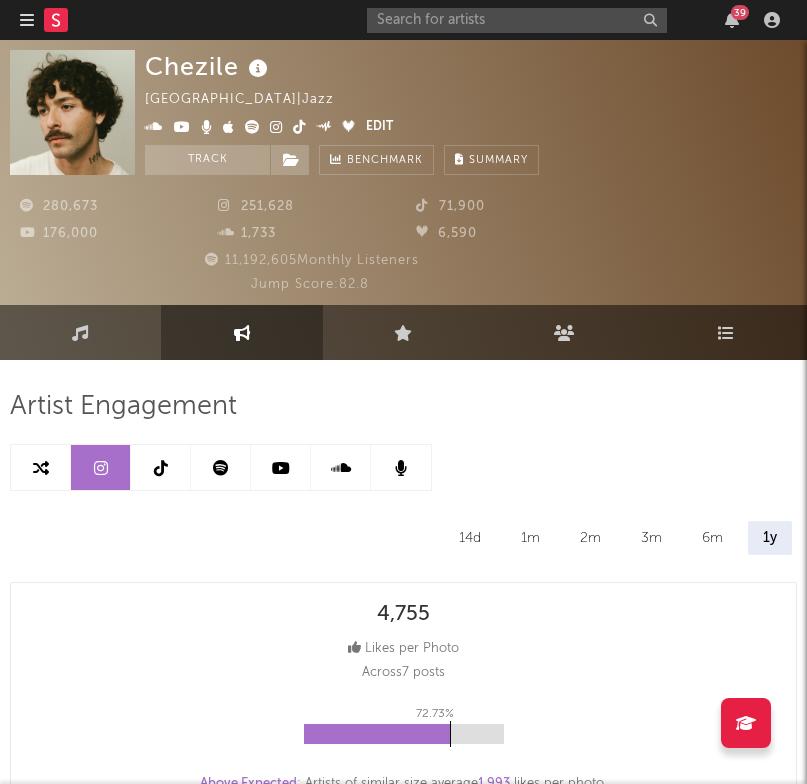 scroll, scrollTop: 0, scrollLeft: 0, axis: both 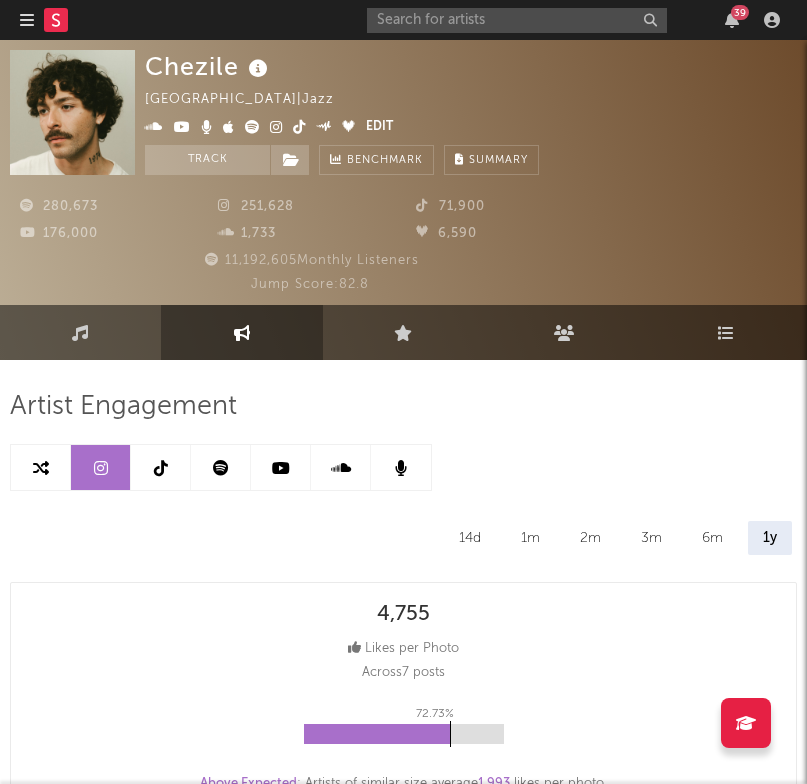 click at bounding box center [161, 467] 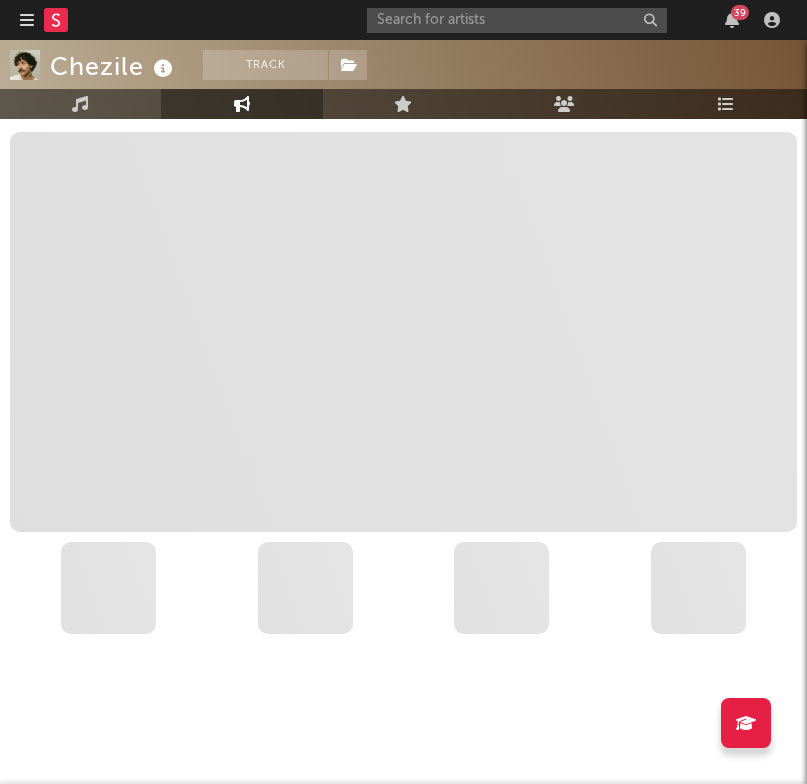 select on "6m" 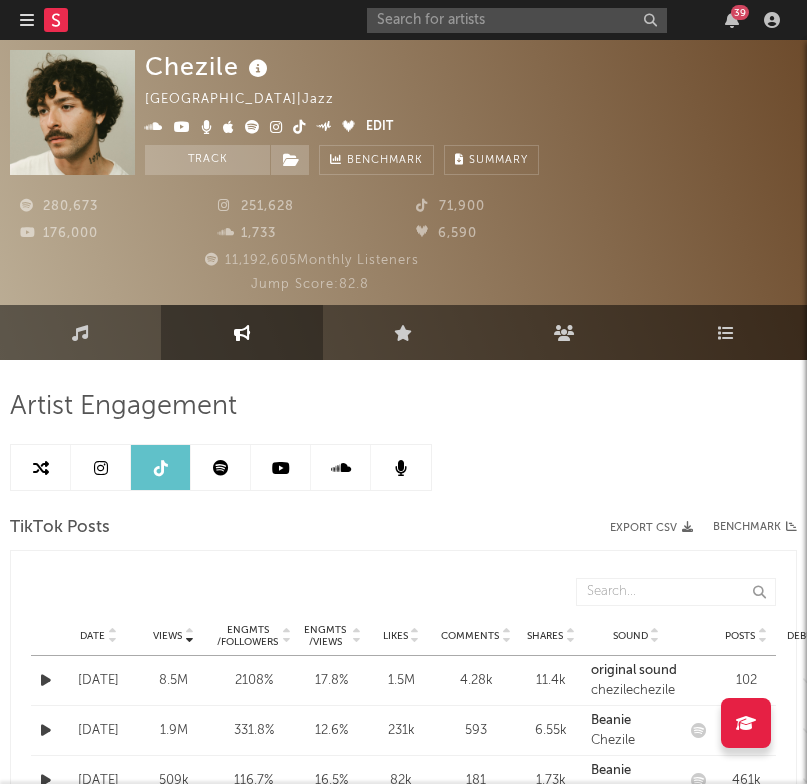 scroll, scrollTop: 0, scrollLeft: 0, axis: both 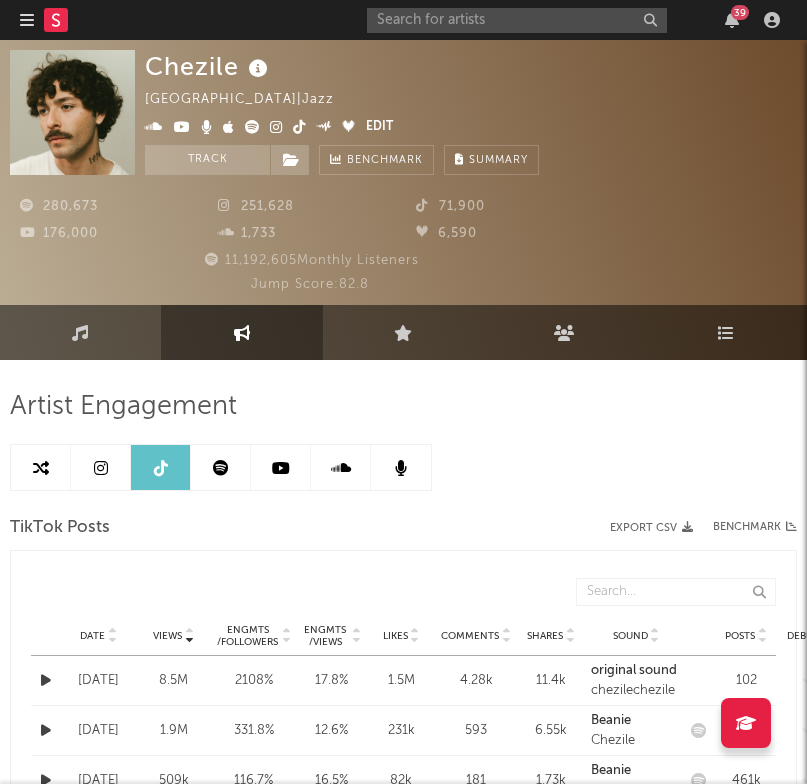 click at bounding box center (281, 467) 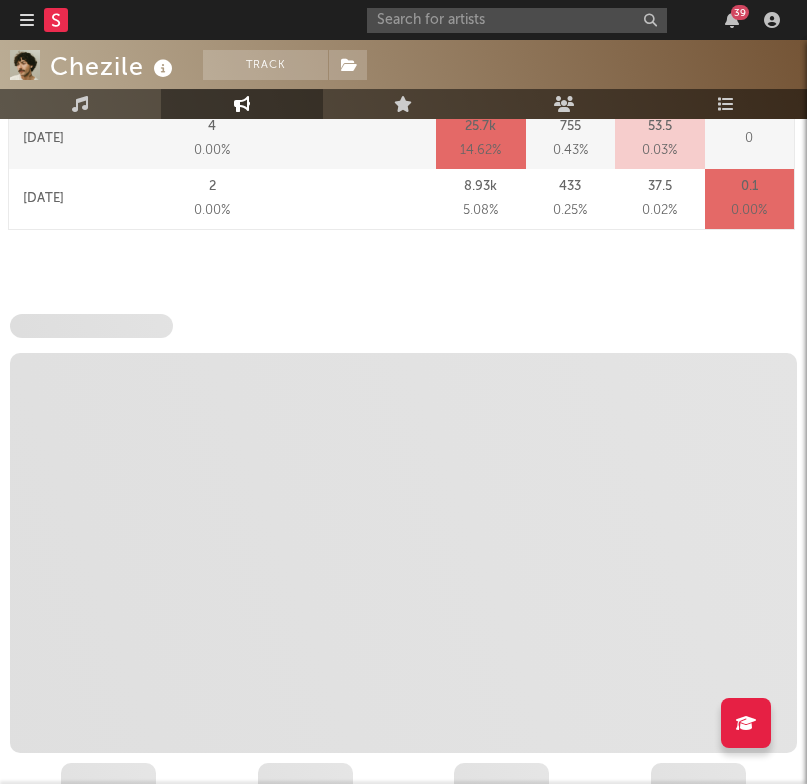 select on "6m" 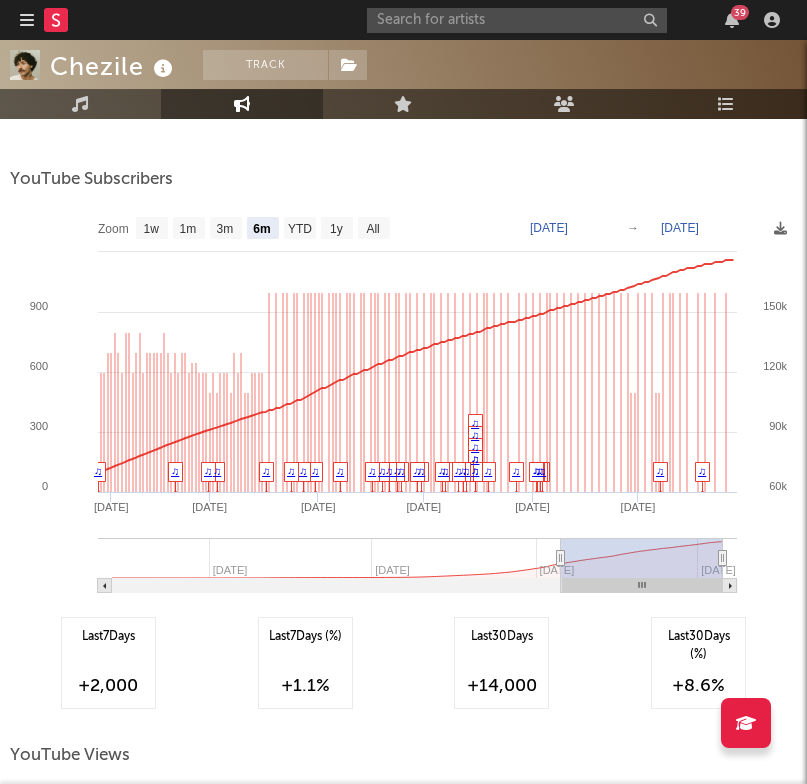 scroll, scrollTop: 3045, scrollLeft: 0, axis: vertical 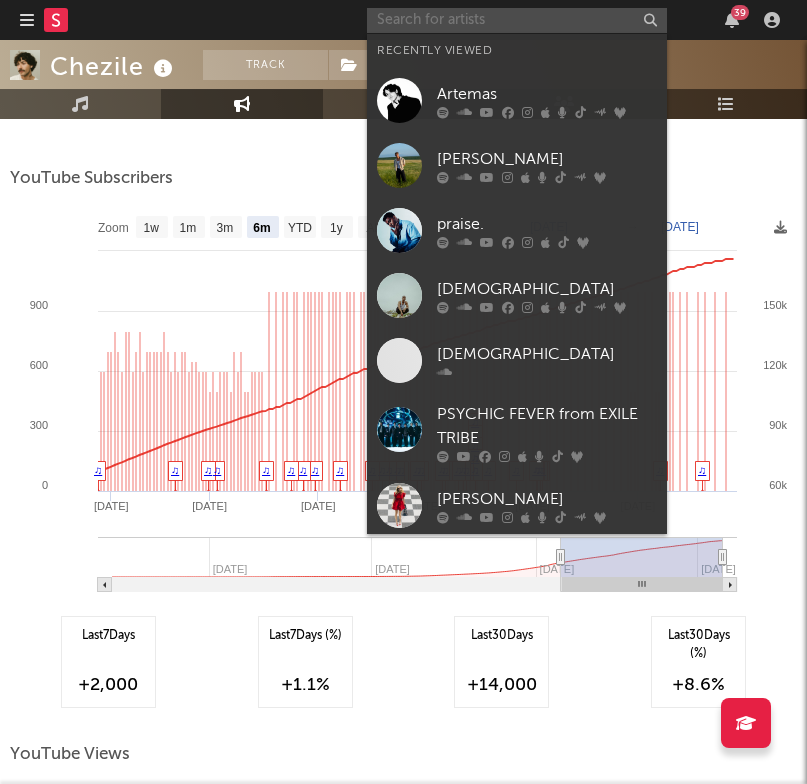 click at bounding box center [517, 20] 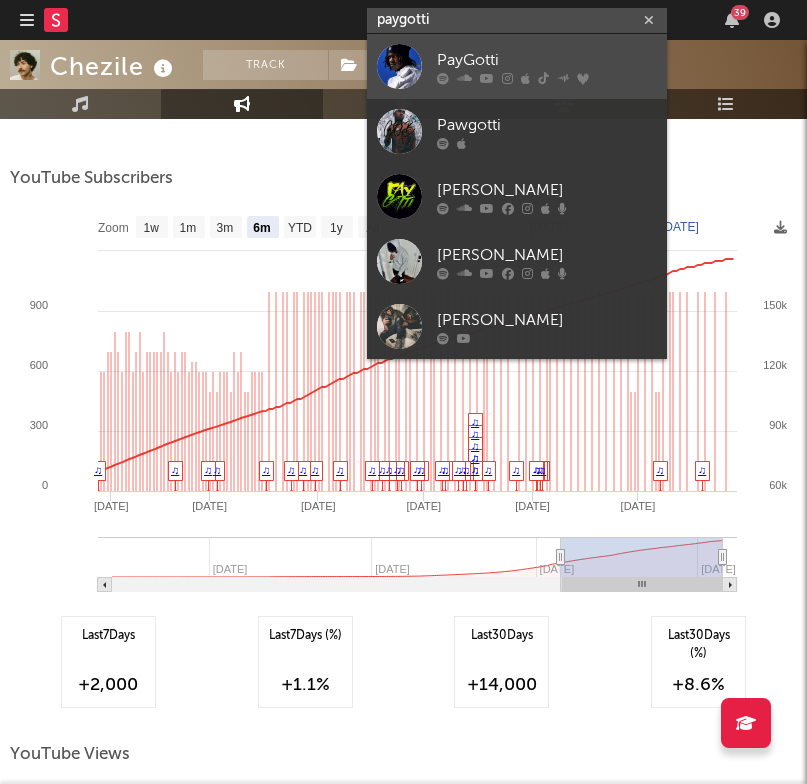 type on "paygotti" 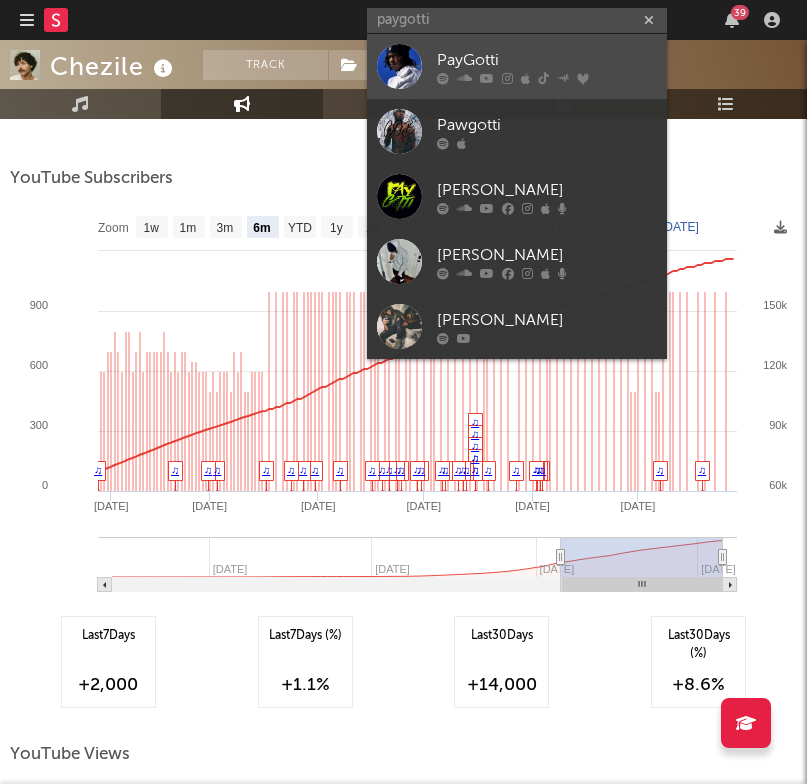 click on "PayGotti" at bounding box center (547, 60) 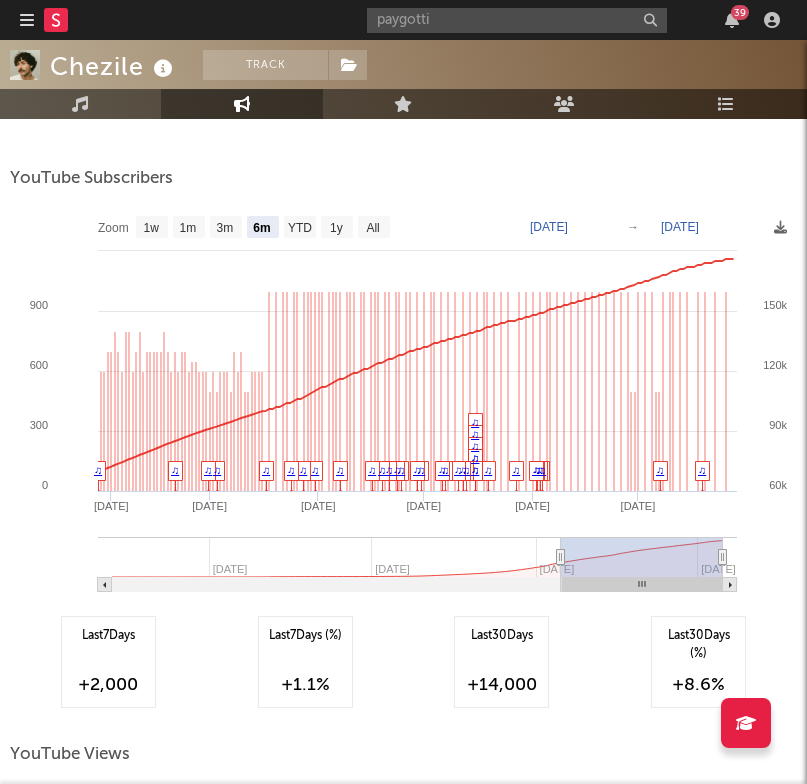 type 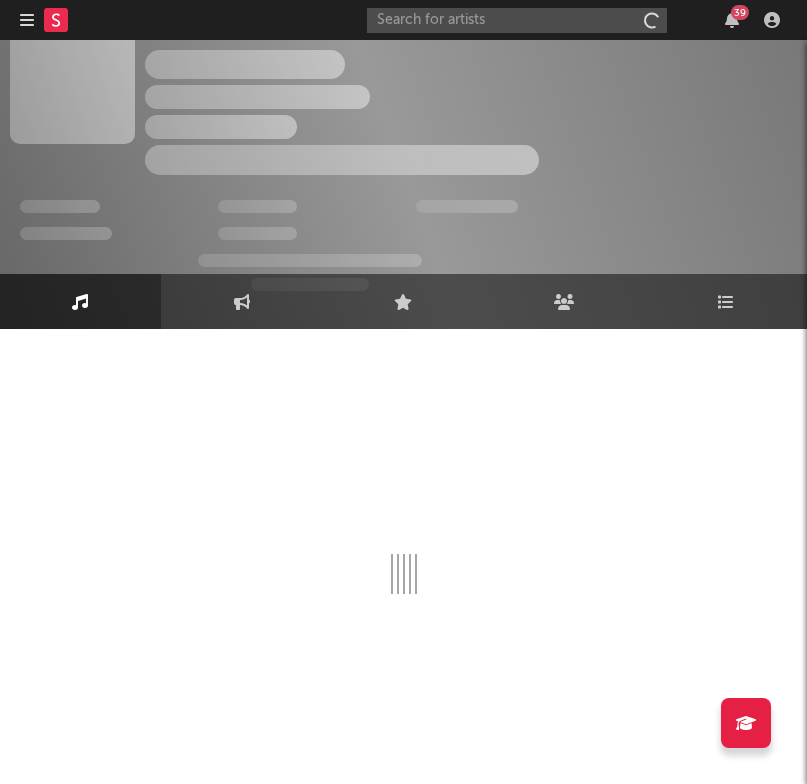 scroll, scrollTop: 31, scrollLeft: 0, axis: vertical 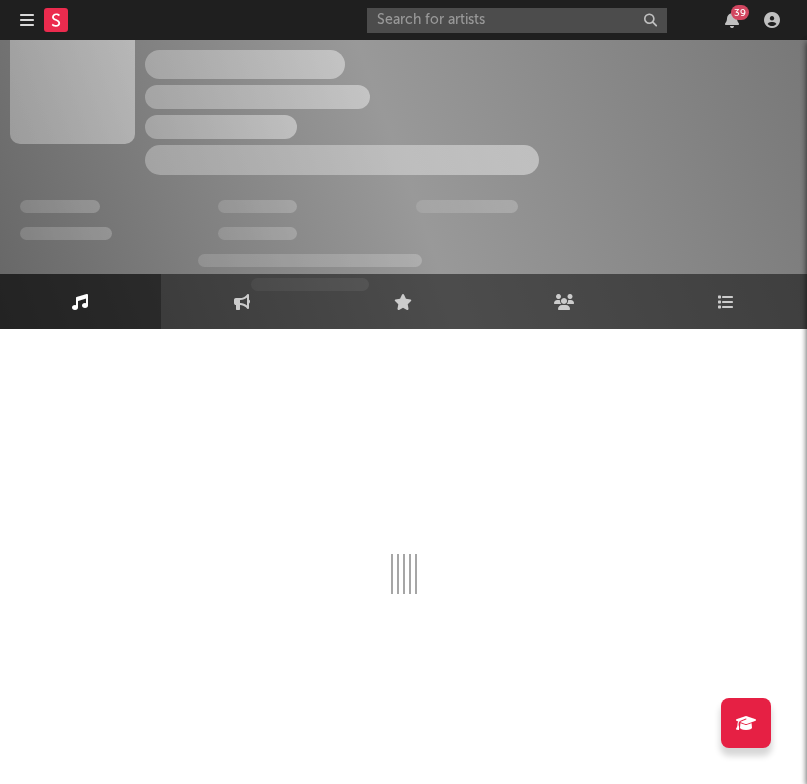 select on "6m" 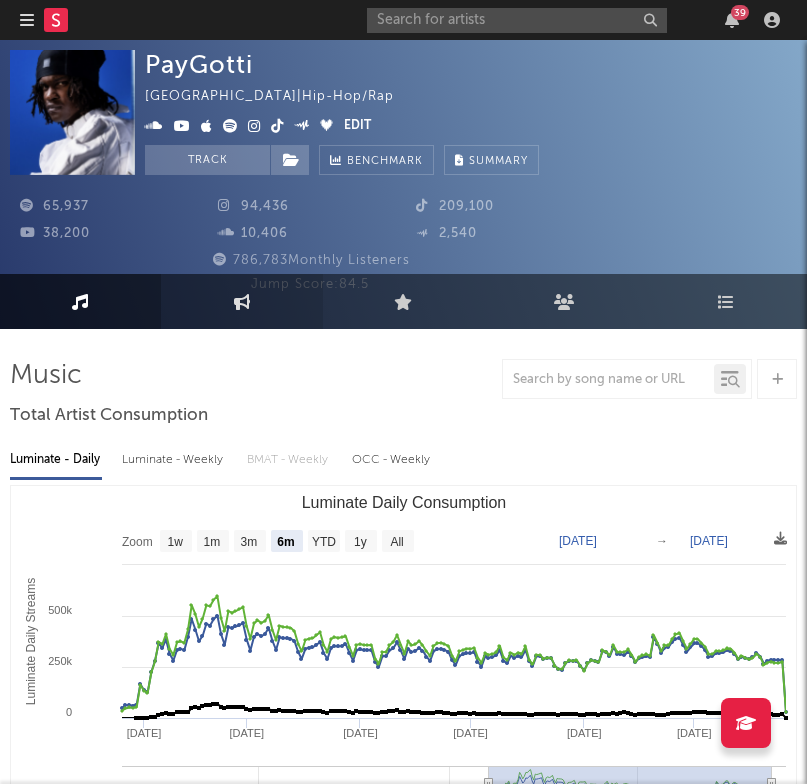click on "Engagement" at bounding box center [241, 301] 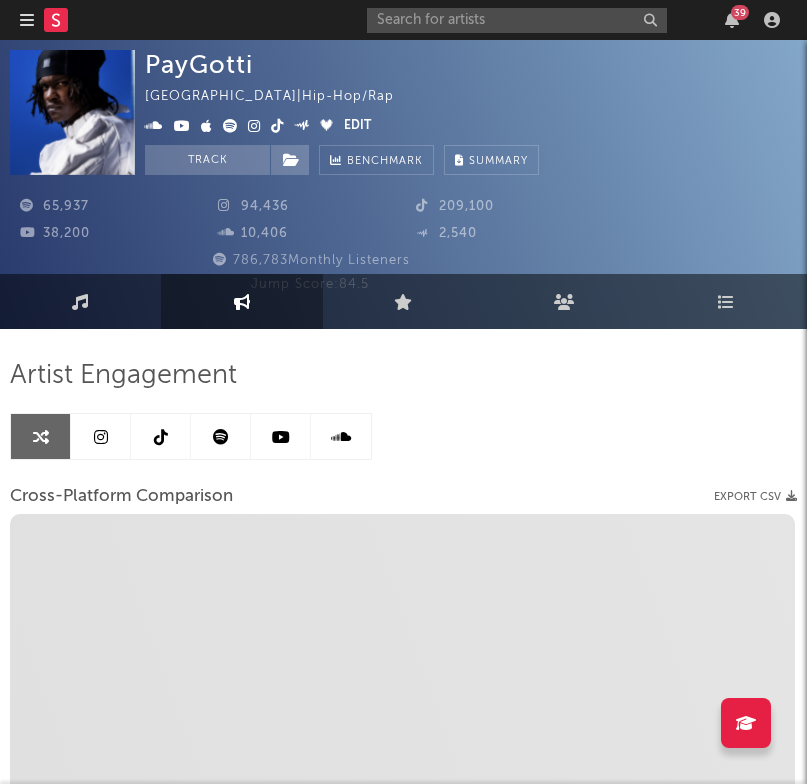 click at bounding box center [101, 436] 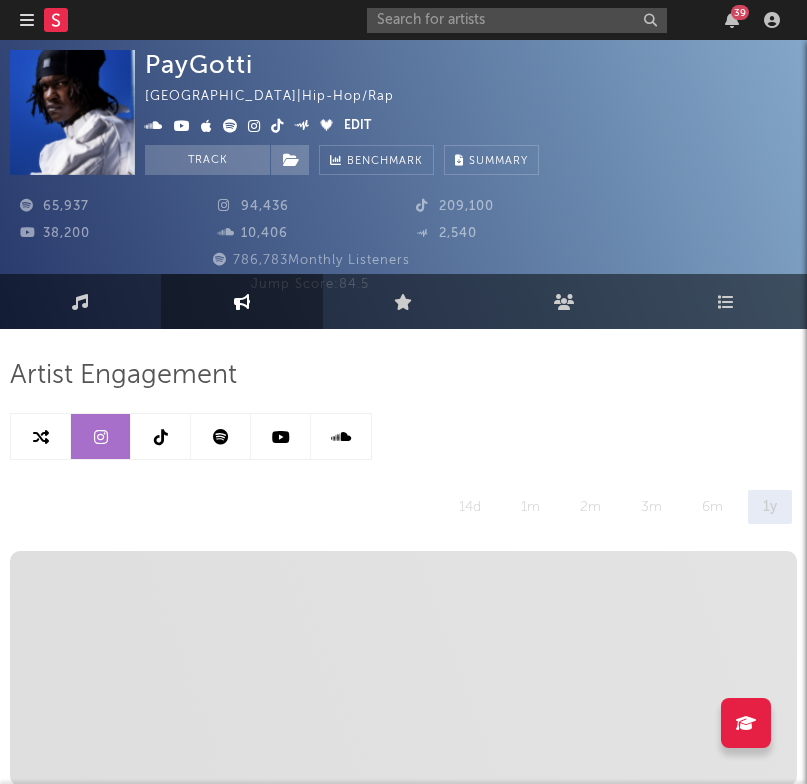 select on "6m" 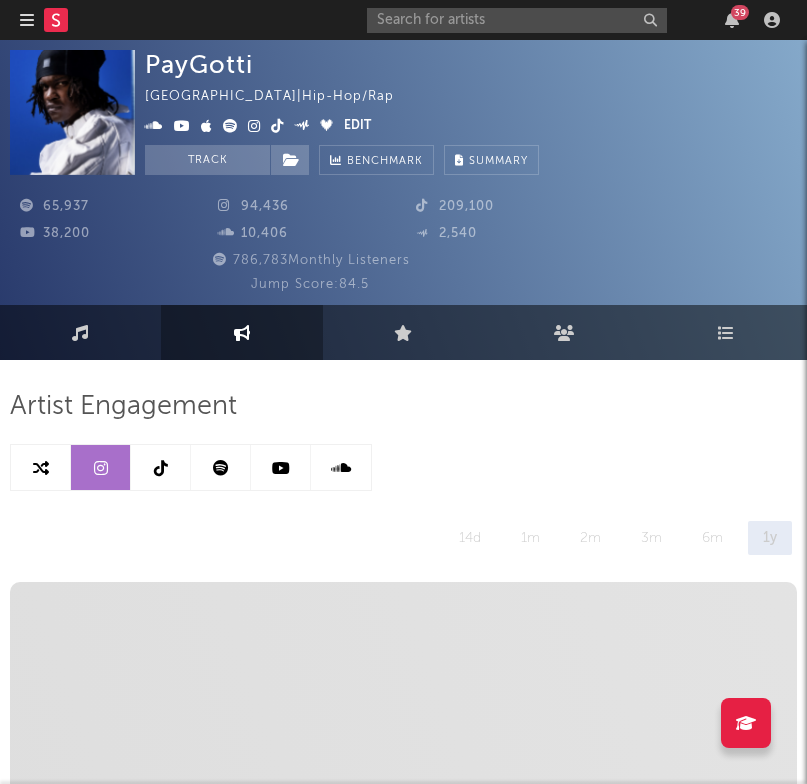 scroll, scrollTop: 0, scrollLeft: 0, axis: both 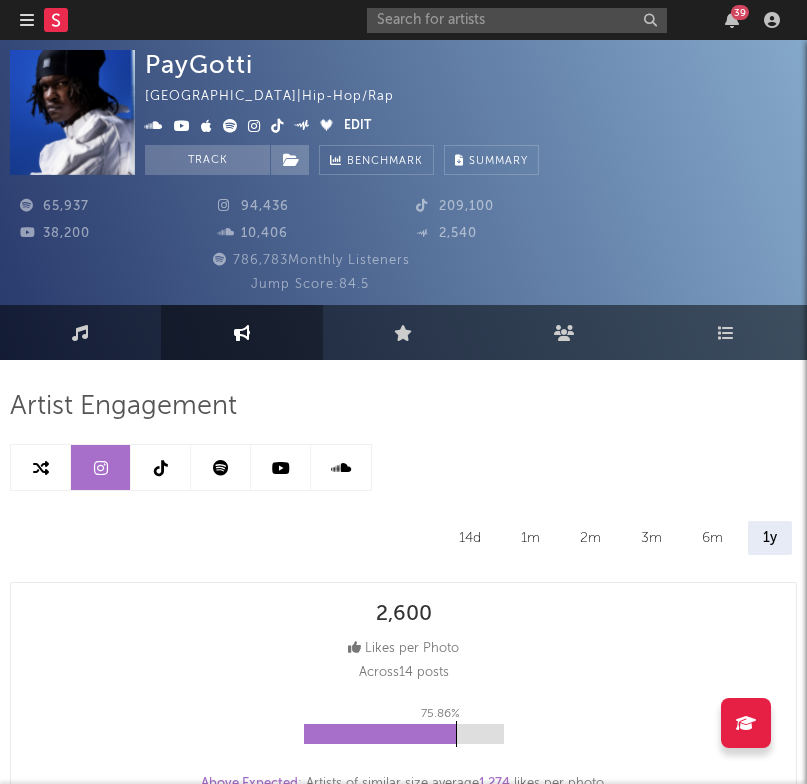select on "1m" 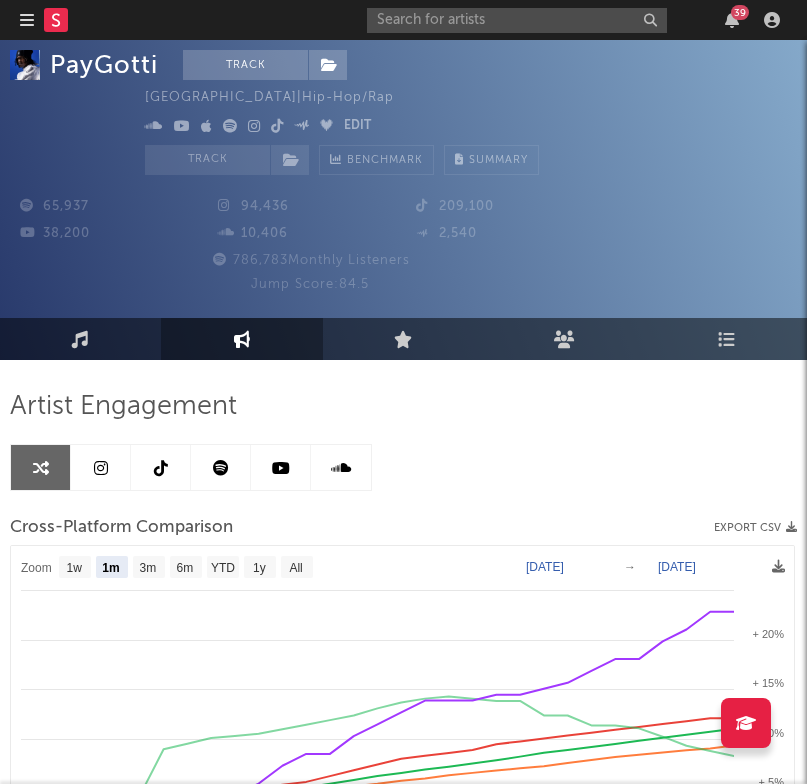 scroll, scrollTop: 31, scrollLeft: 0, axis: vertical 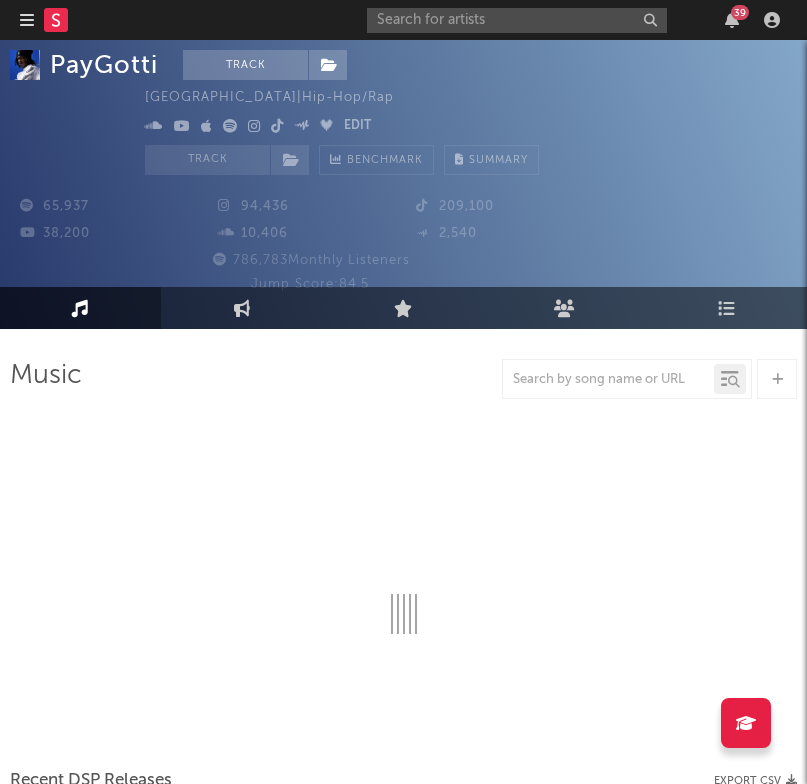 select on "6m" 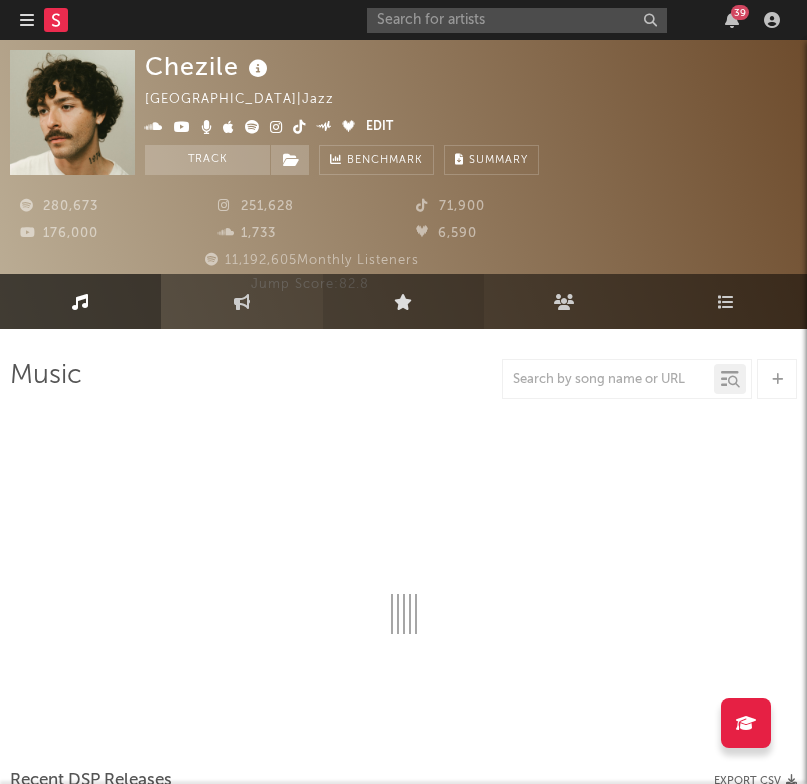 select on "6m" 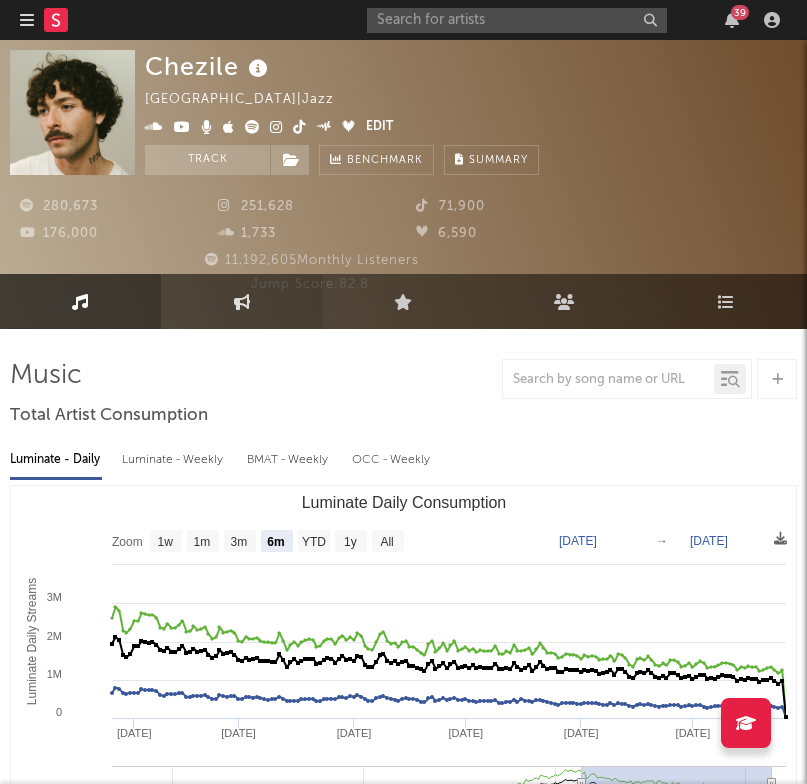 click on "Engagement" at bounding box center (241, 301) 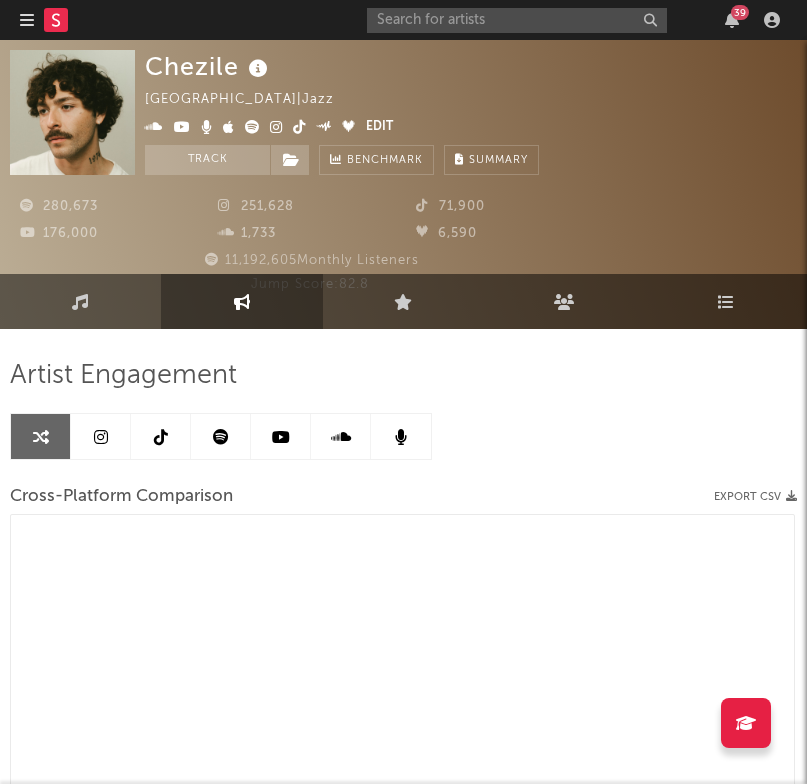 select on "1m" 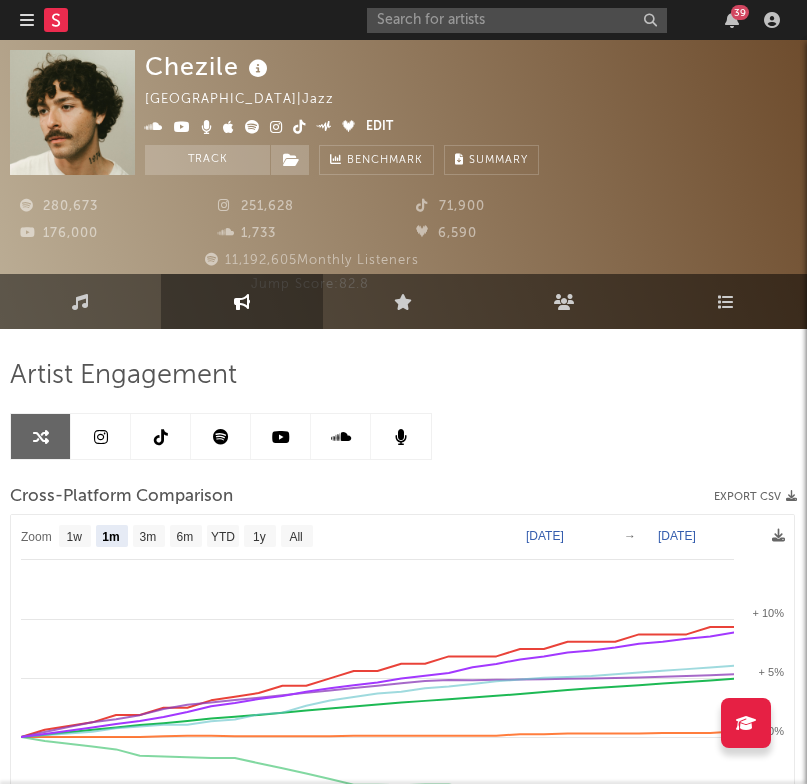 click at bounding box center [101, 436] 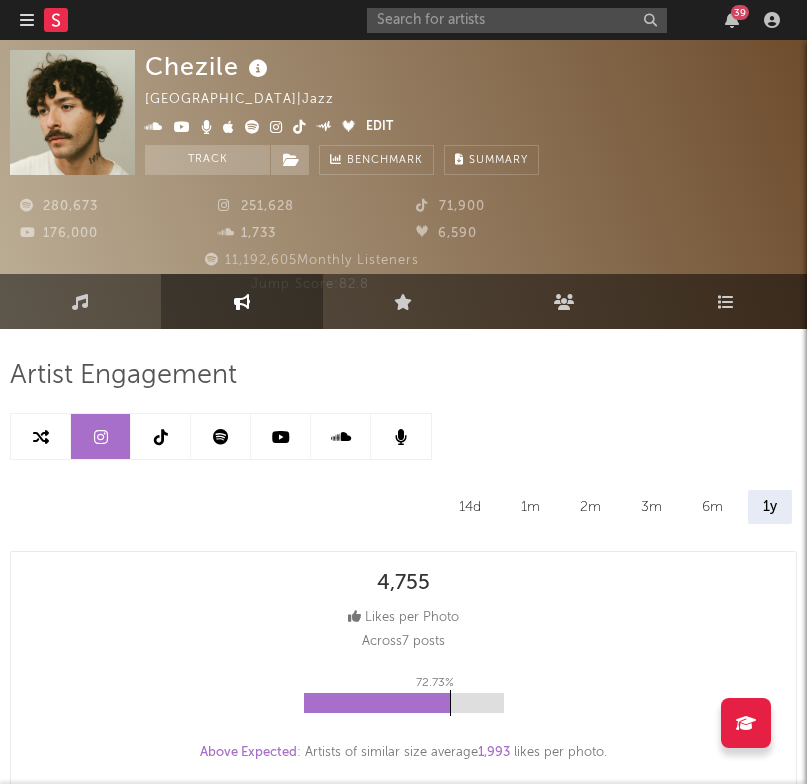 select on "6m" 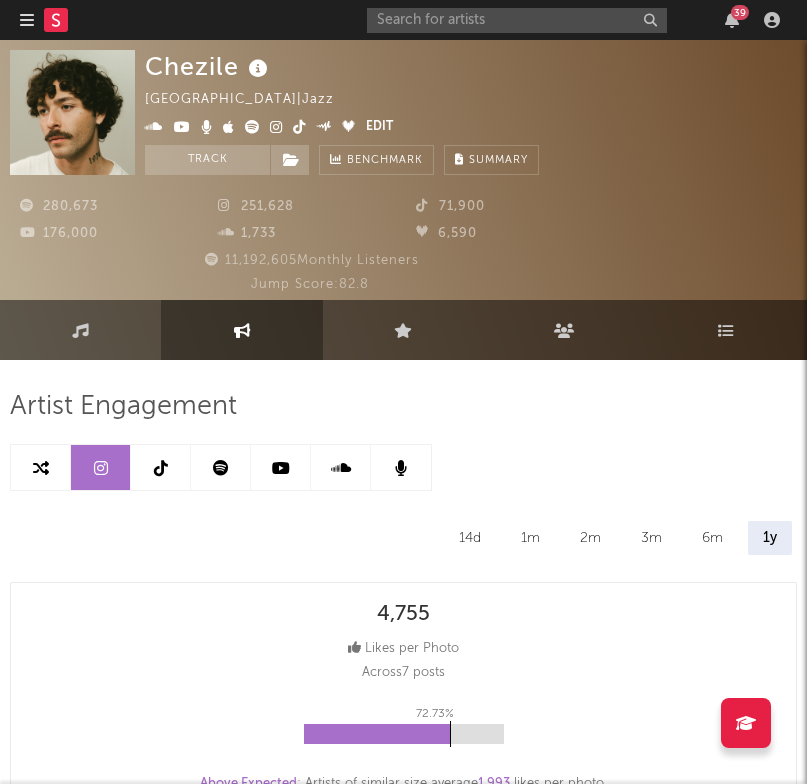 scroll, scrollTop: -1, scrollLeft: 0, axis: vertical 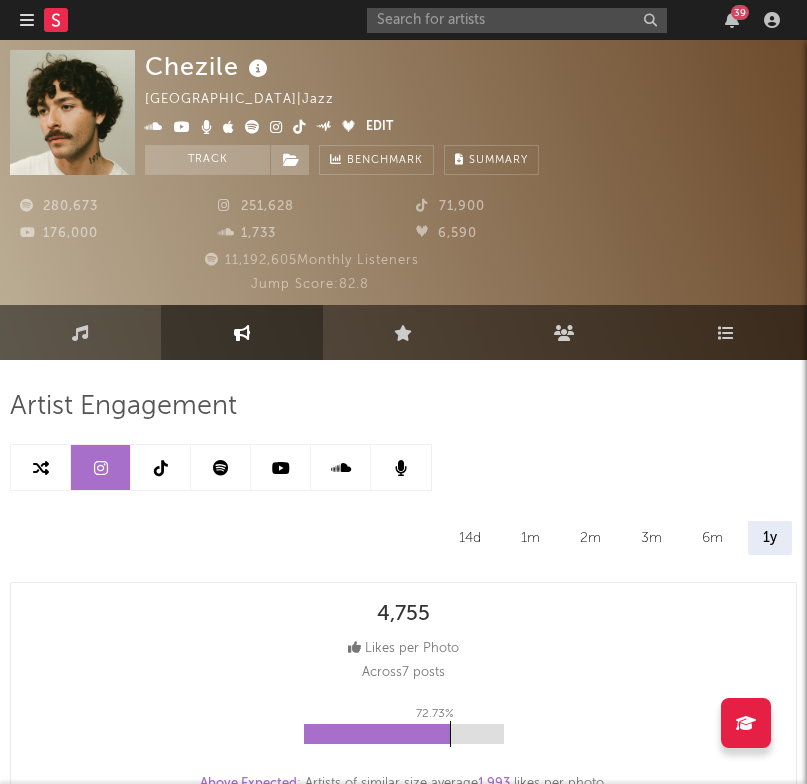 click at bounding box center (161, 467) 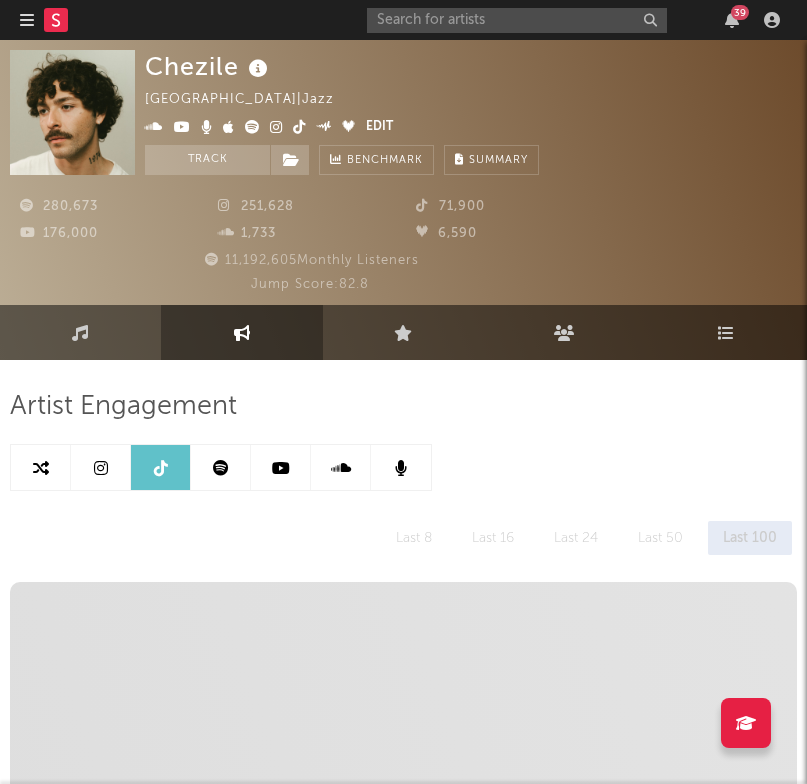 select on "6m" 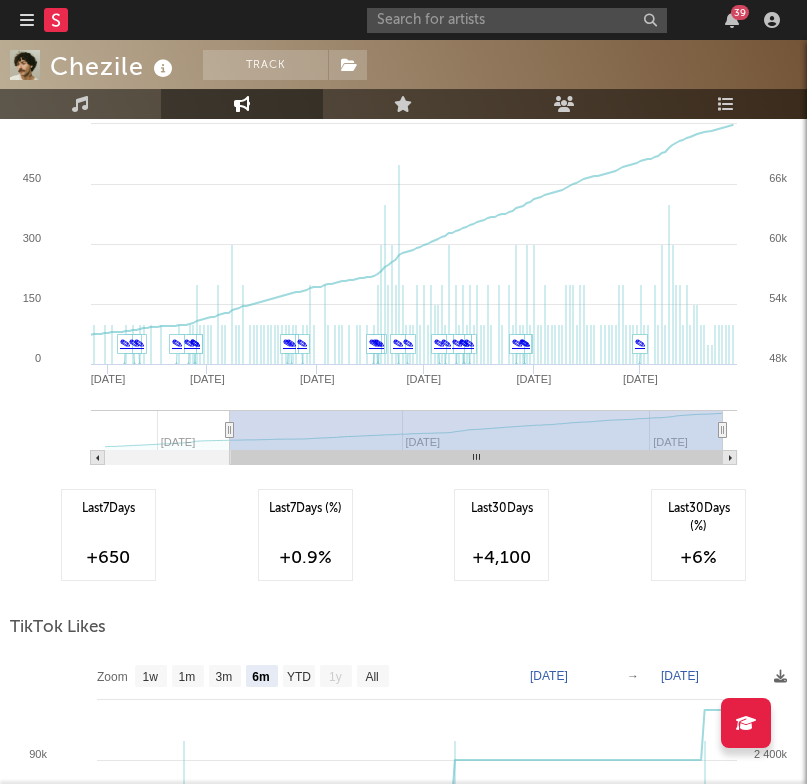 scroll, scrollTop: 1396, scrollLeft: 0, axis: vertical 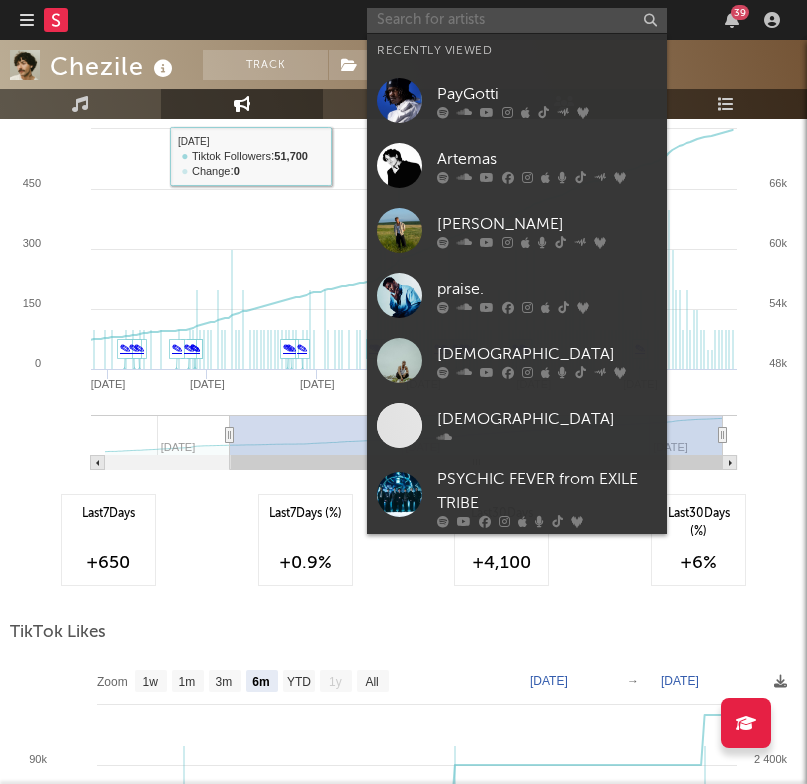 click at bounding box center [517, 20] 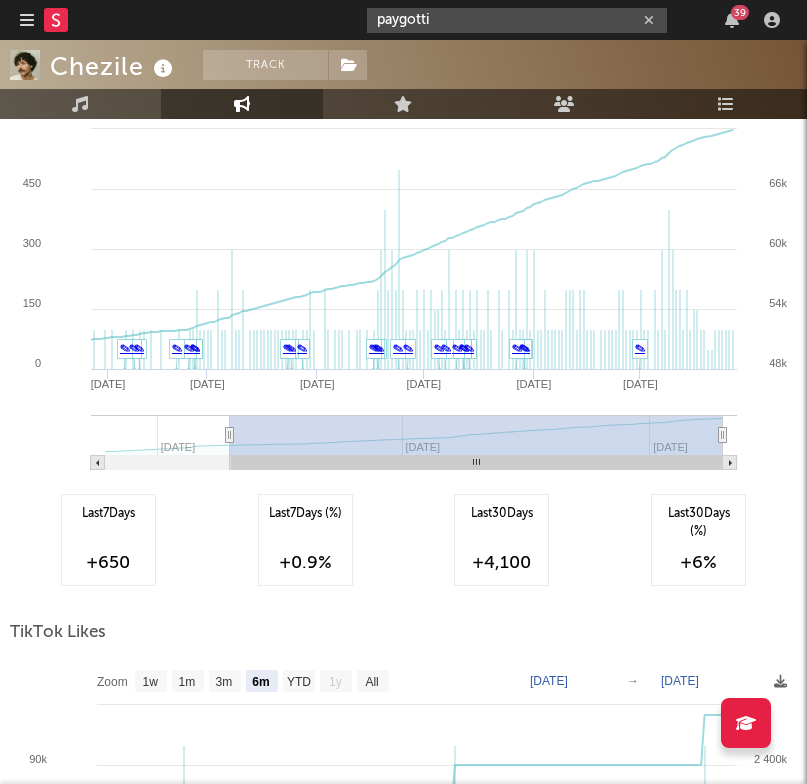 click on "paygotti" at bounding box center [517, 20] 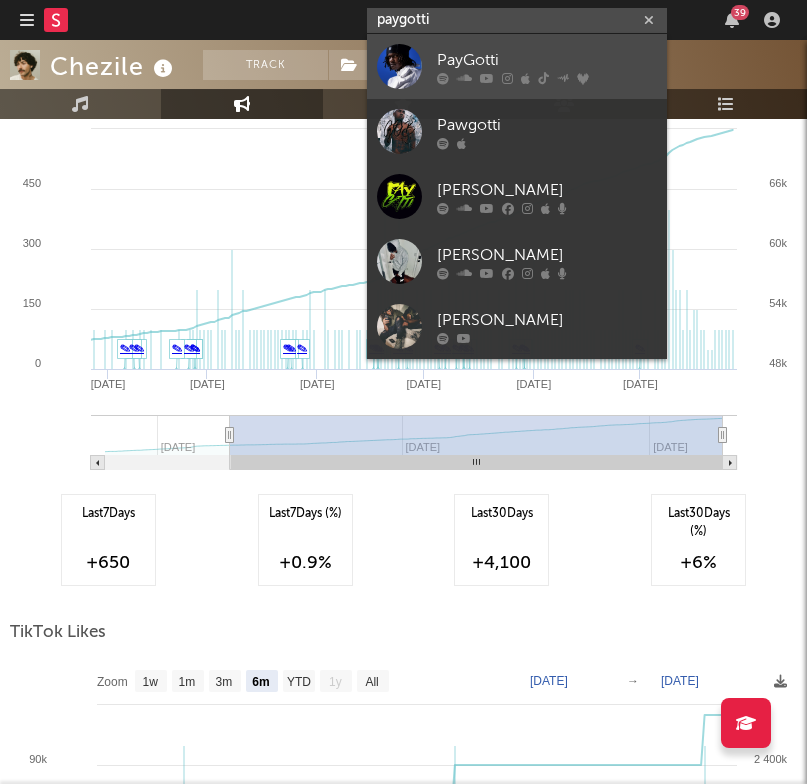 type on "paygotti" 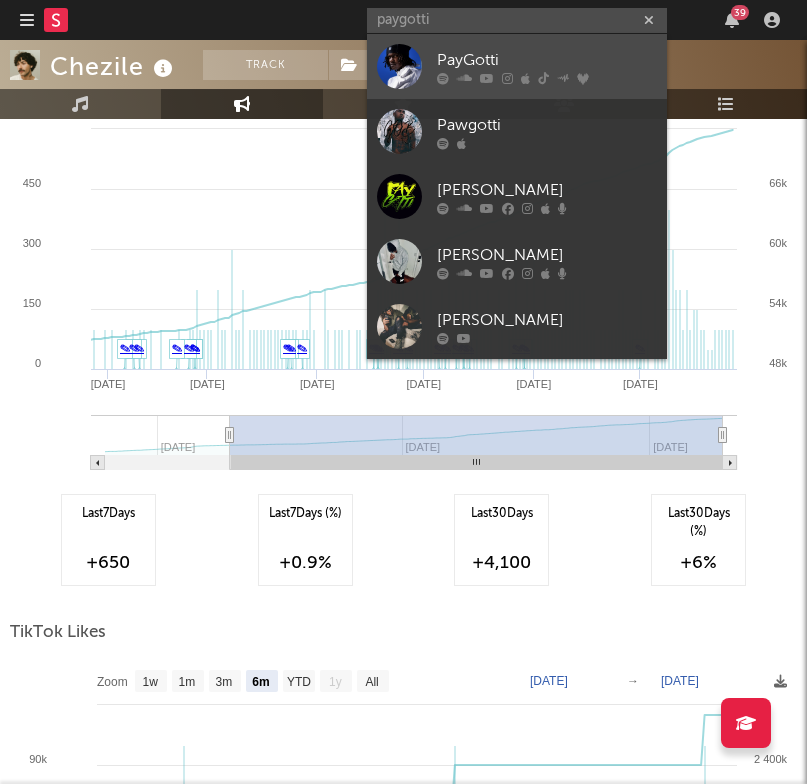 click on "PayGotti" at bounding box center (547, 60) 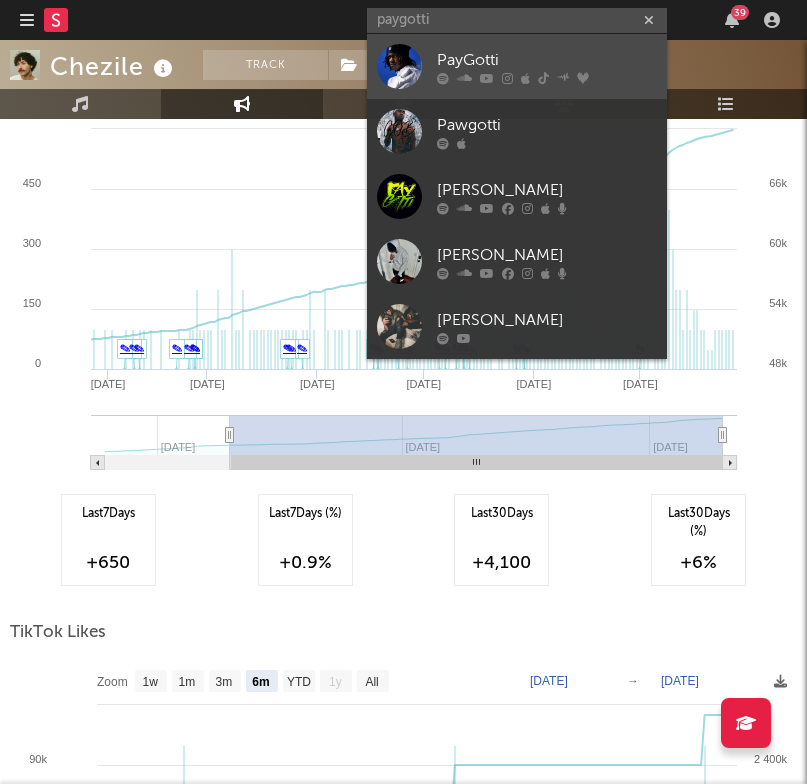 type 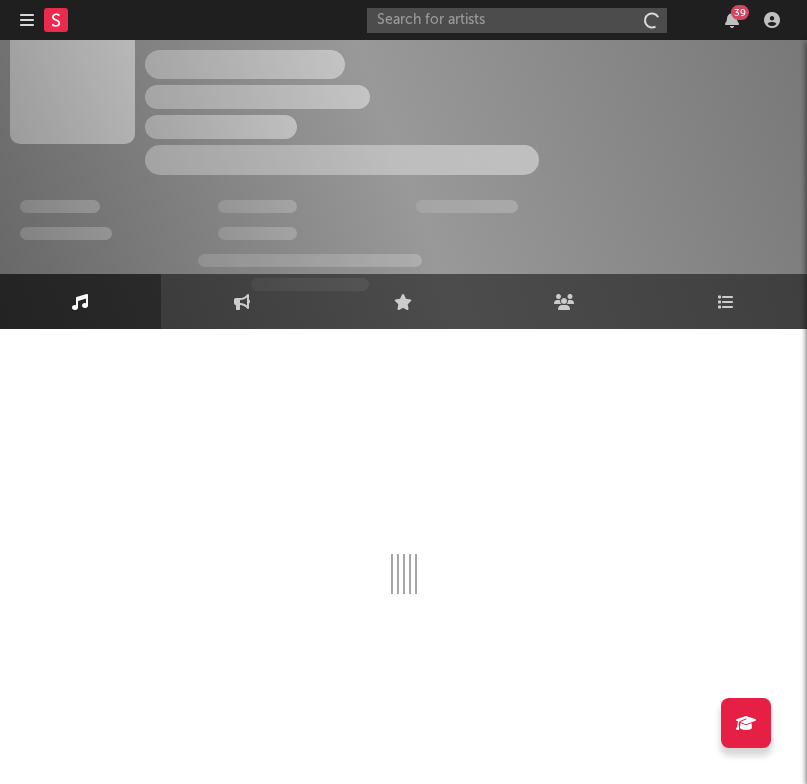 scroll, scrollTop: 31, scrollLeft: 0, axis: vertical 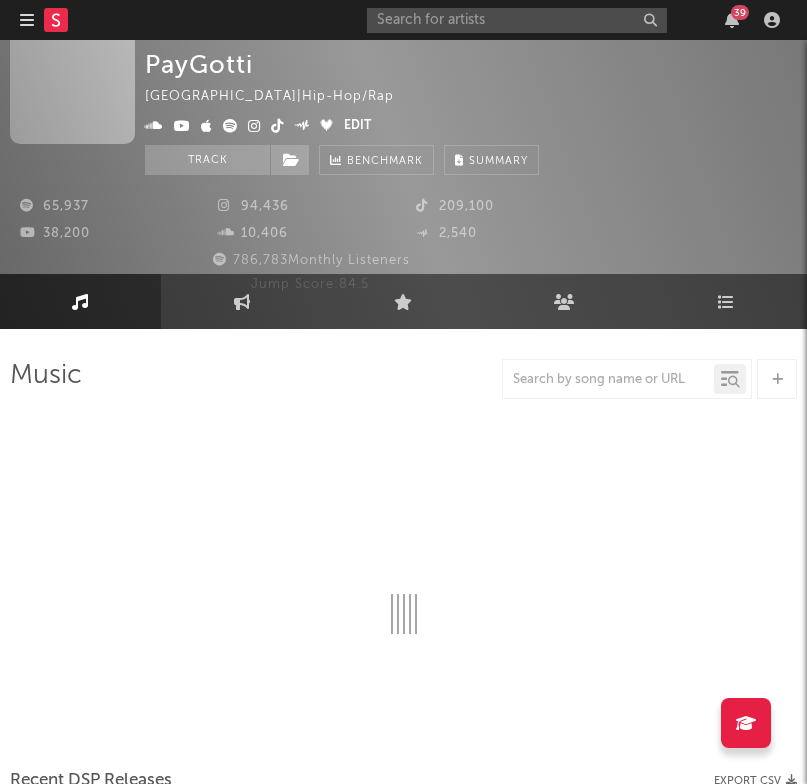 select on "6m" 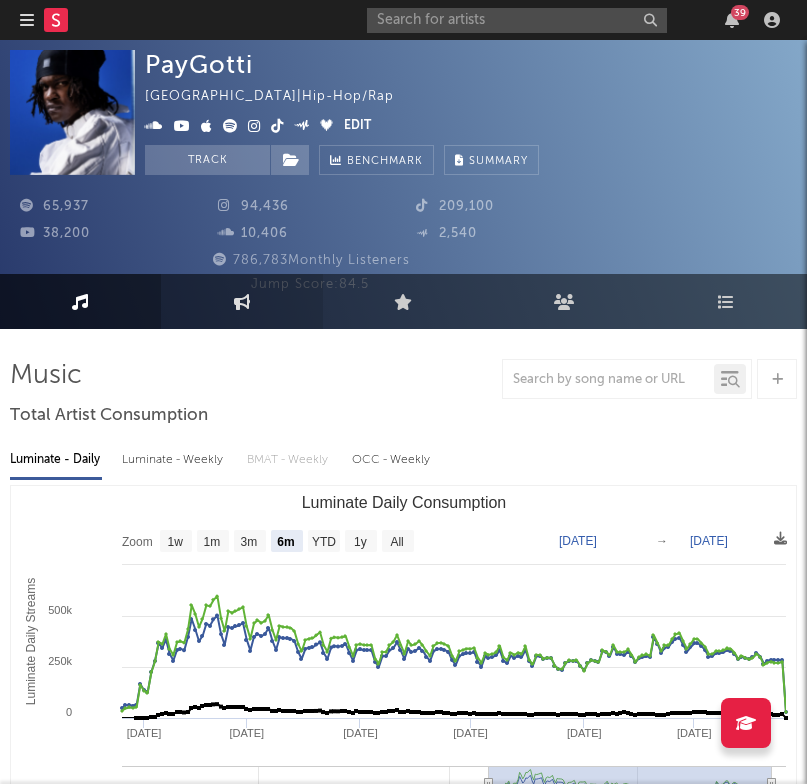 click on "Engagement" at bounding box center [241, 301] 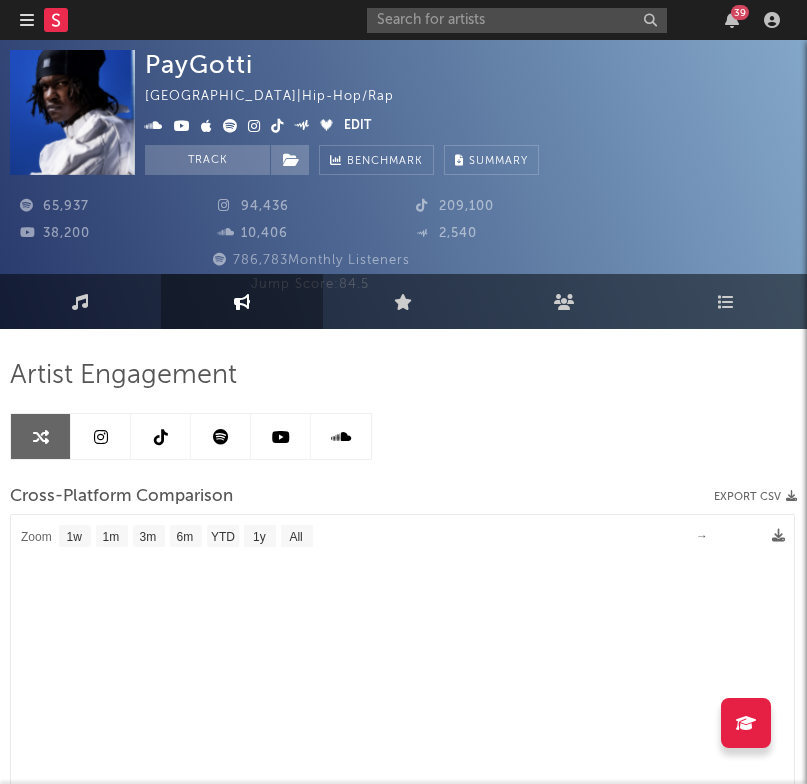 click at bounding box center [101, 436] 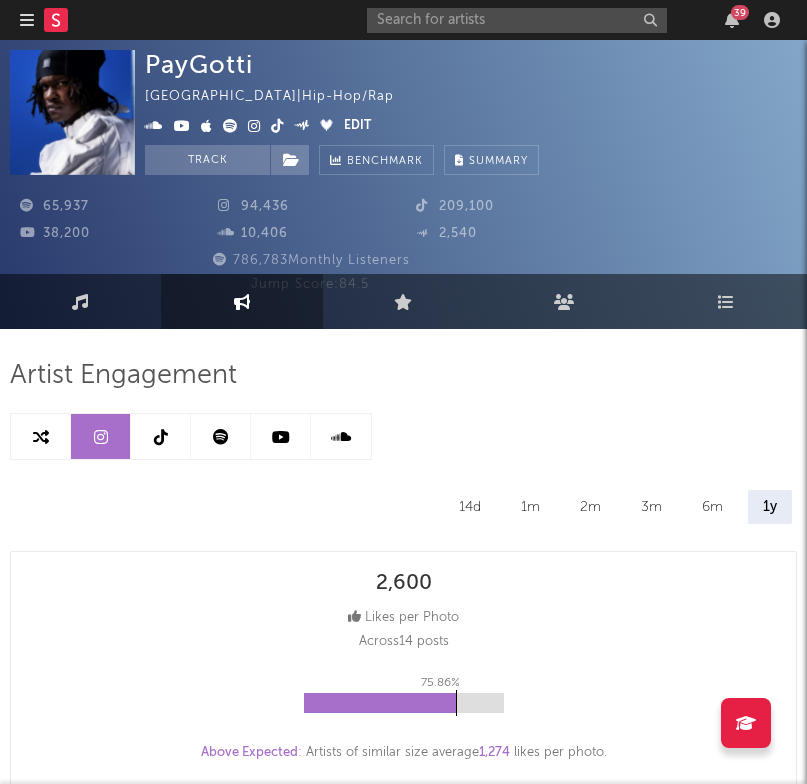 select on "6m" 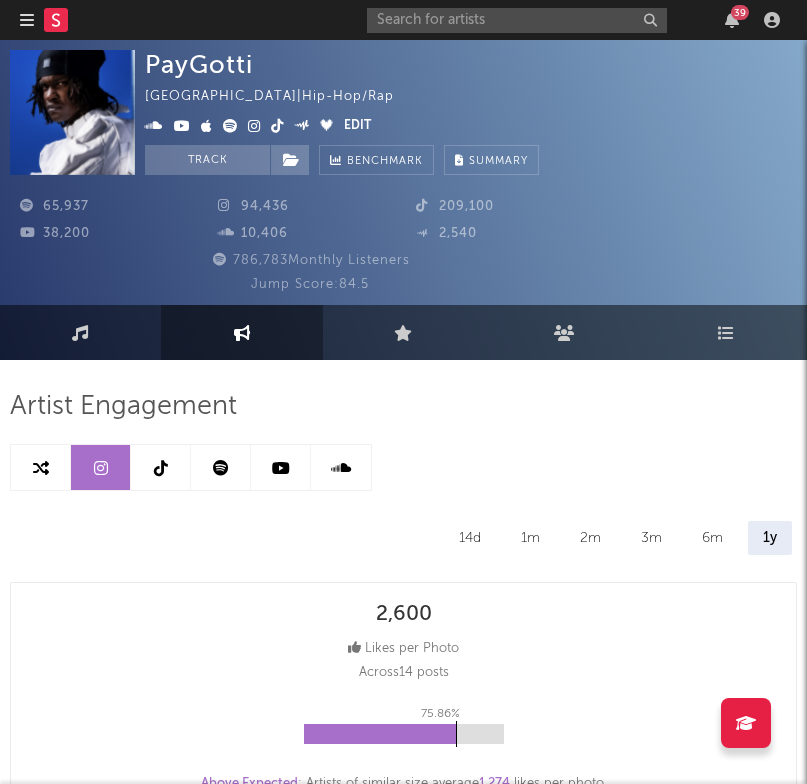 scroll, scrollTop: 0, scrollLeft: 0, axis: both 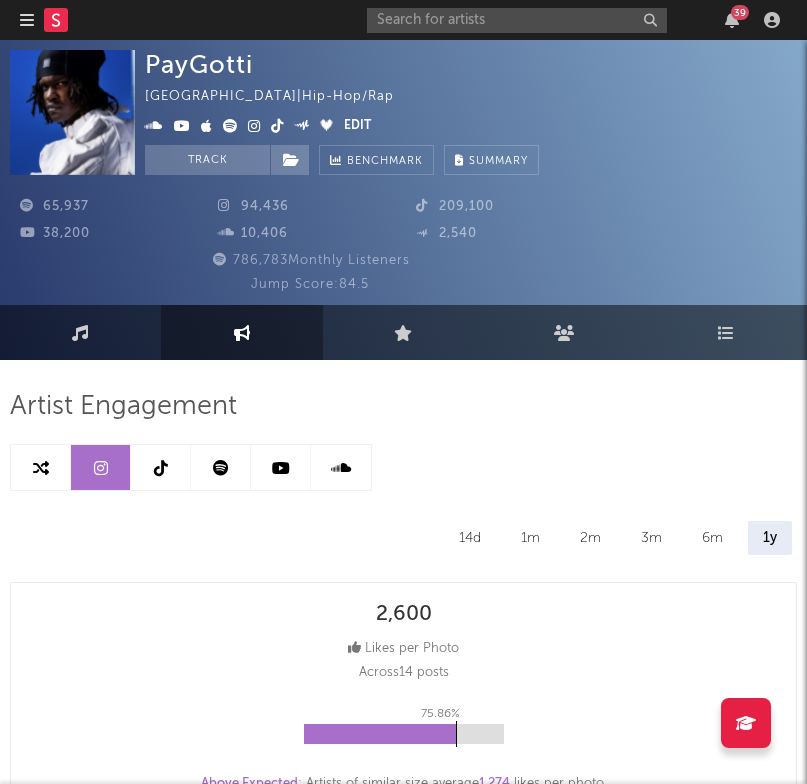 click at bounding box center [161, 468] 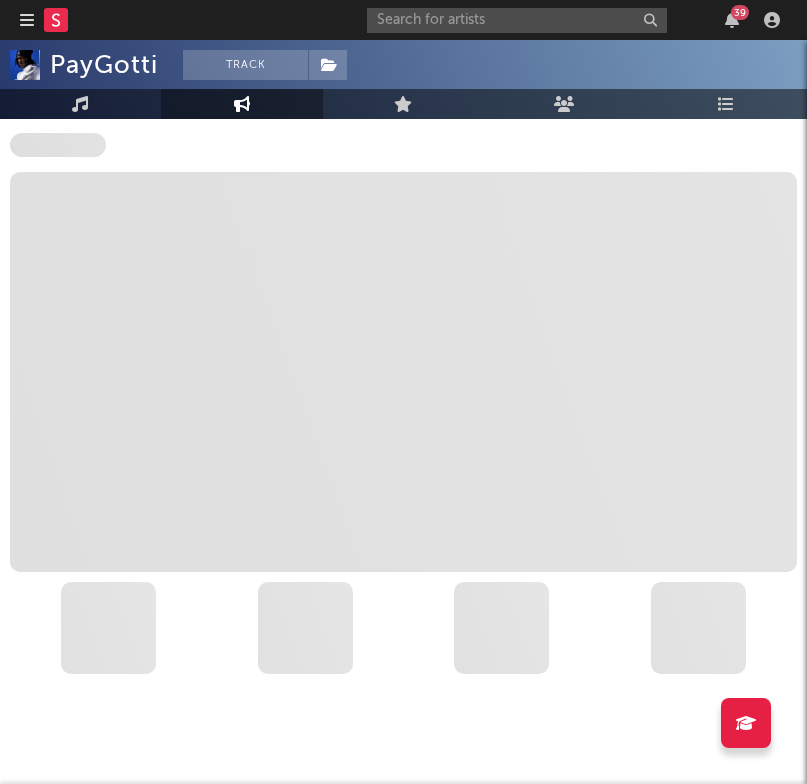 select on "6m" 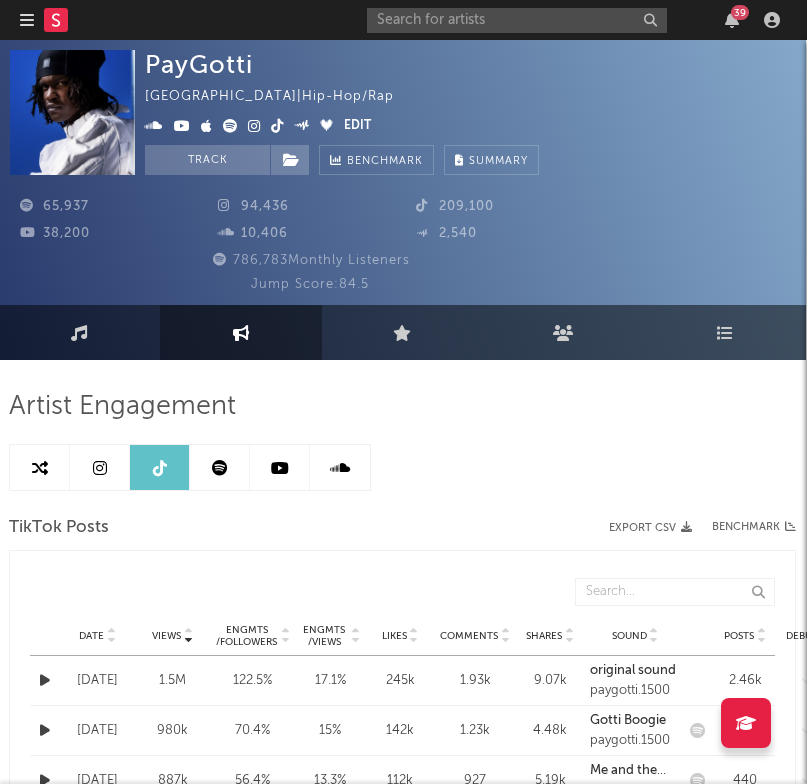 scroll, scrollTop: 0, scrollLeft: 1, axis: horizontal 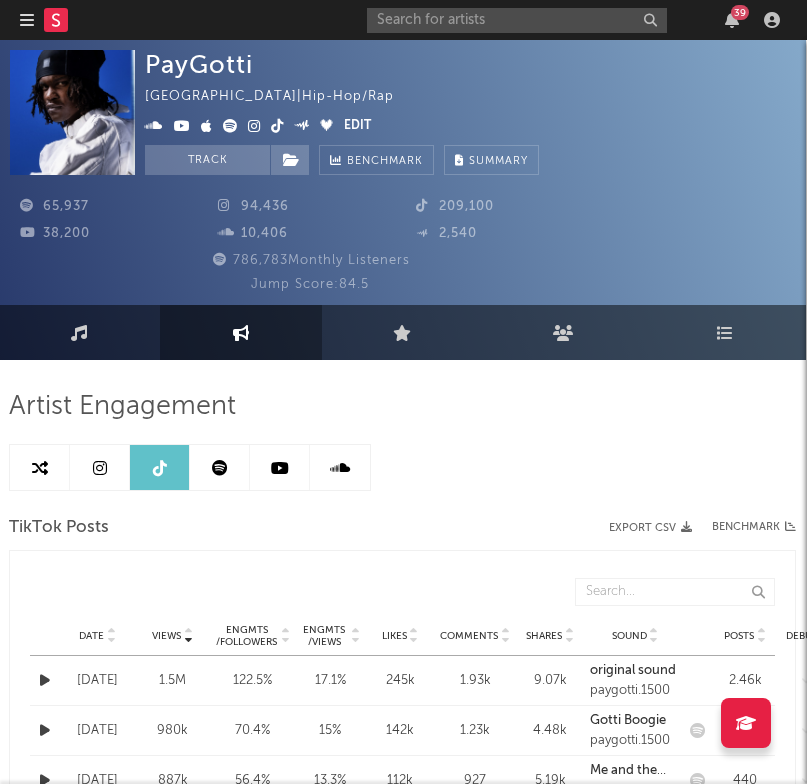 click at bounding box center [220, 467] 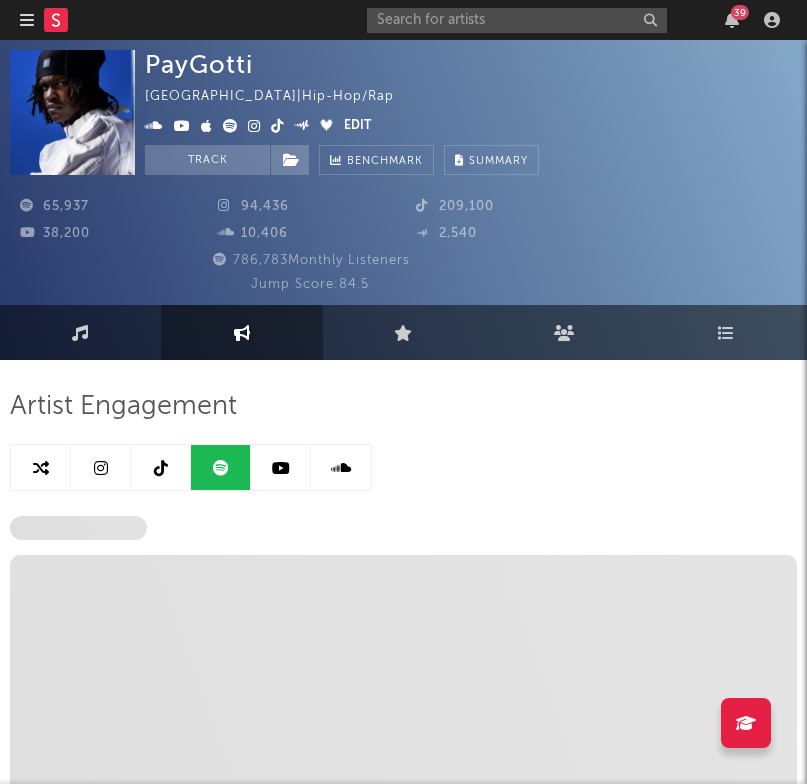 scroll, scrollTop: 0, scrollLeft: 0, axis: both 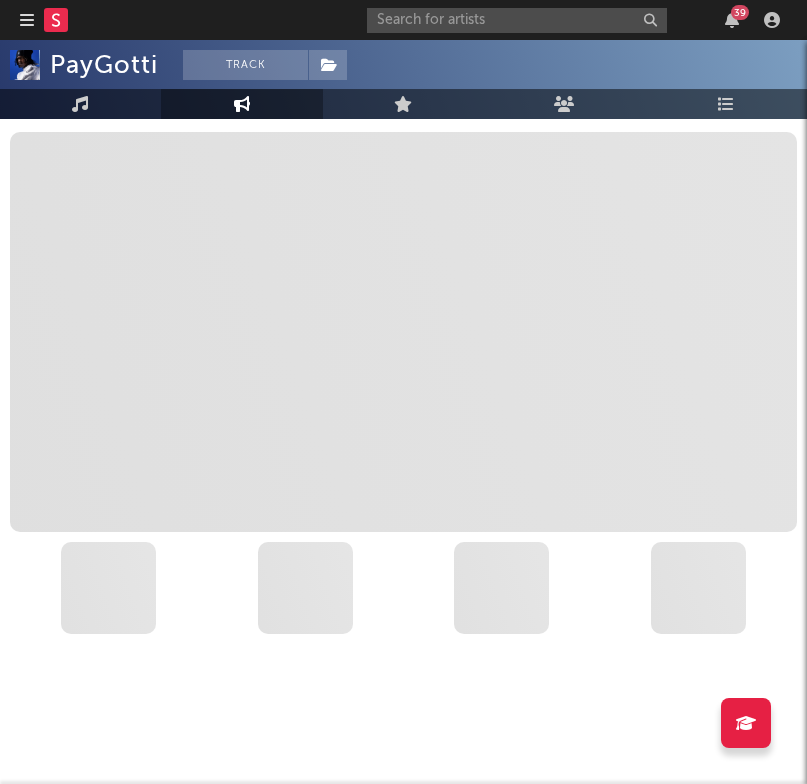 select on "6m" 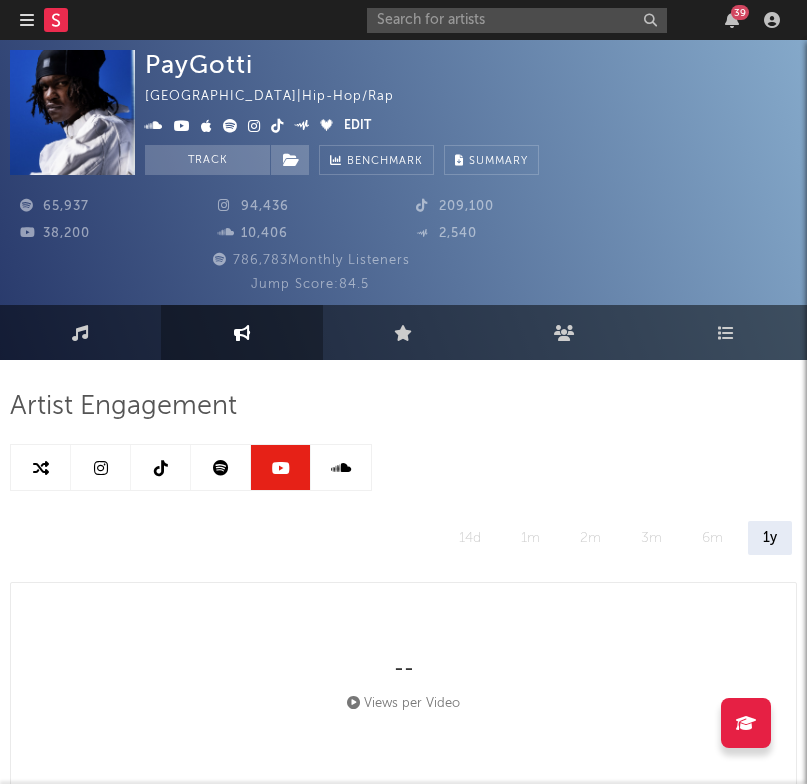 scroll, scrollTop: 0, scrollLeft: 0, axis: both 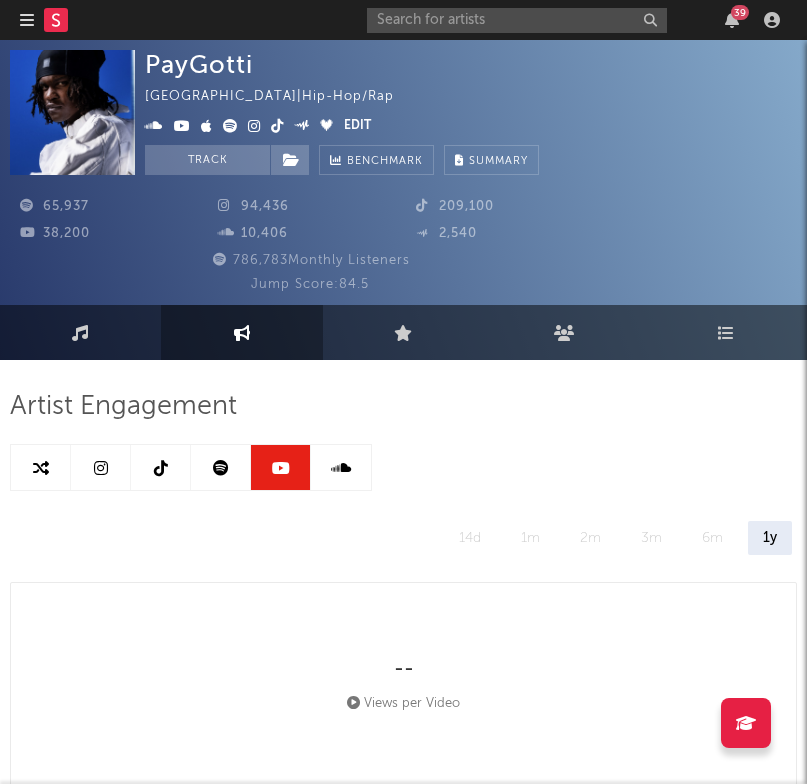 click at bounding box center (101, 468) 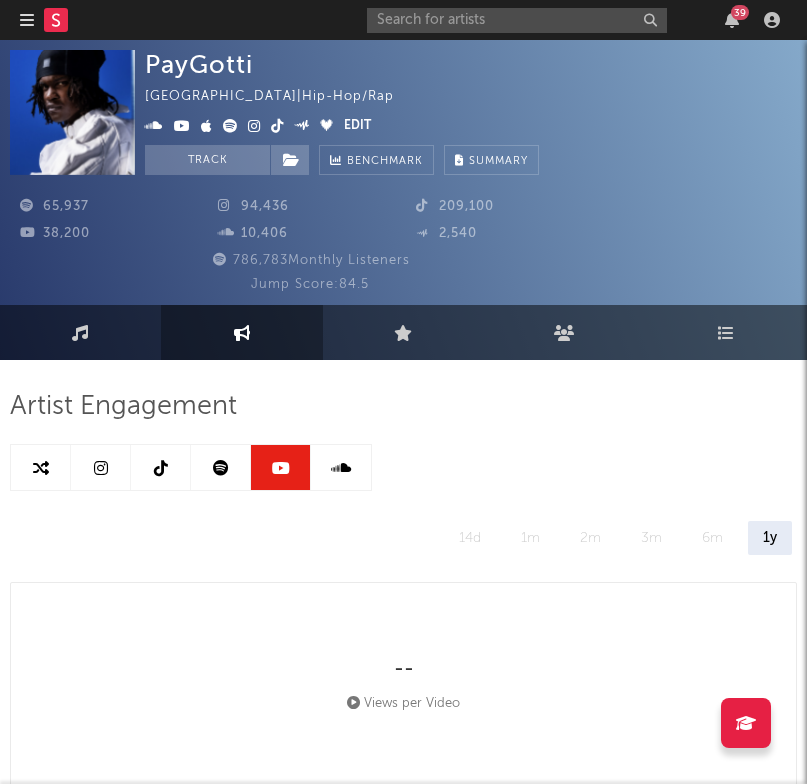select on "6m" 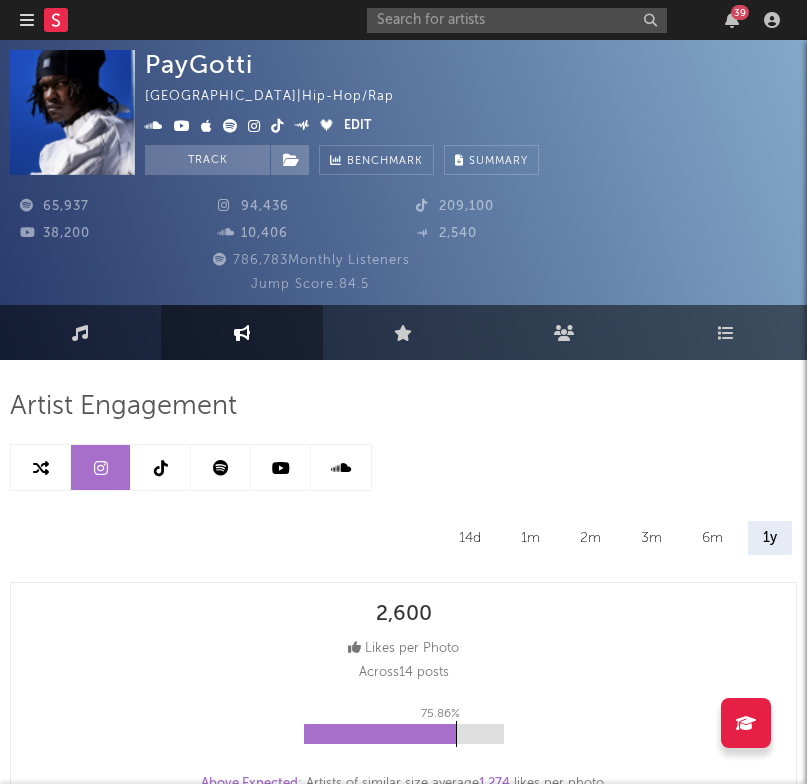 click at bounding box center (101, 468) 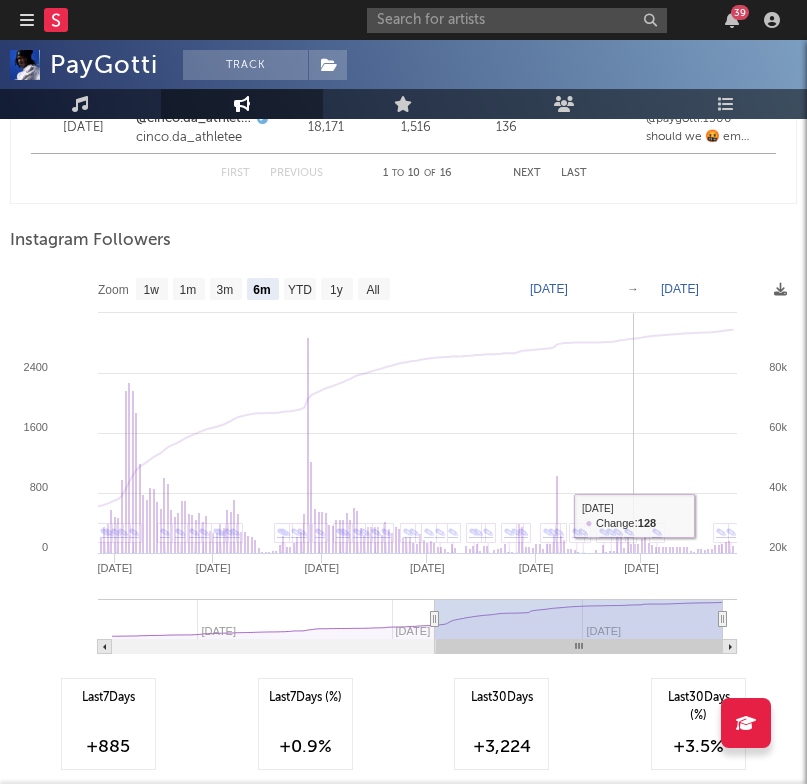 scroll, scrollTop: 4405, scrollLeft: 2, axis: both 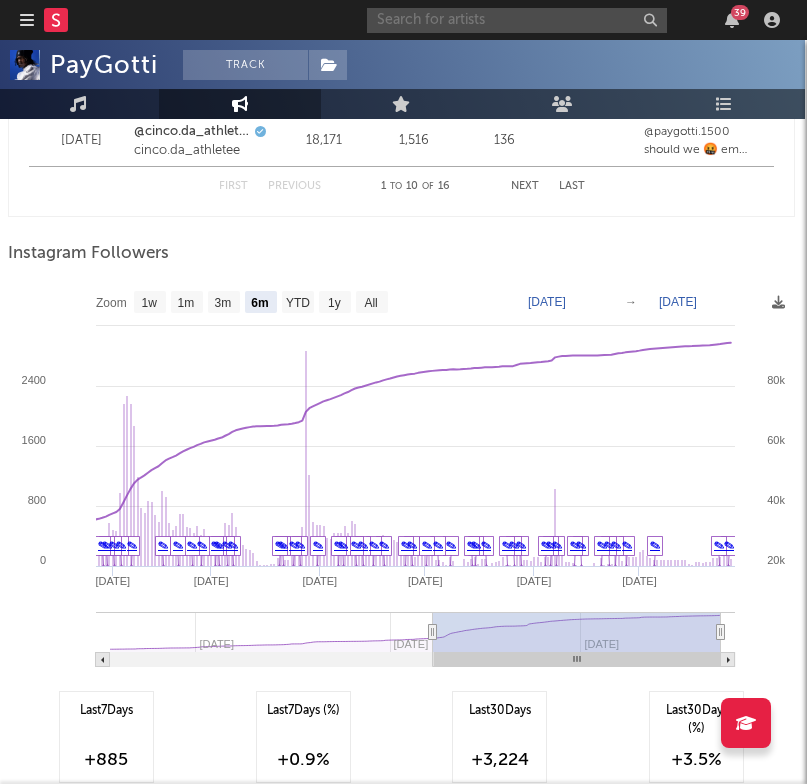 click at bounding box center (517, 20) 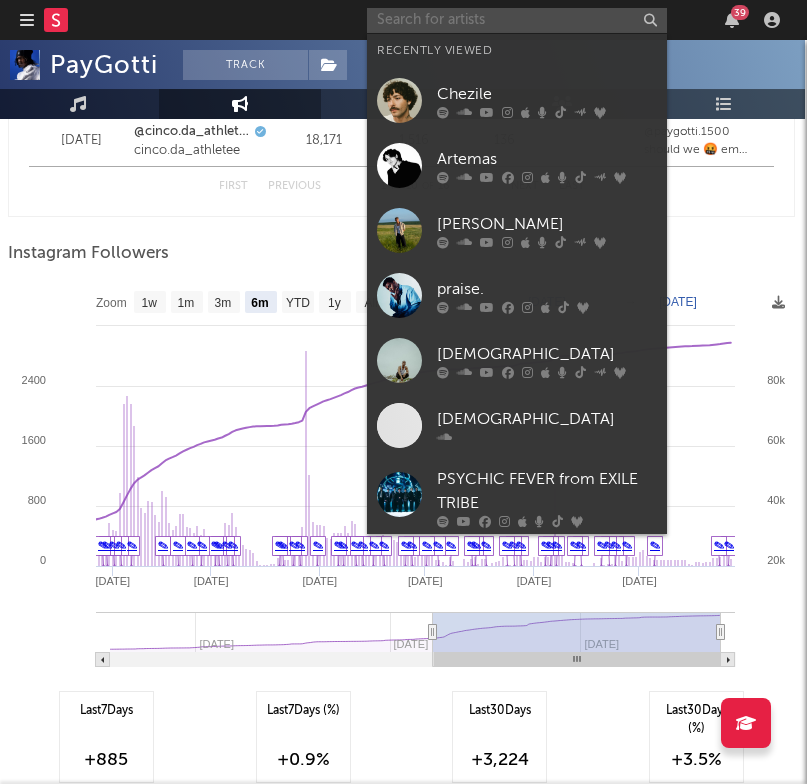 click at bounding box center [517, 20] 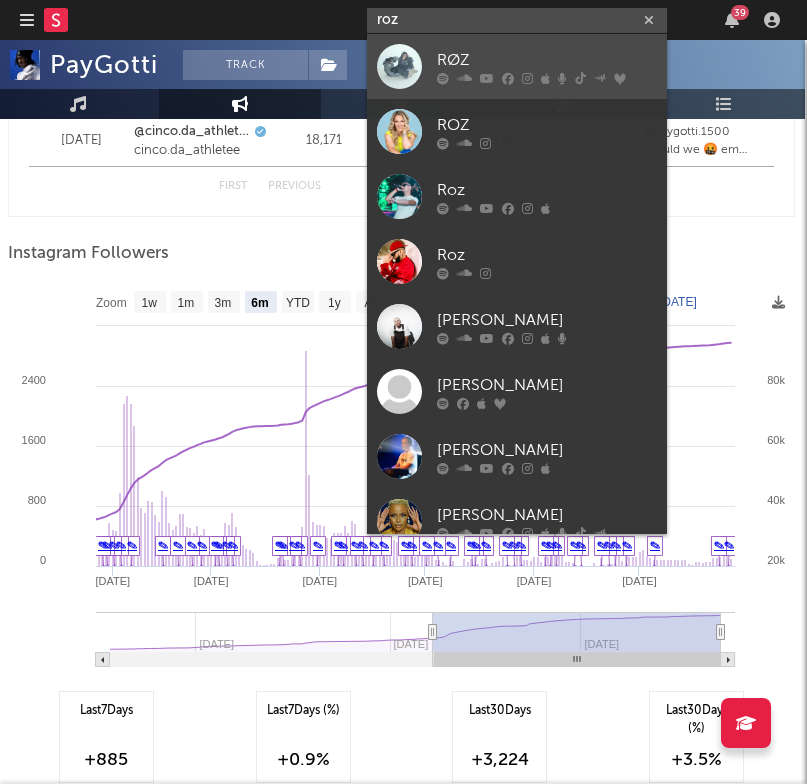 type on "roz" 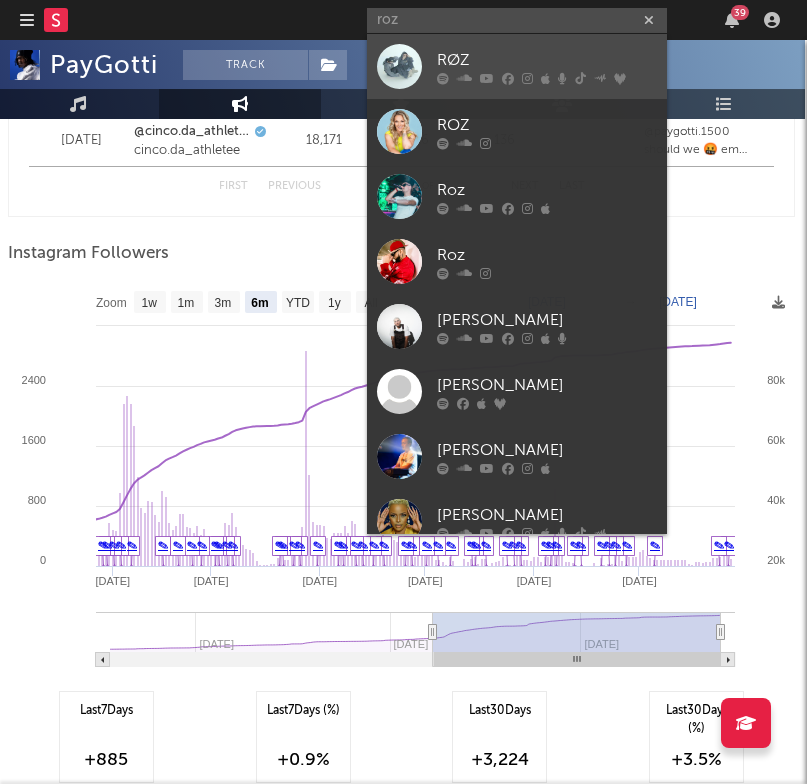 click on "RØZ" at bounding box center (547, 60) 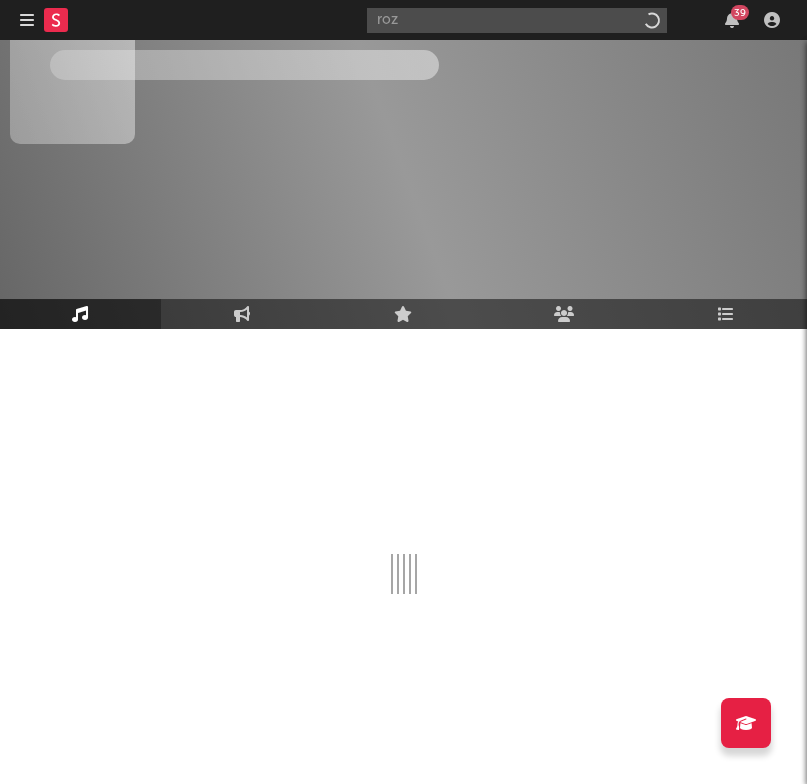 type 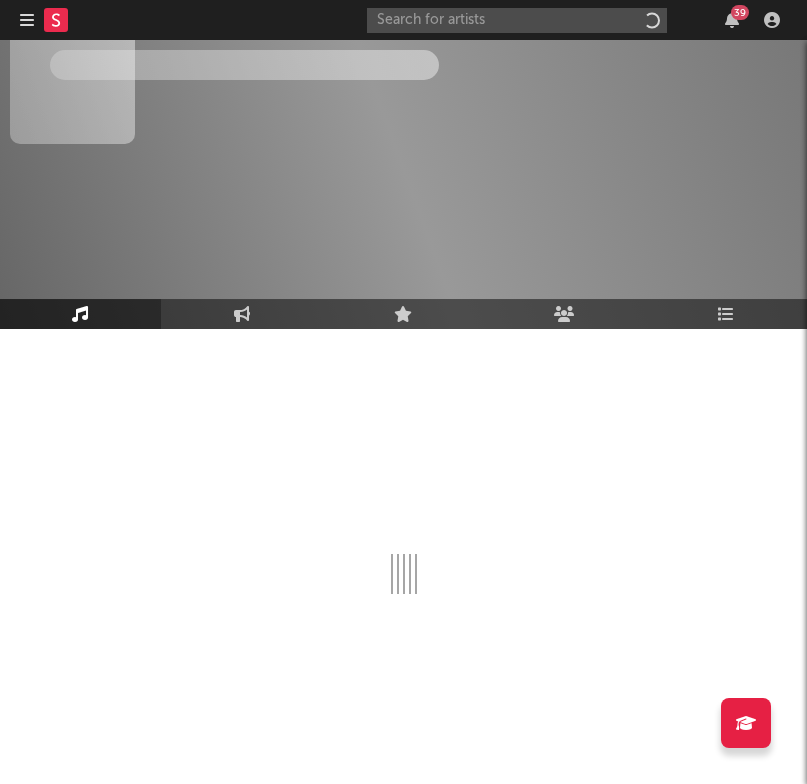 scroll, scrollTop: 31, scrollLeft: 0, axis: vertical 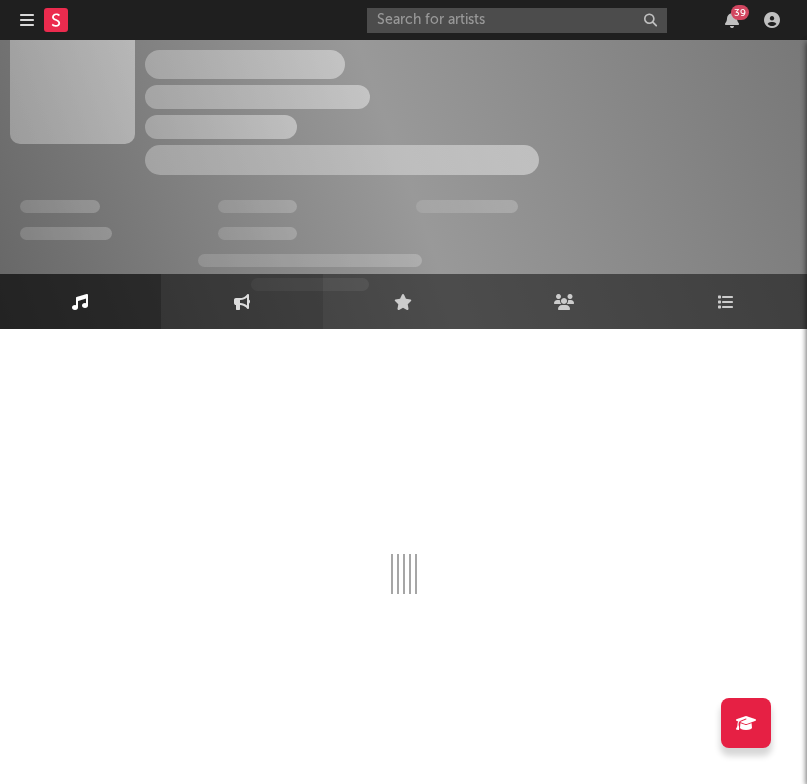 select on "6m" 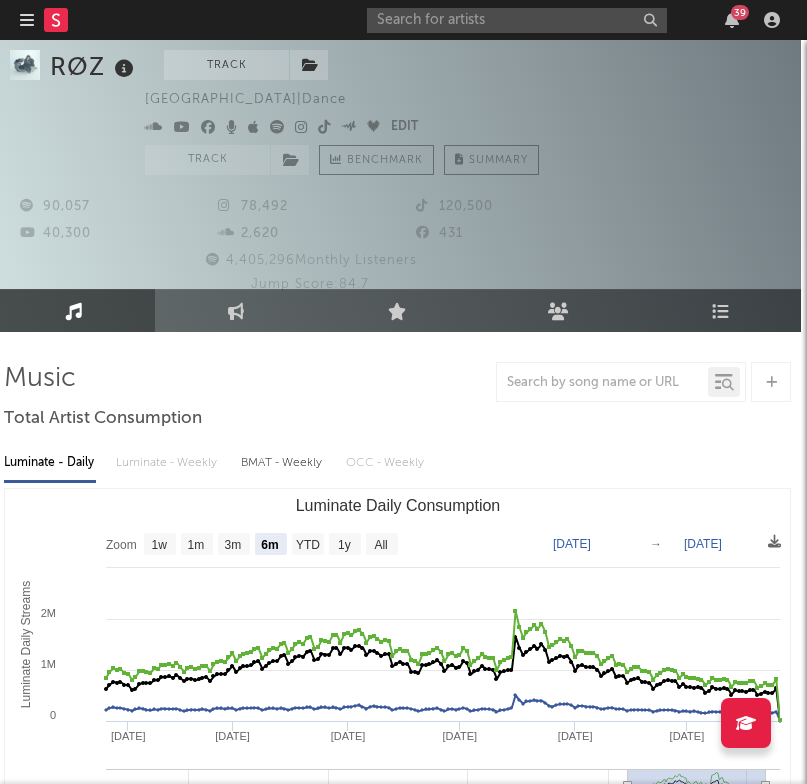 scroll, scrollTop: 29, scrollLeft: 6, axis: both 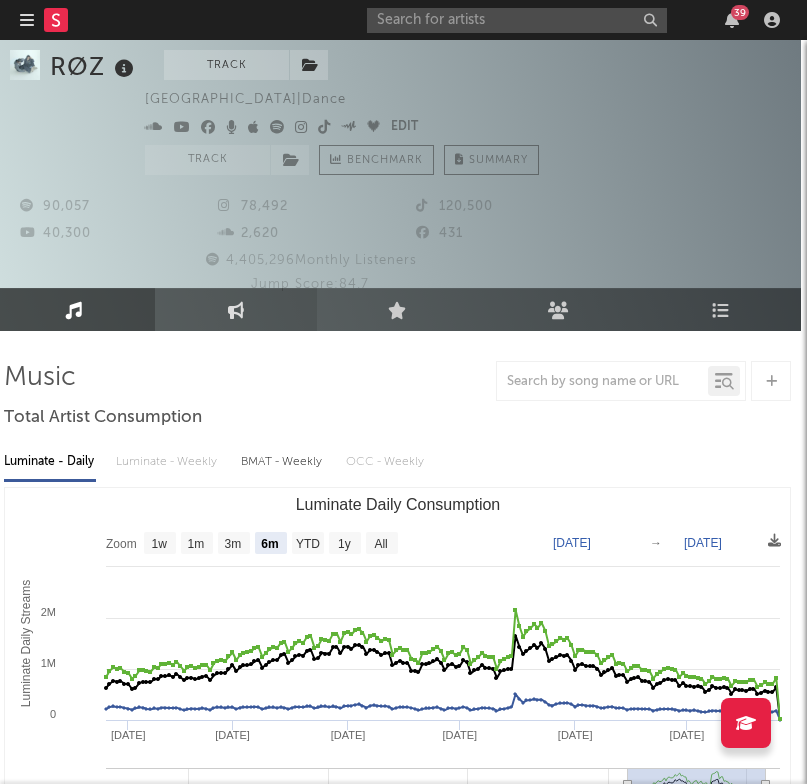 click on "Engagement" at bounding box center (235, 309) 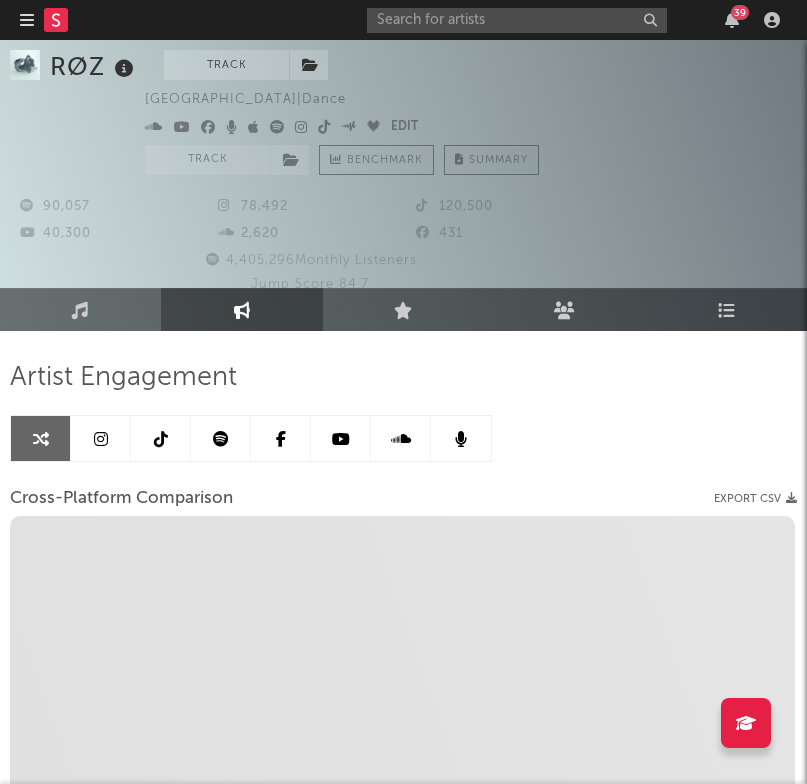 scroll, scrollTop: 29, scrollLeft: 0, axis: vertical 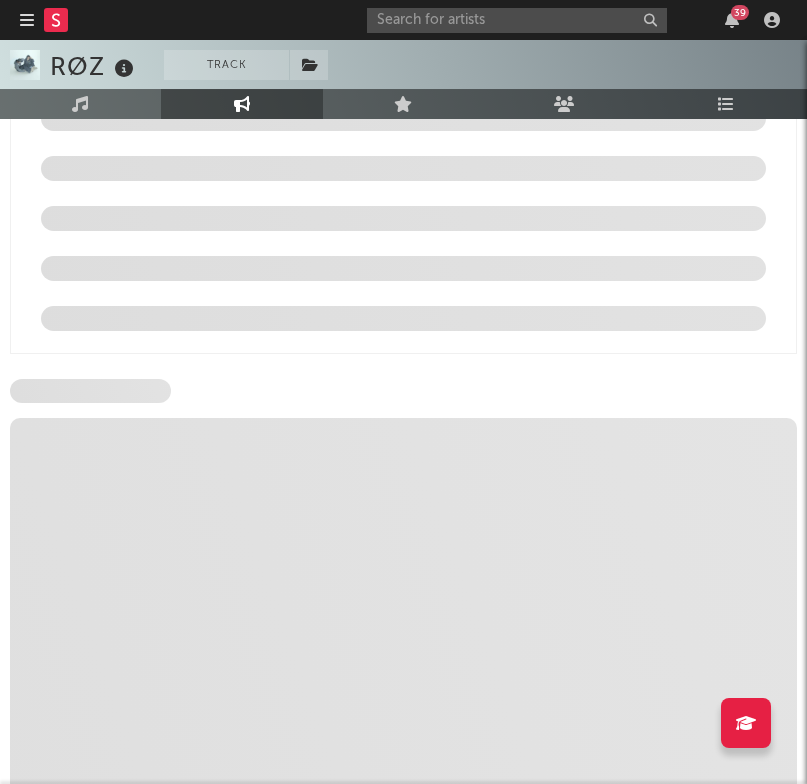 select on "6m" 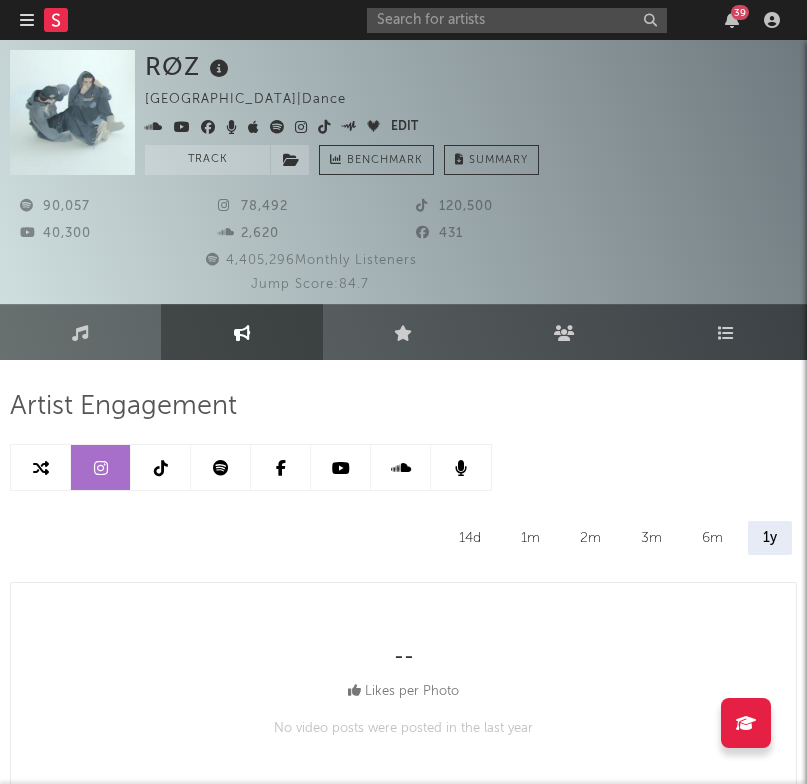 scroll, scrollTop: 0, scrollLeft: 0, axis: both 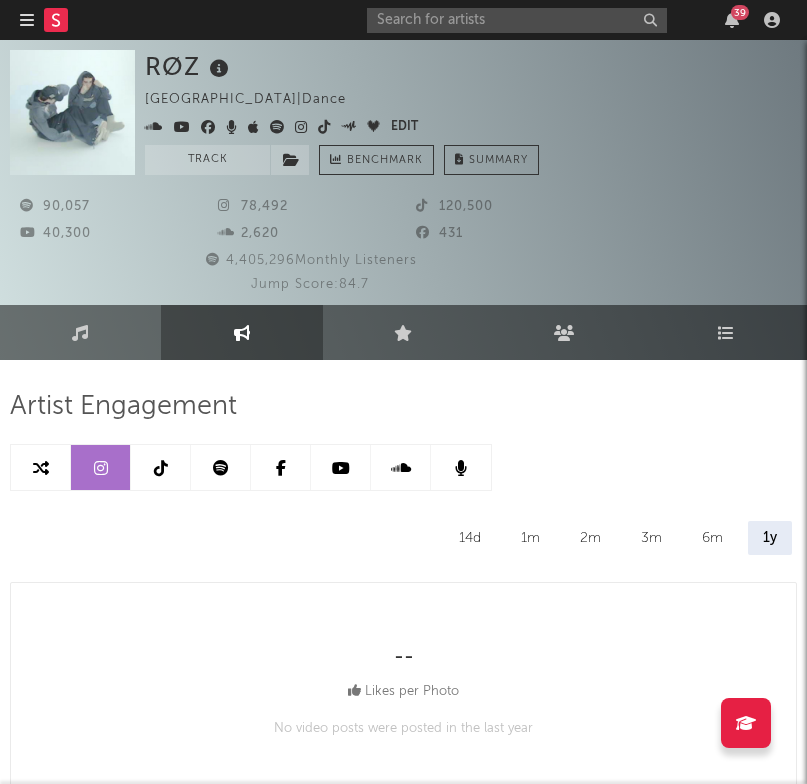 click at bounding box center (161, 467) 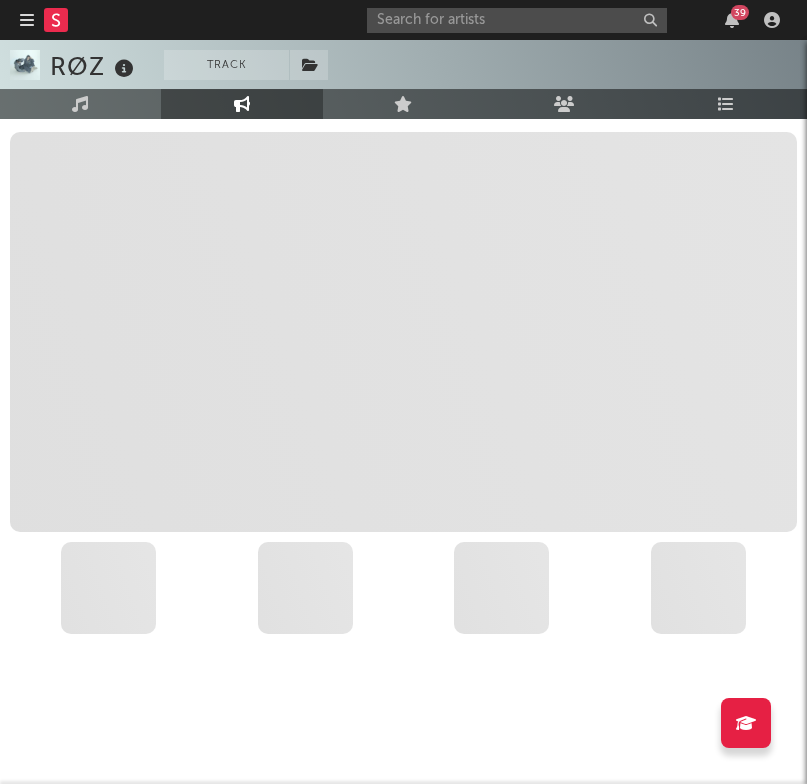 select on "6m" 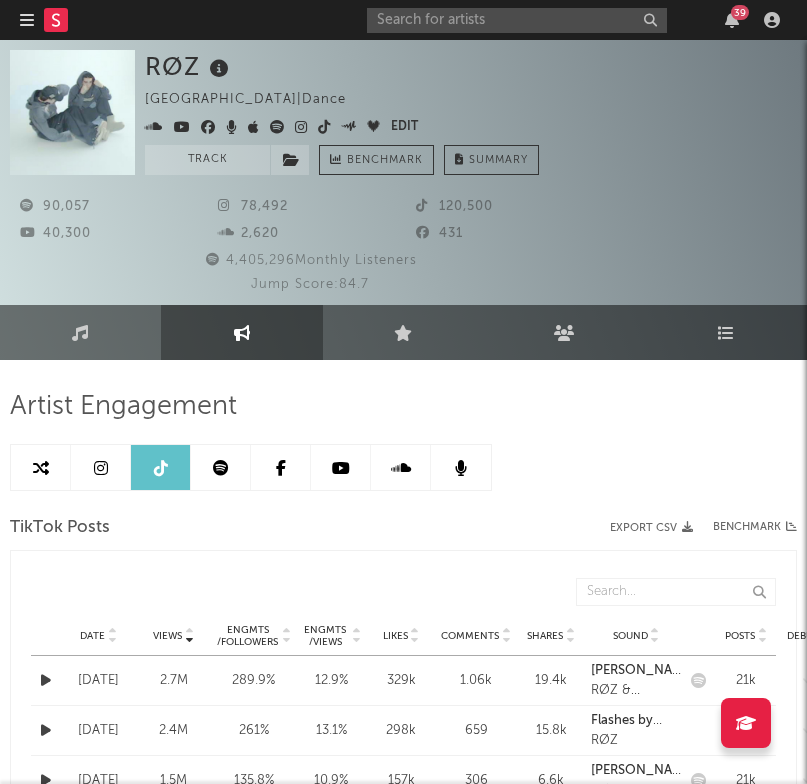 scroll, scrollTop: 0, scrollLeft: 0, axis: both 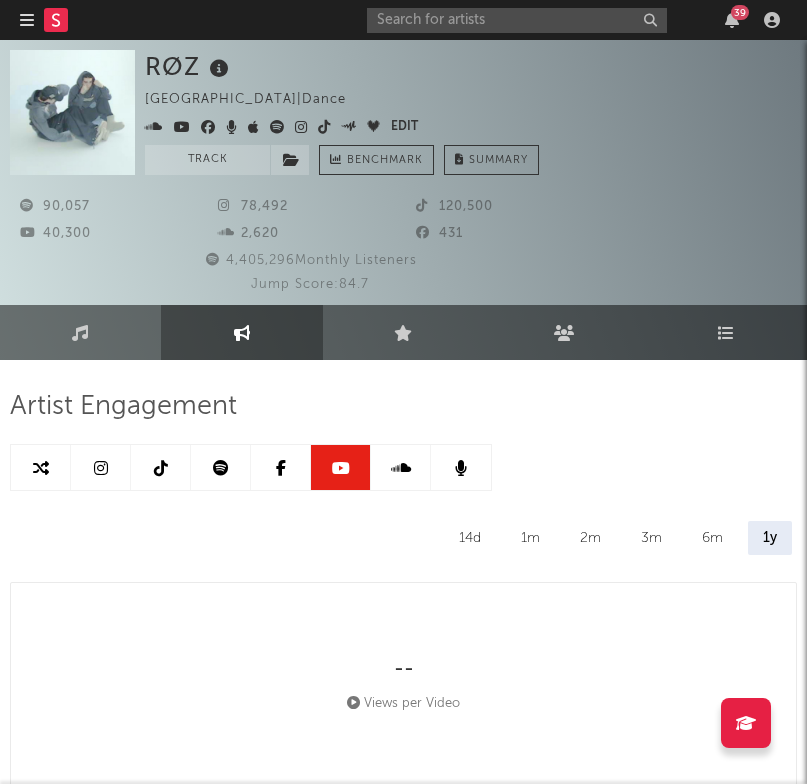 click at bounding box center (341, 467) 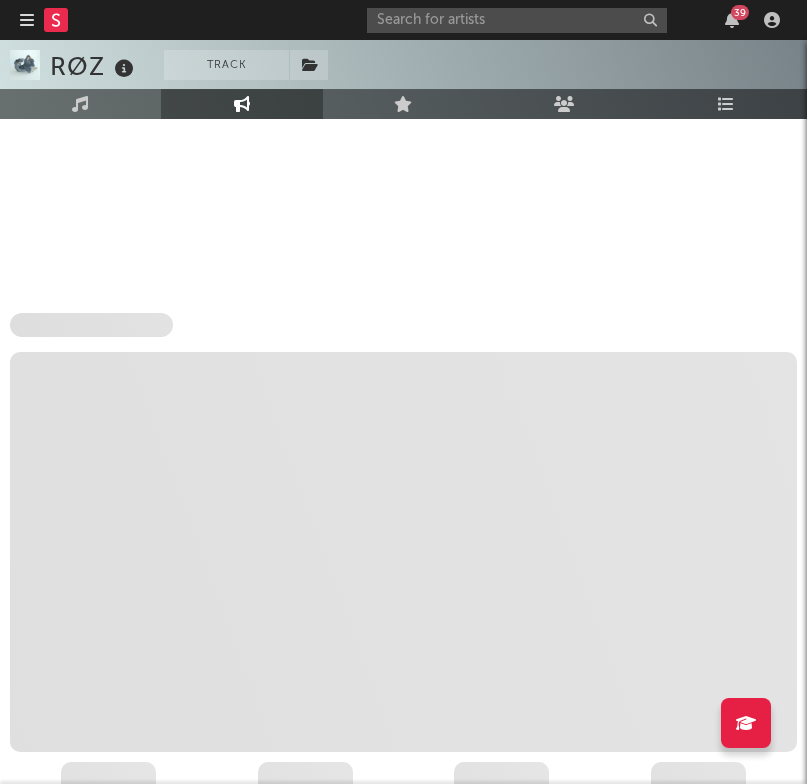 select on "6m" 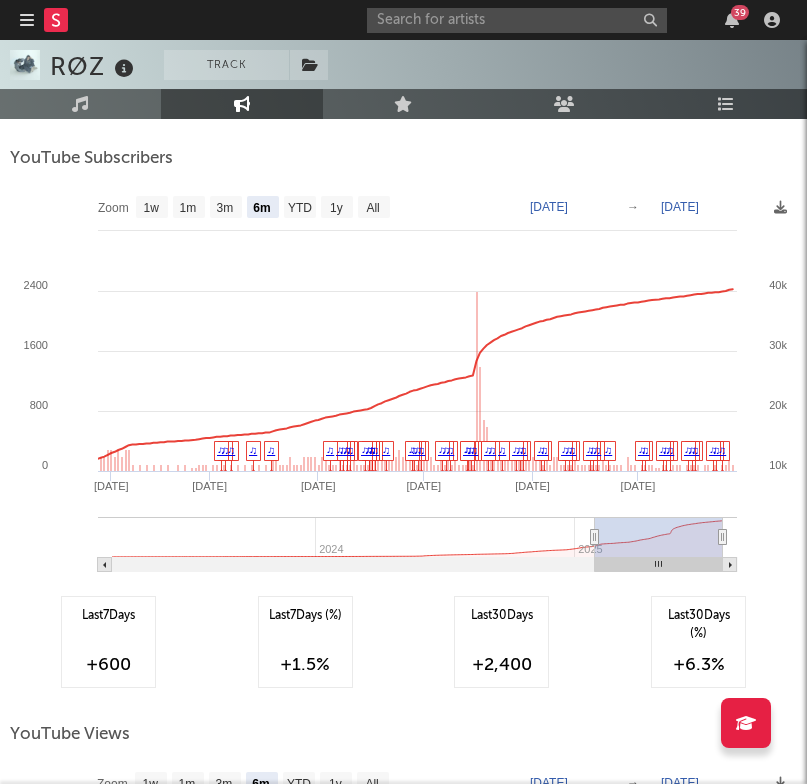 scroll, scrollTop: 3066, scrollLeft: 0, axis: vertical 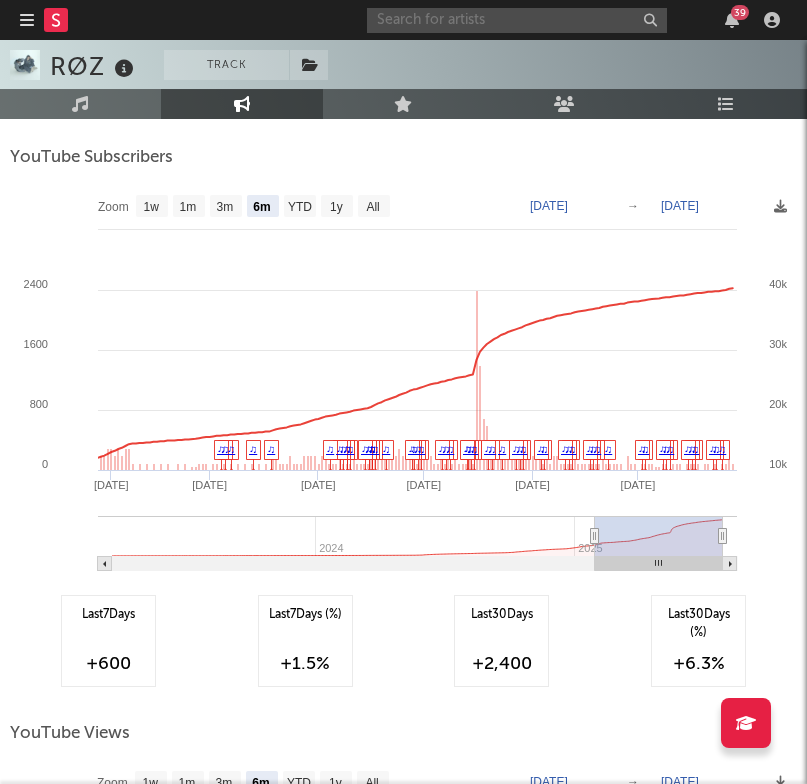 click at bounding box center [517, 20] 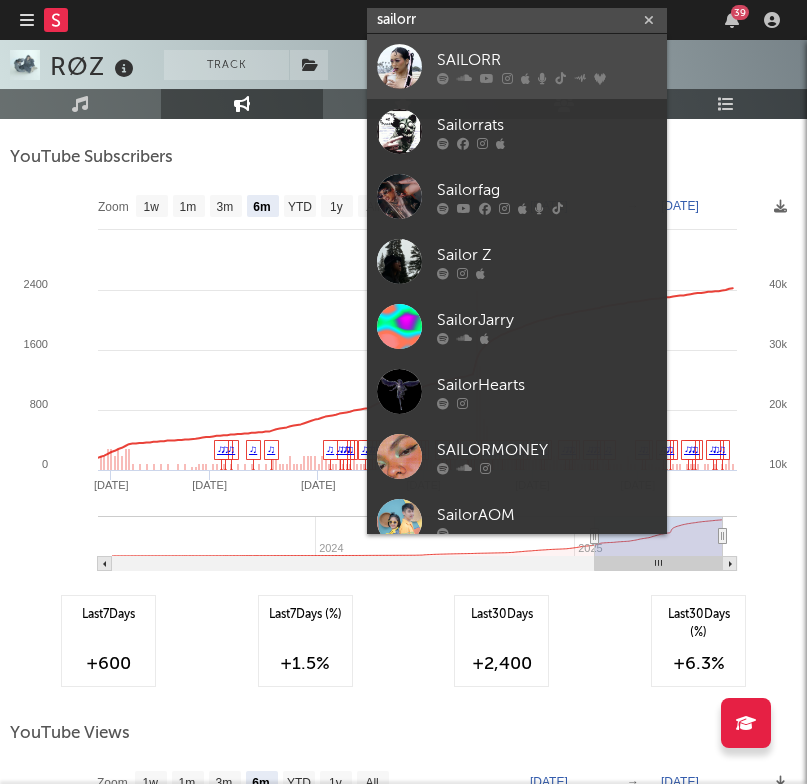 type on "sailorr" 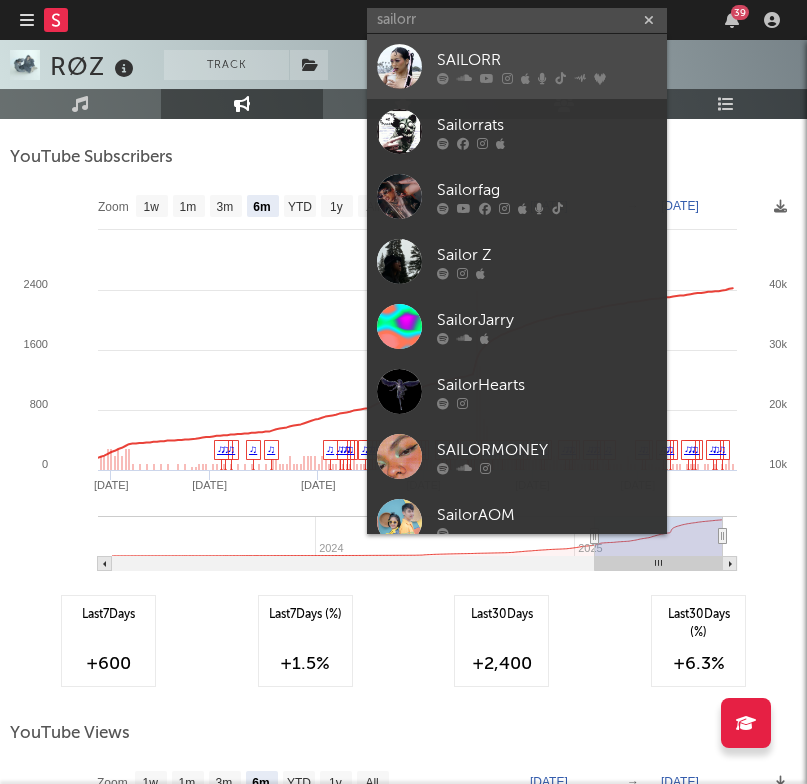 click on "SAILORR" at bounding box center [547, 60] 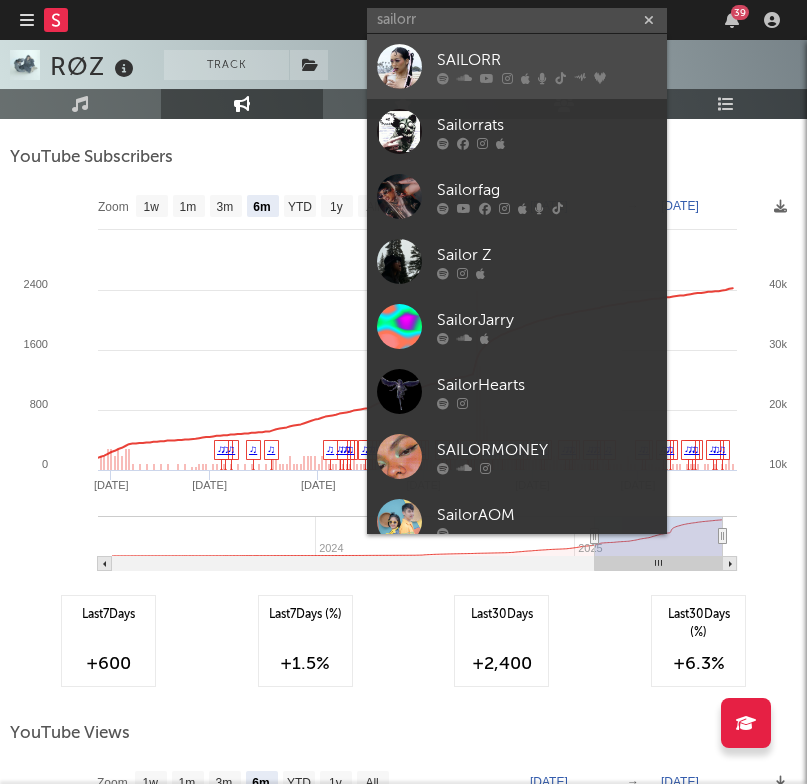 type 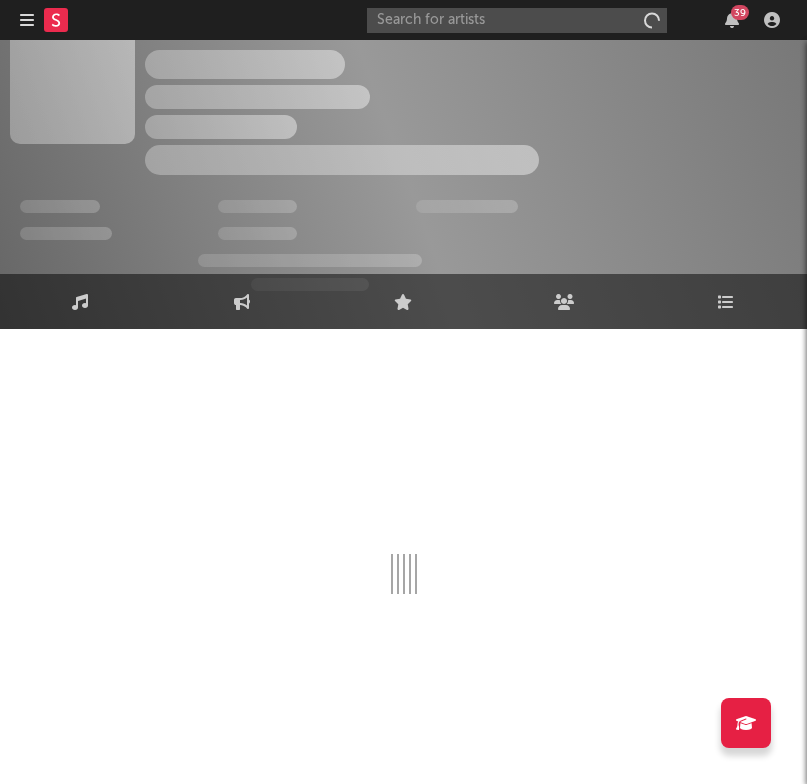 scroll, scrollTop: 31, scrollLeft: 0, axis: vertical 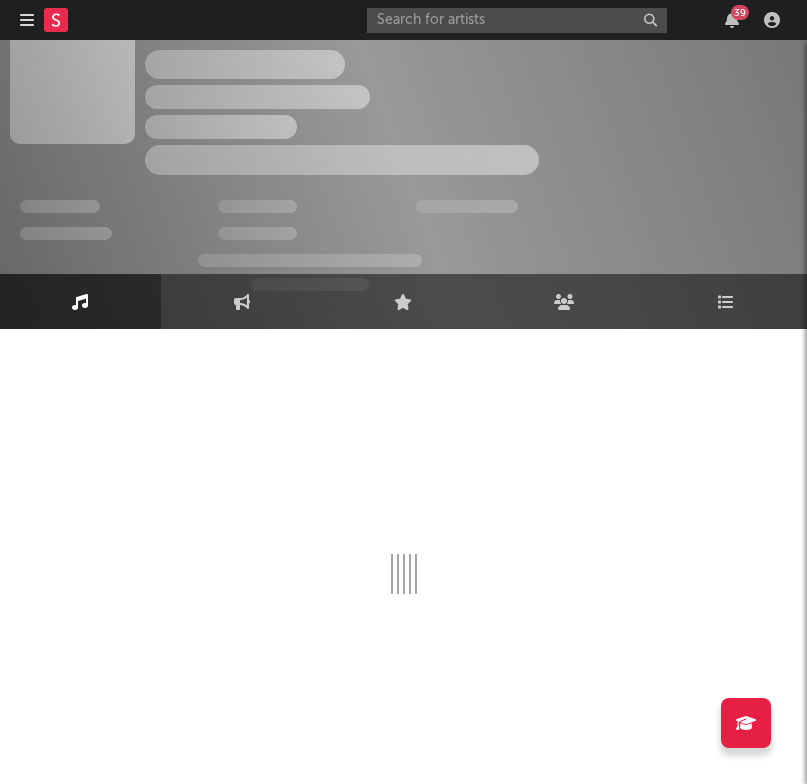 select on "6m" 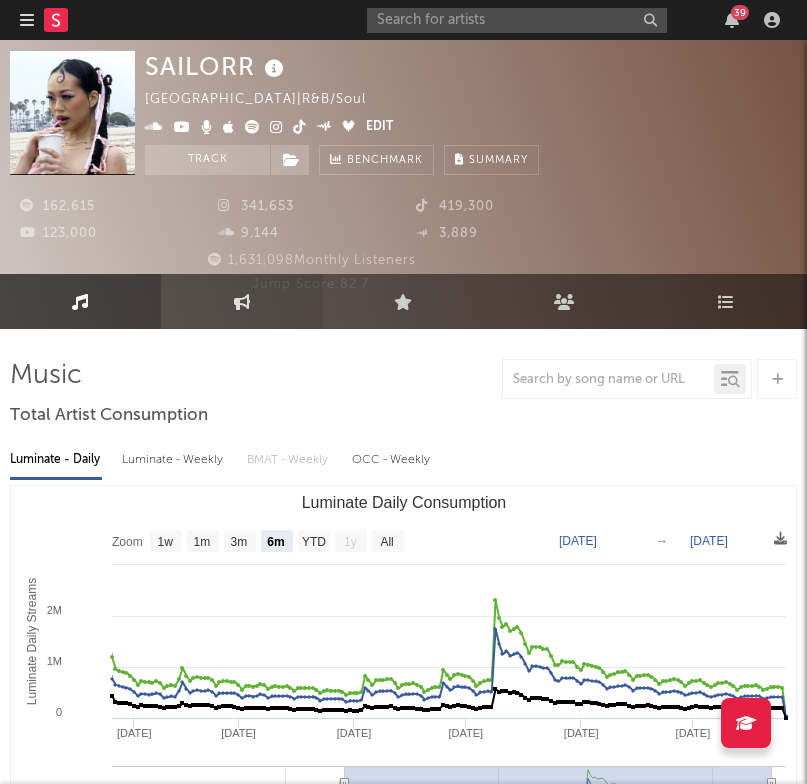 click on "Engagement" at bounding box center (241, 301) 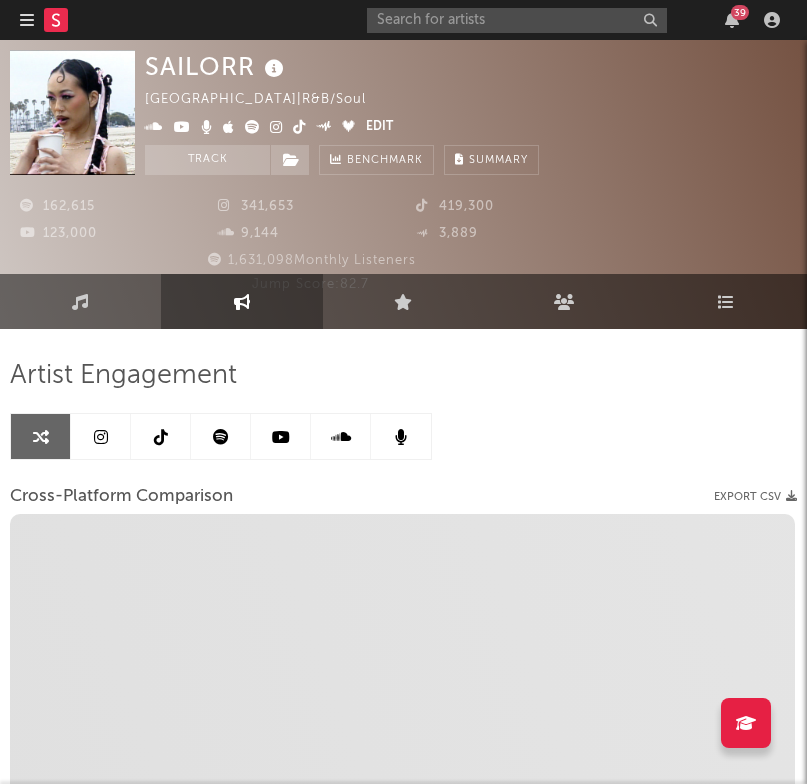 click at bounding box center [101, 437] 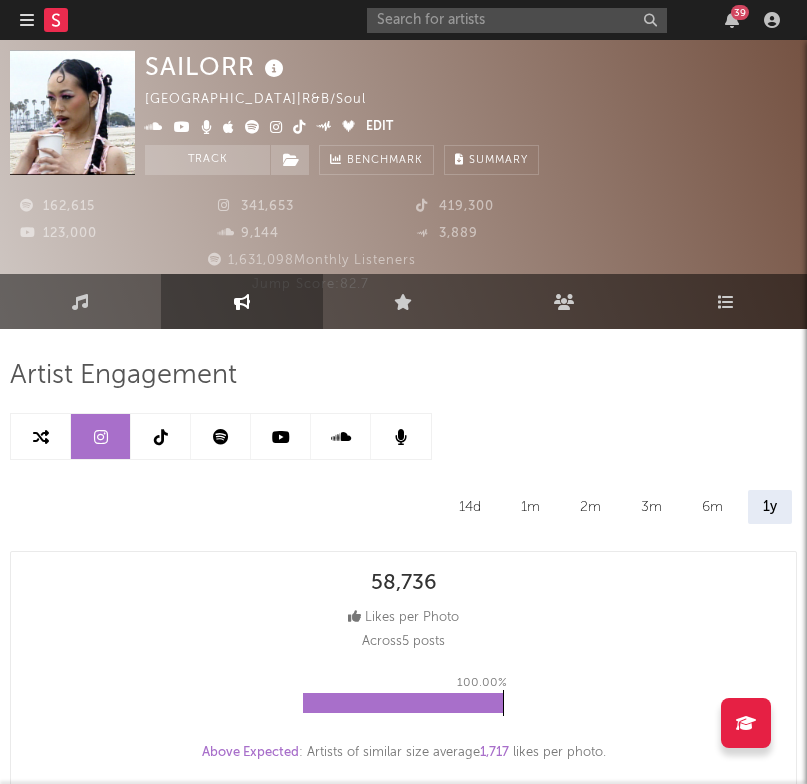 select on "6m" 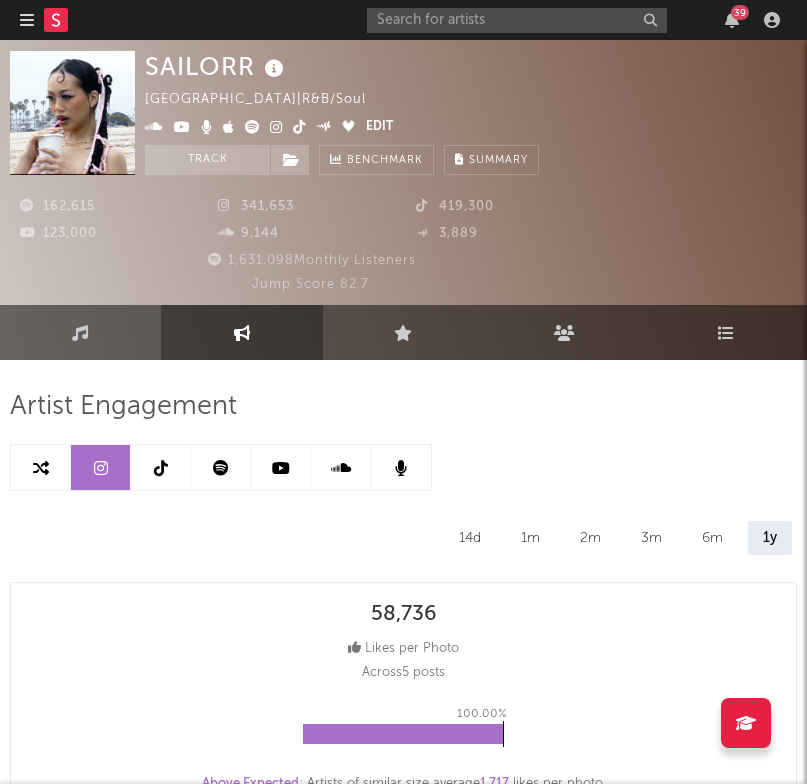 scroll, scrollTop: 0, scrollLeft: 0, axis: both 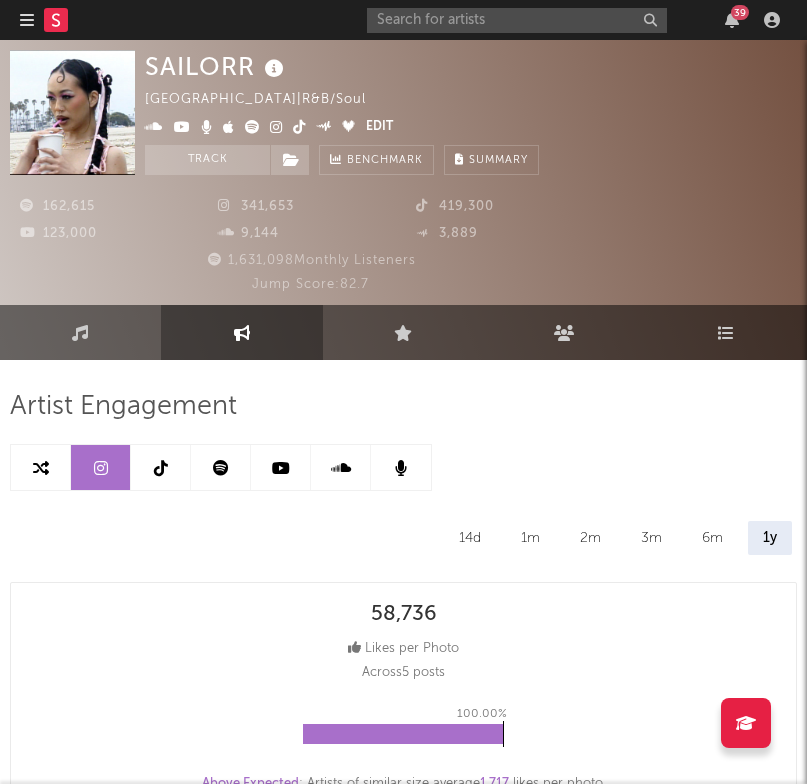 click at bounding box center (161, 467) 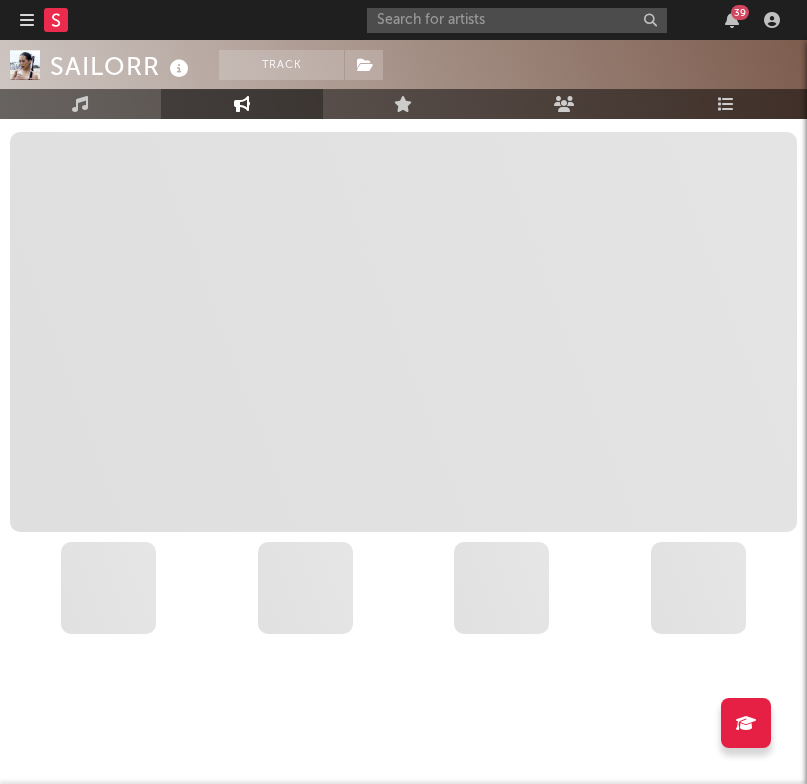 select on "6m" 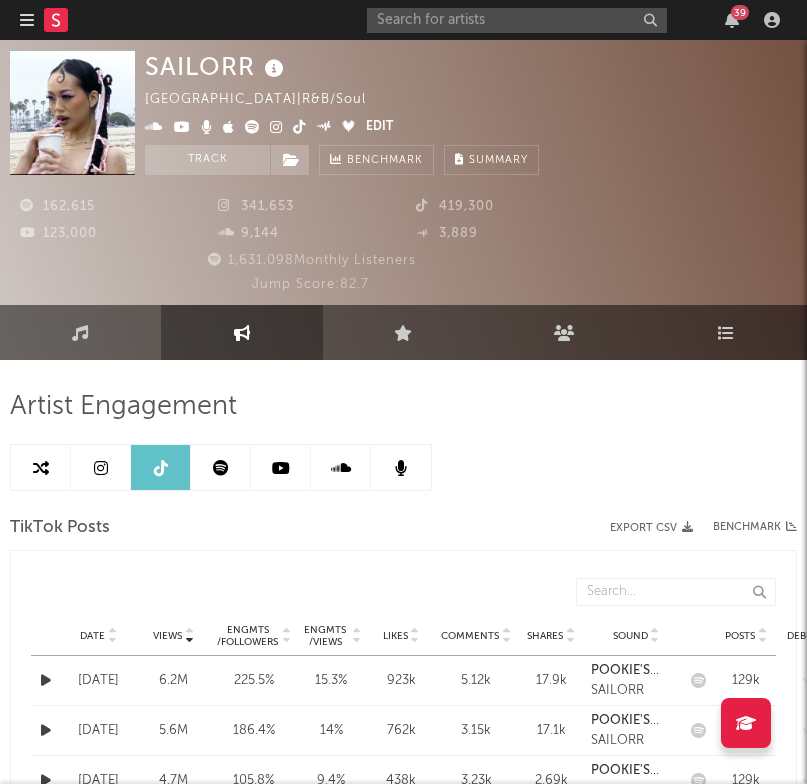 scroll, scrollTop: 0, scrollLeft: 0, axis: both 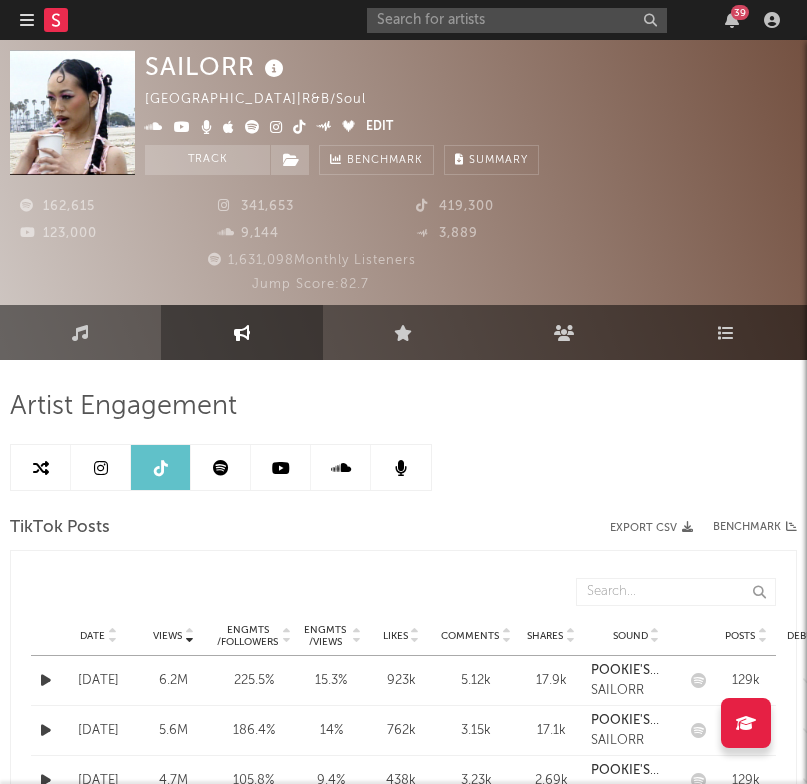 click at bounding box center [101, 467] 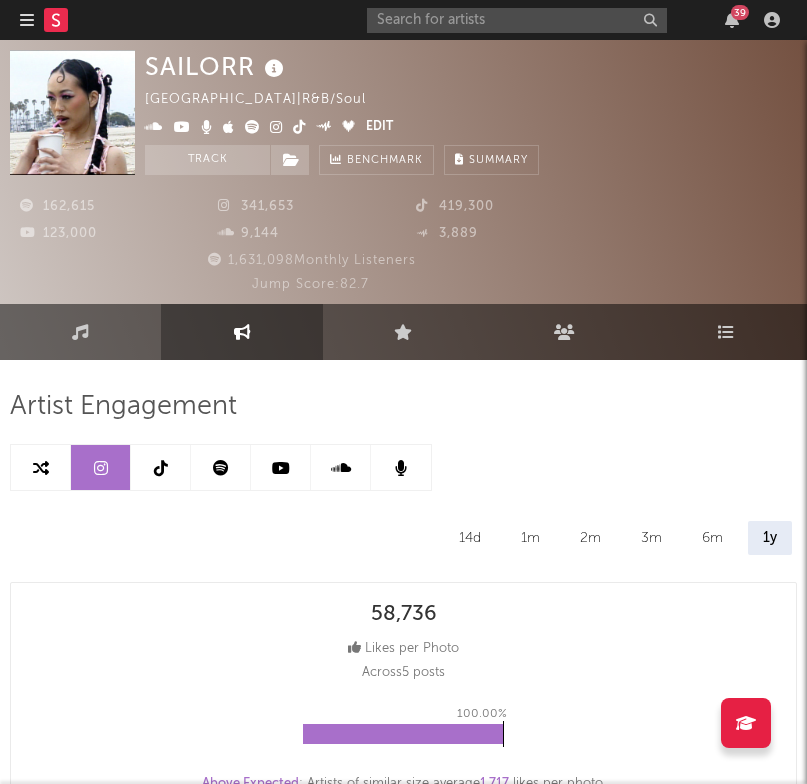 scroll, scrollTop: -2, scrollLeft: 0, axis: vertical 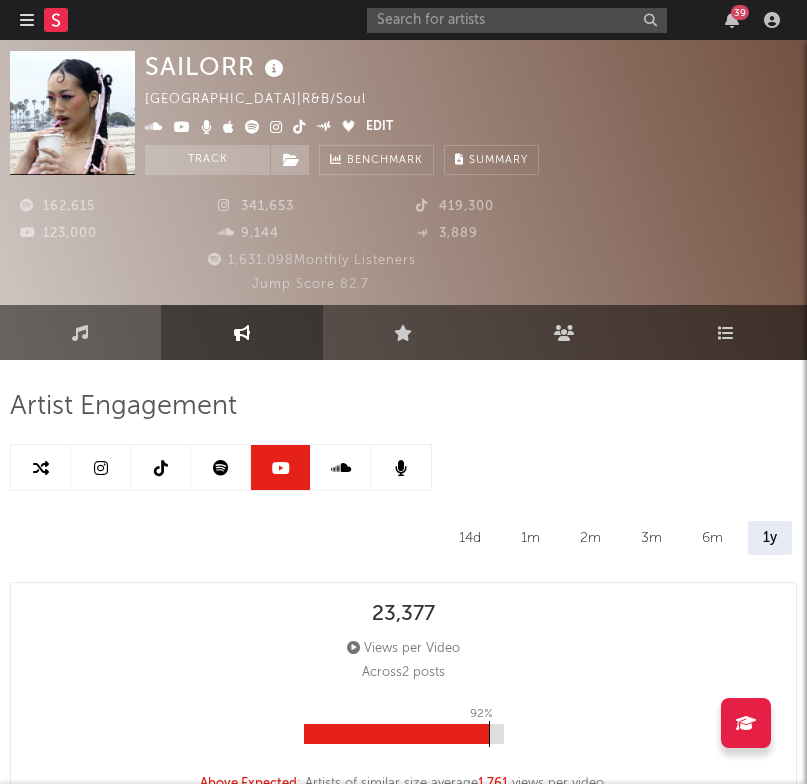 click at bounding box center (281, 468) 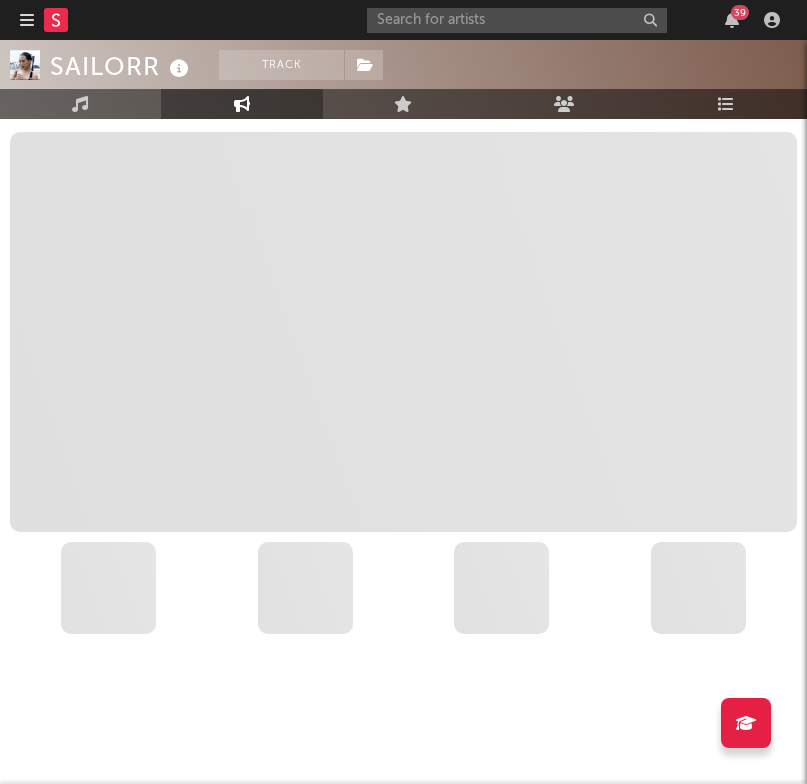 select on "6m" 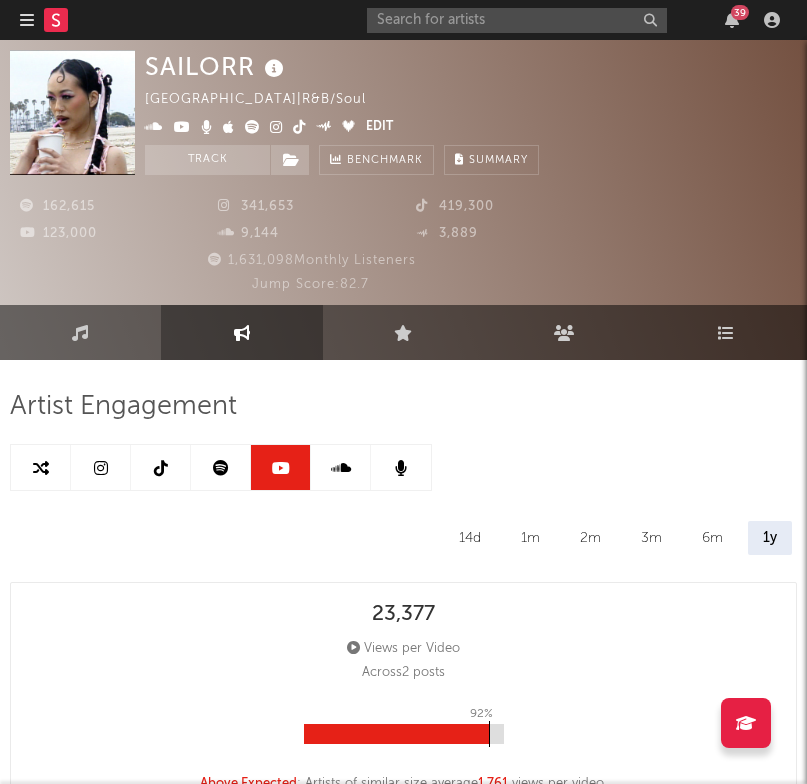 scroll, scrollTop: 0, scrollLeft: 0, axis: both 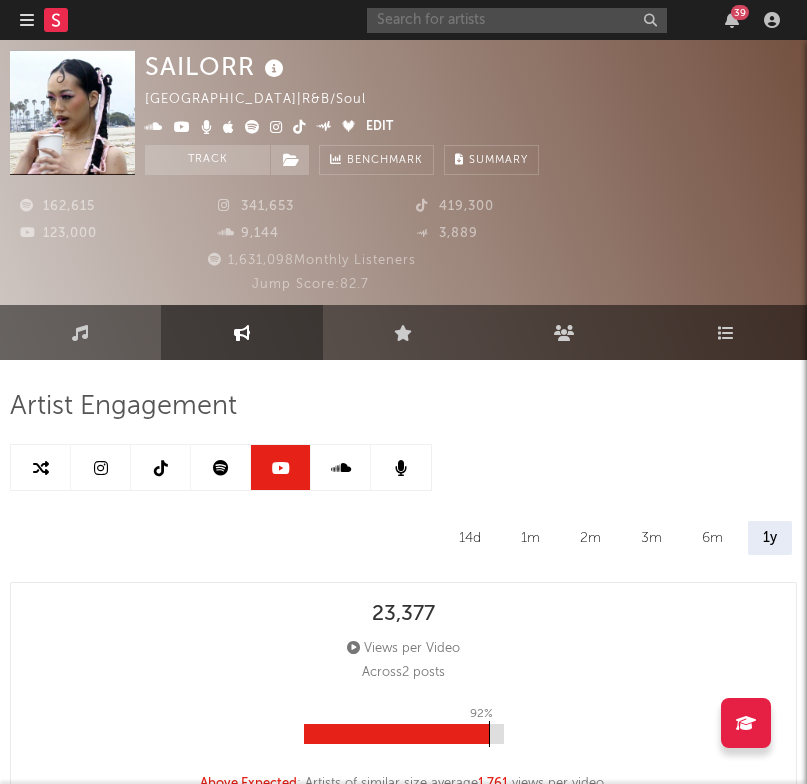 click at bounding box center [517, 20] 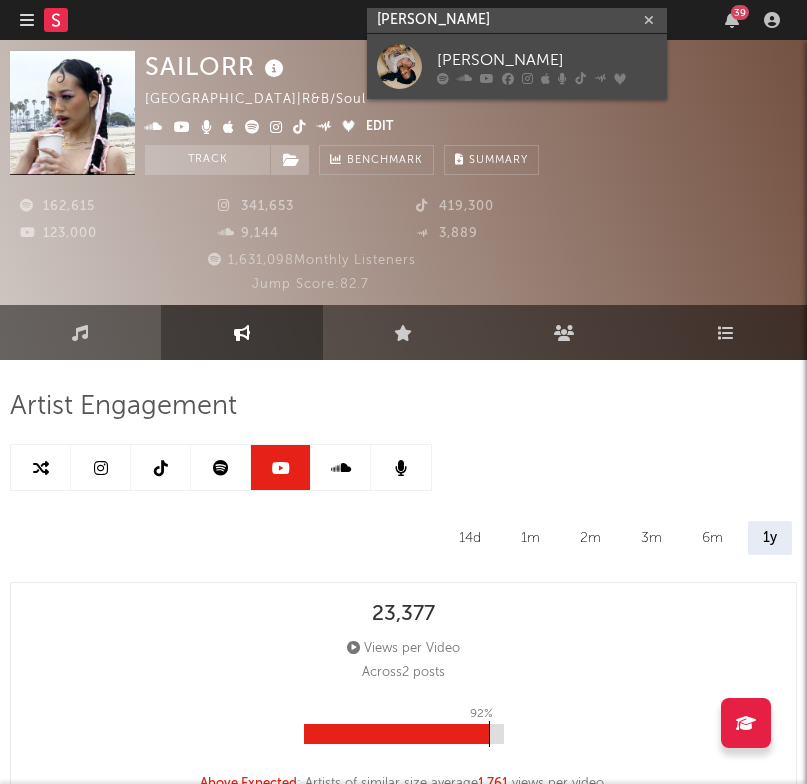 type on "[PERSON_NAME]" 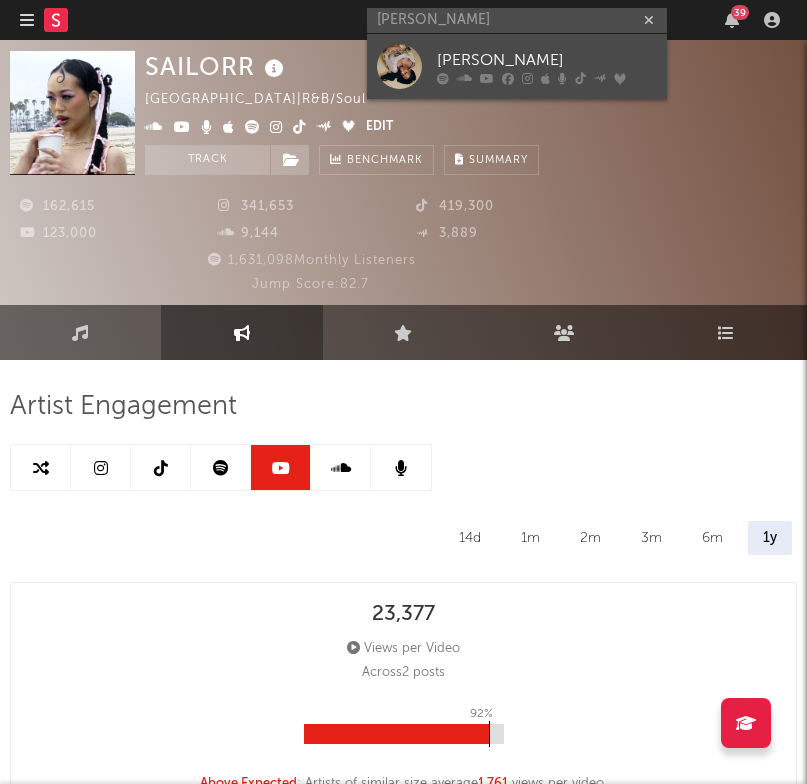 click on "[PERSON_NAME]" at bounding box center [547, 60] 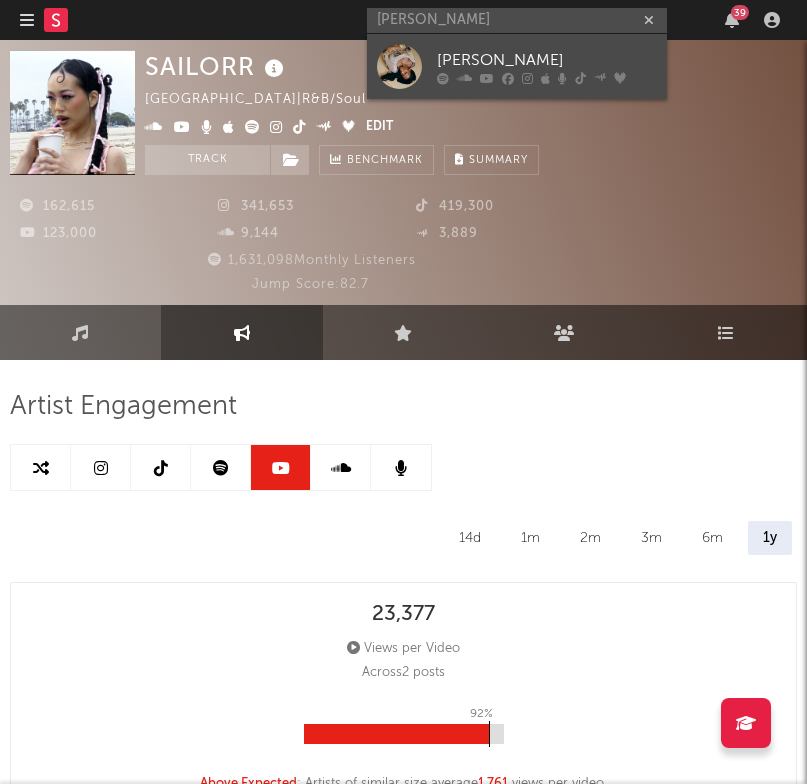 type 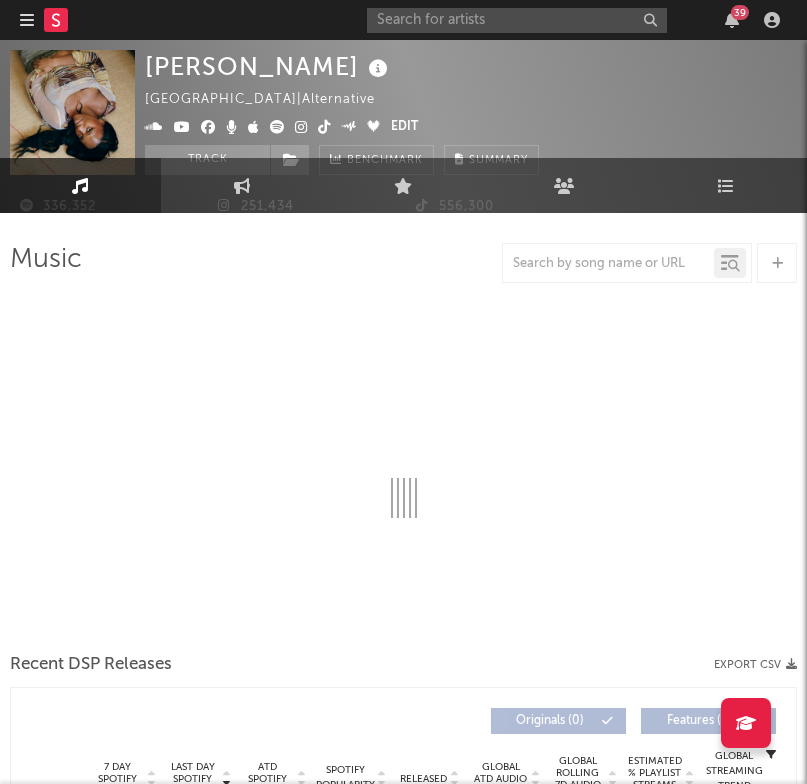 select on "6m" 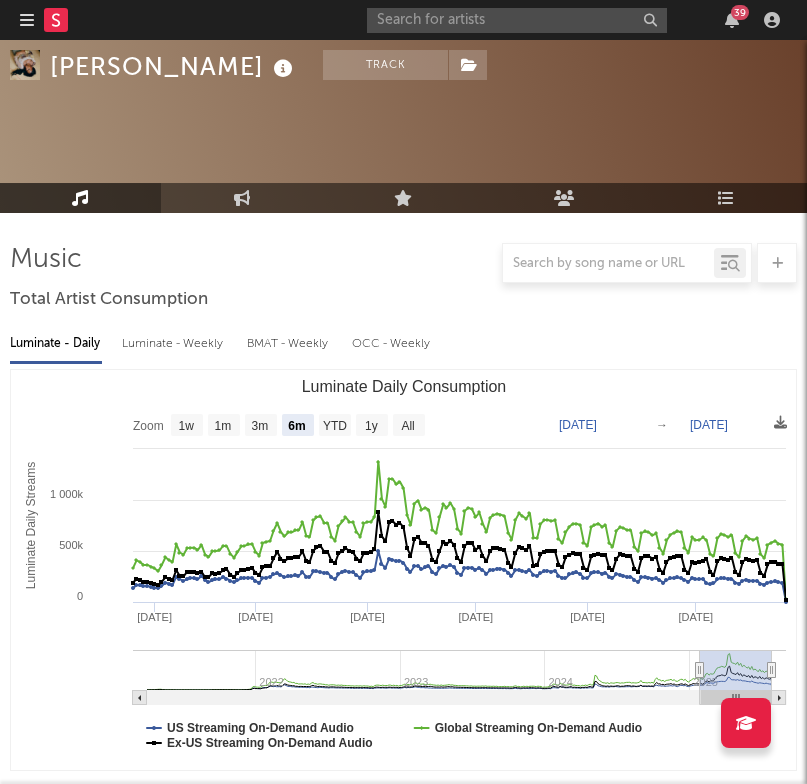 scroll, scrollTop: 214, scrollLeft: 0, axis: vertical 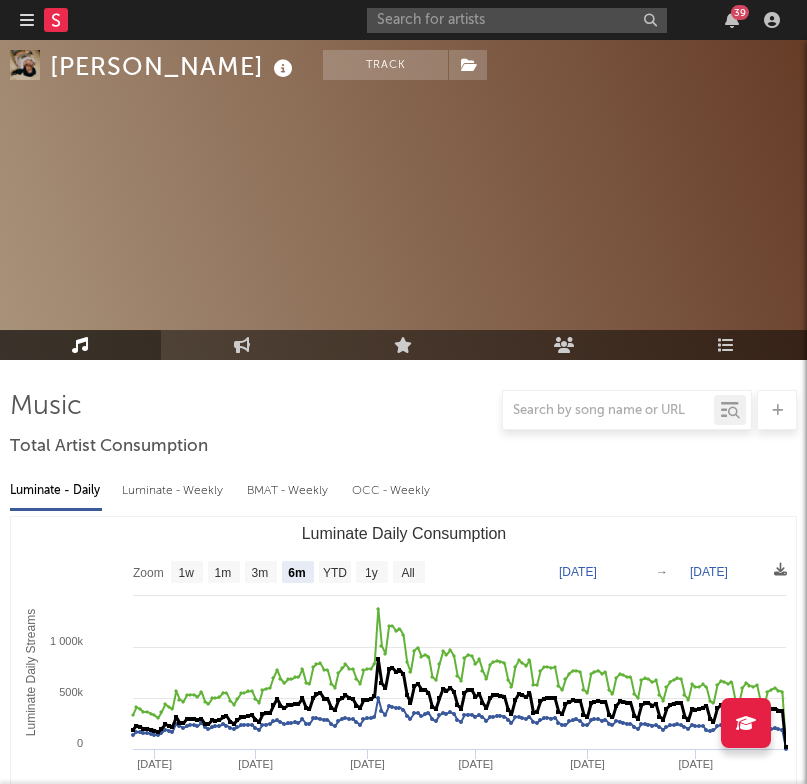 select on "6m" 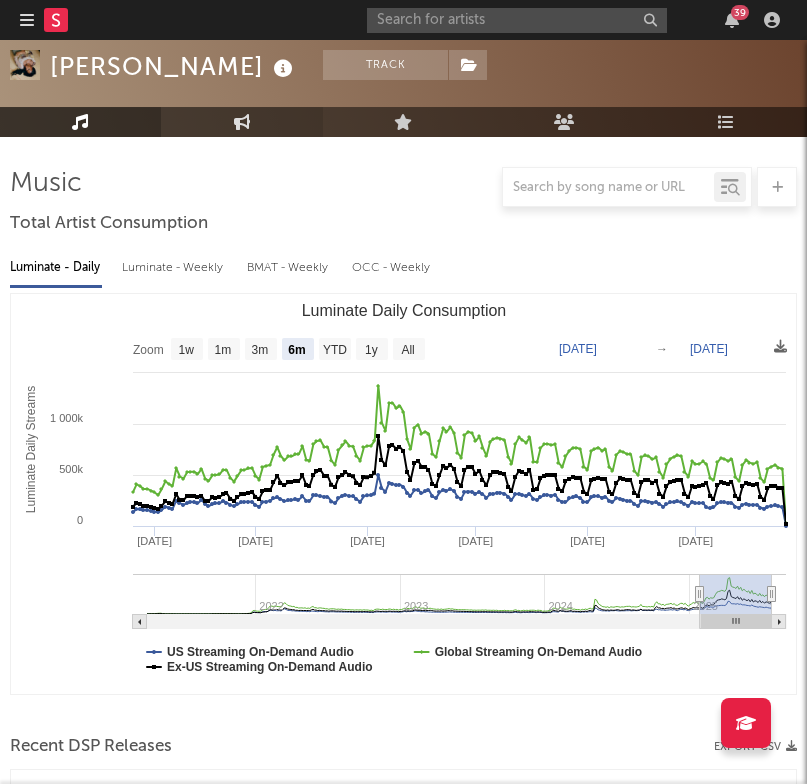 click on "Engagement" at bounding box center (241, 122) 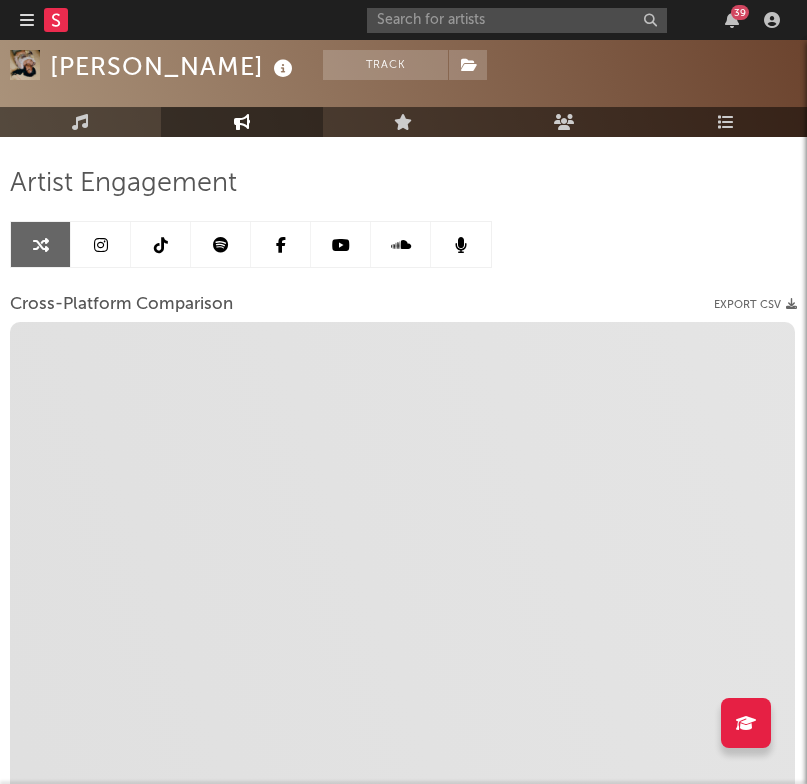 click at bounding box center [101, 244] 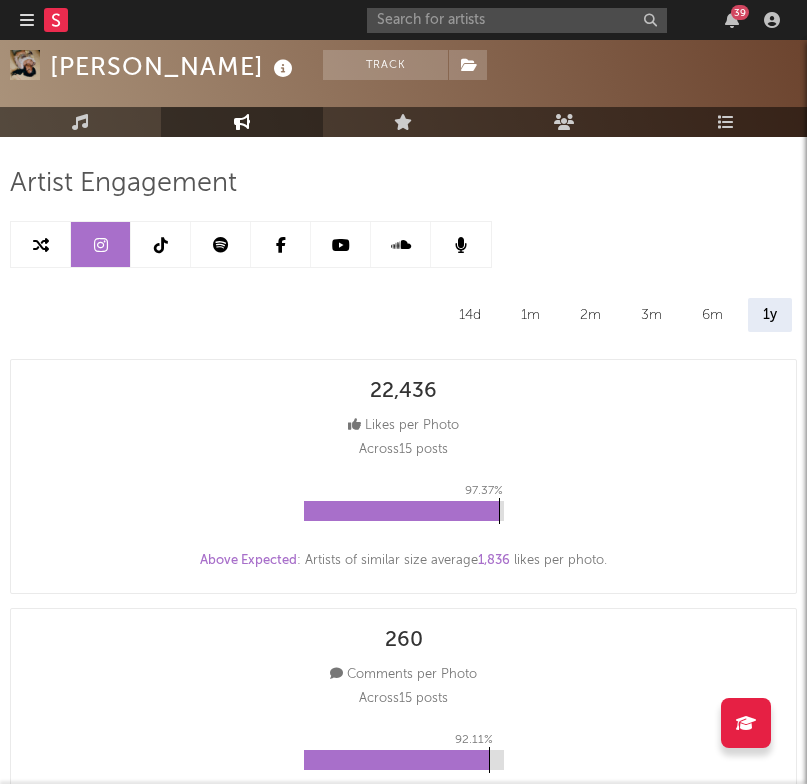 select on "6m" 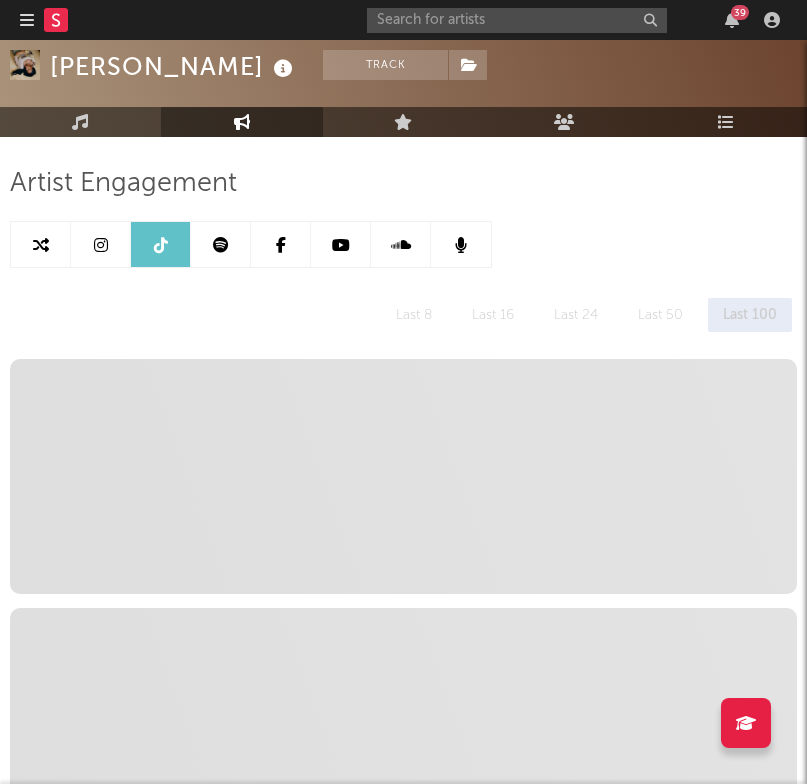 click at bounding box center [101, 244] 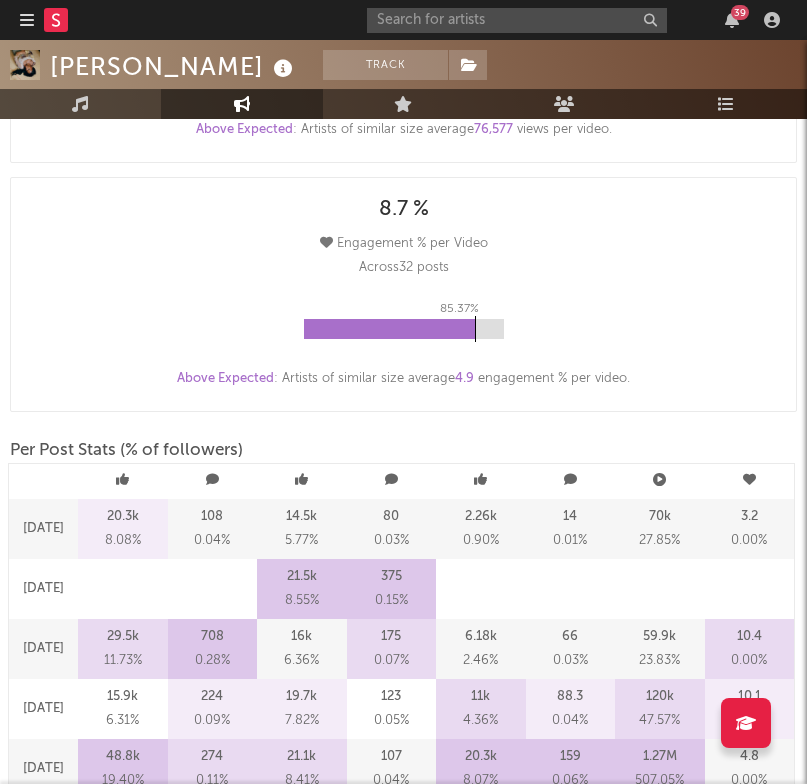scroll, scrollTop: 2070, scrollLeft: 0, axis: vertical 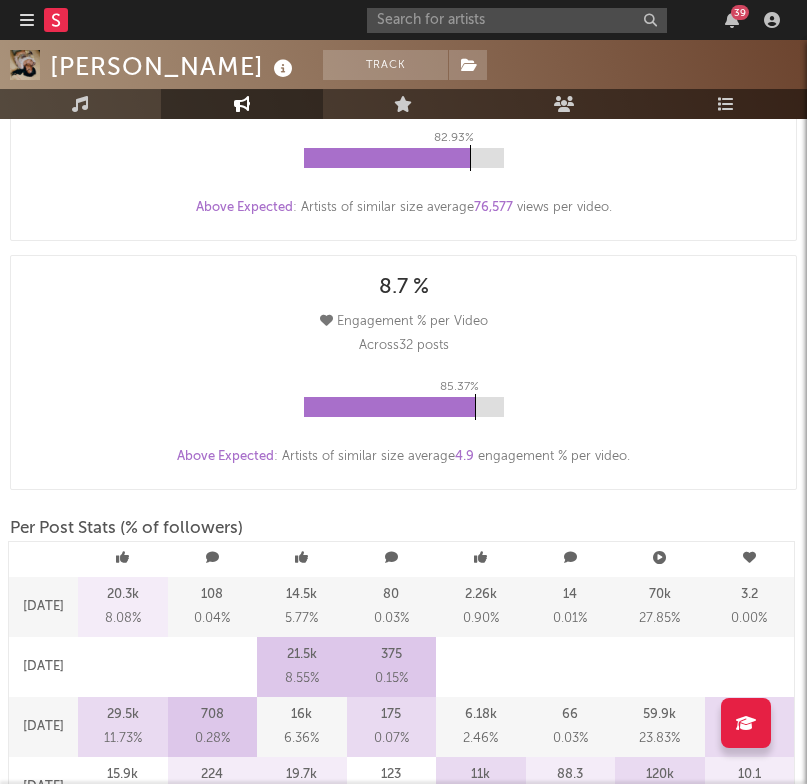 drag, startPoint x: 322, startPoint y: 319, endPoint x: 335, endPoint y: 319, distance: 13 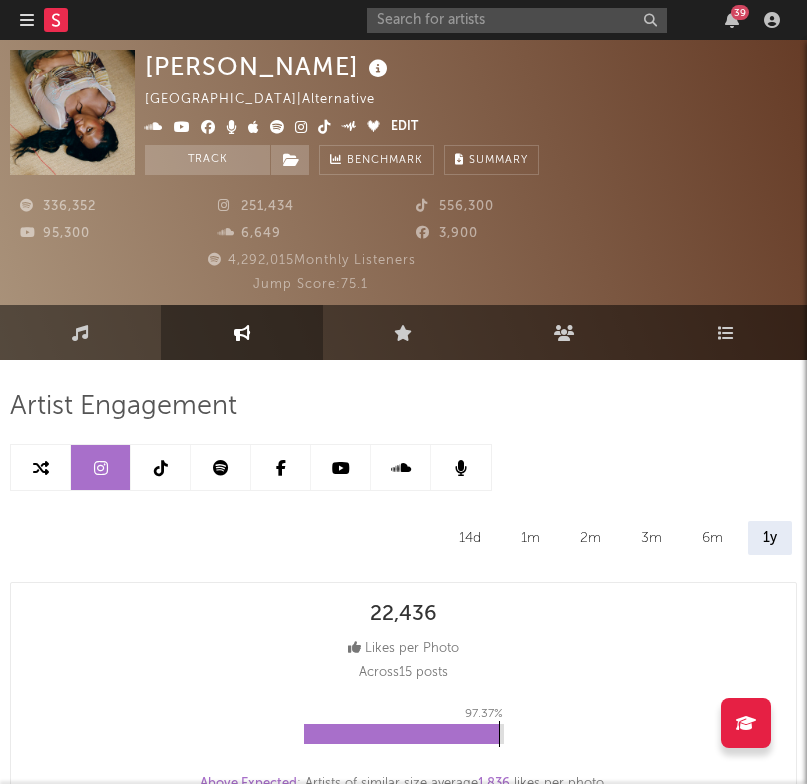 scroll, scrollTop: 0, scrollLeft: 0, axis: both 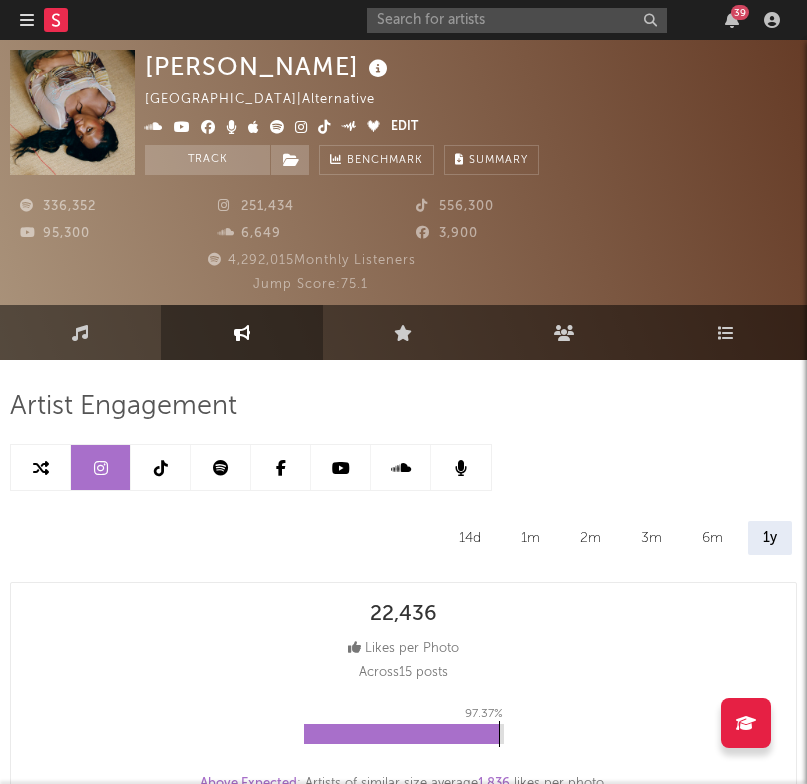 click at bounding box center (161, 467) 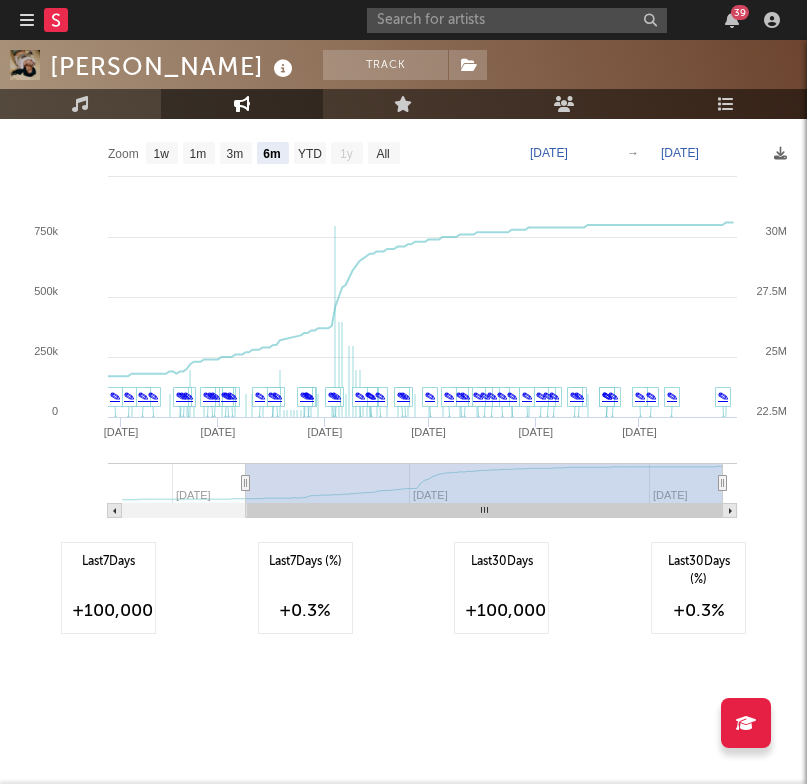 scroll, scrollTop: 2670, scrollLeft: 0, axis: vertical 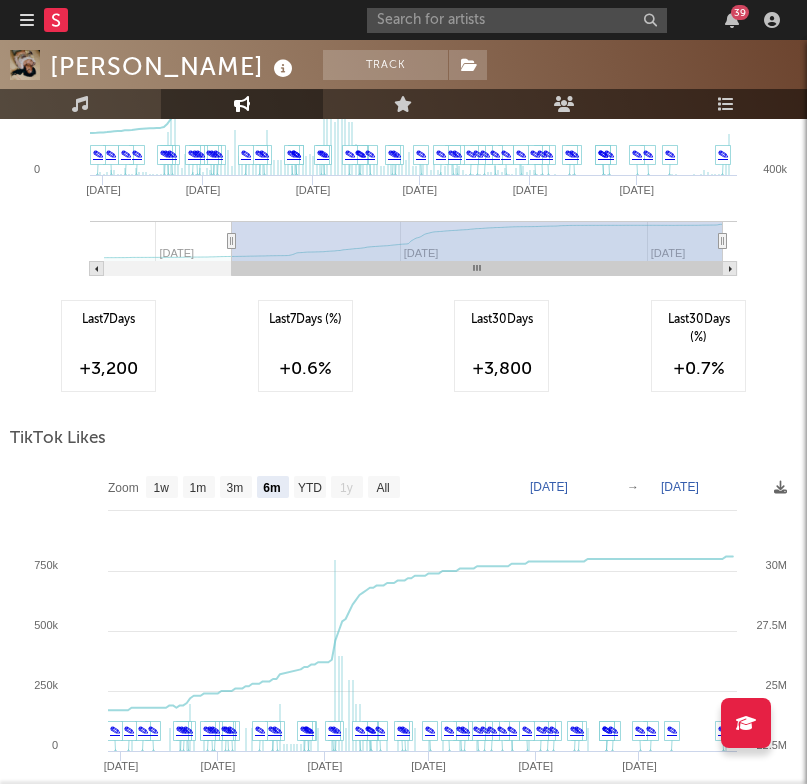click on "TikTok Likes" at bounding box center (403, 439) 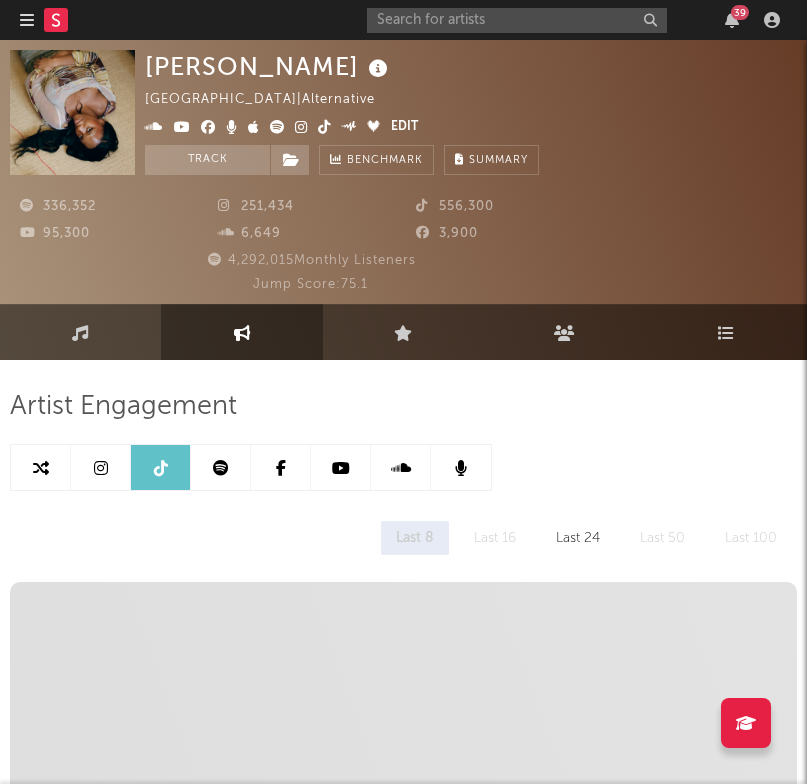 scroll, scrollTop: 0, scrollLeft: 0, axis: both 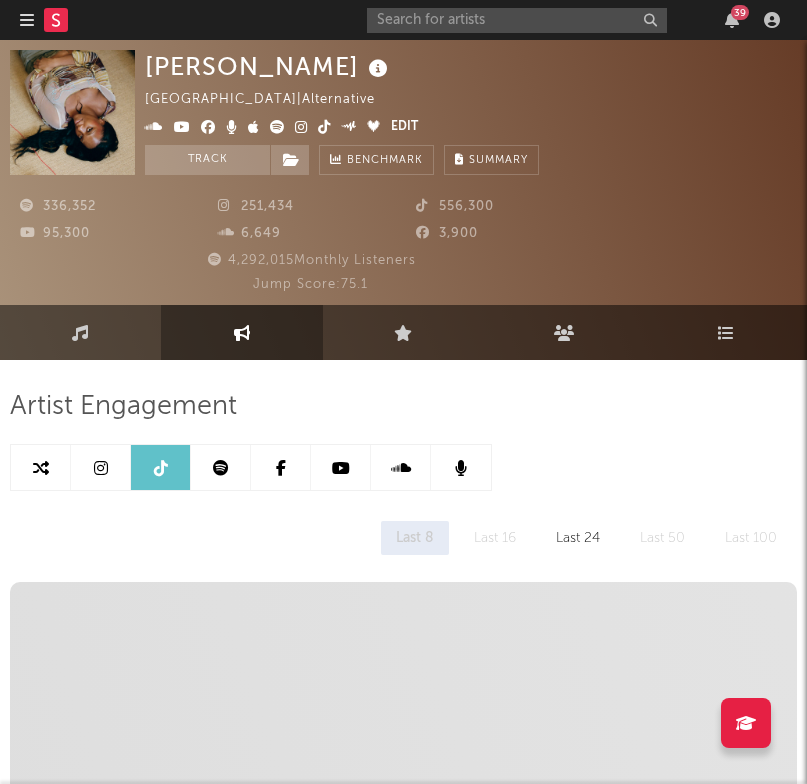 click at bounding box center [341, 467] 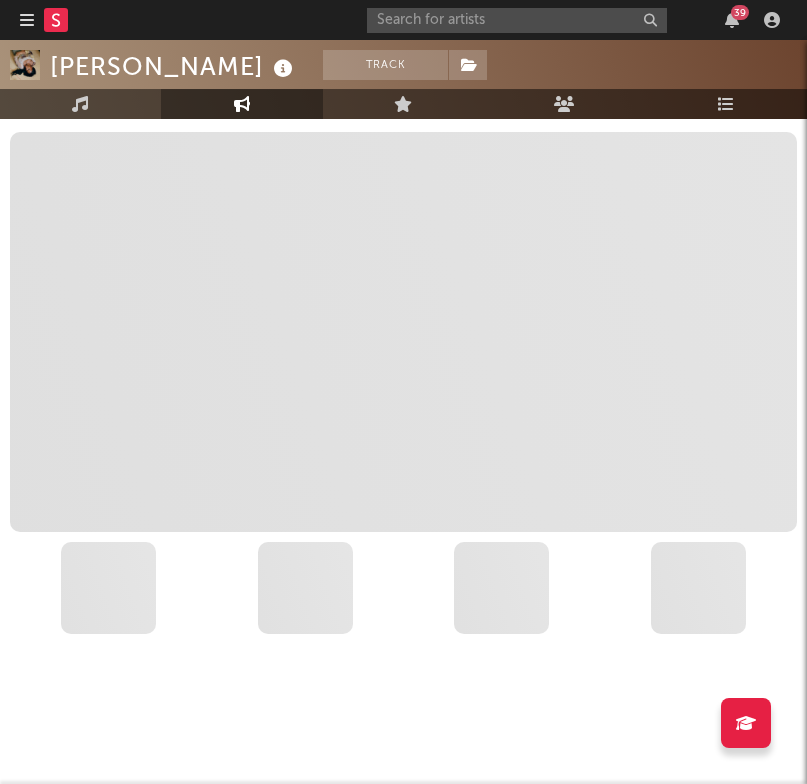 select on "6m" 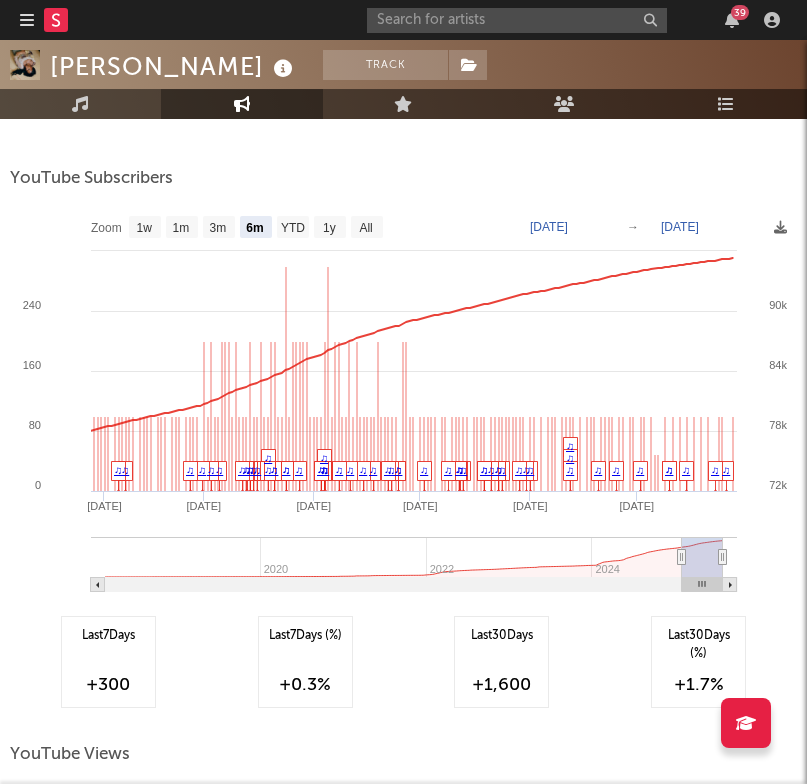 scroll, scrollTop: 3048, scrollLeft: 0, axis: vertical 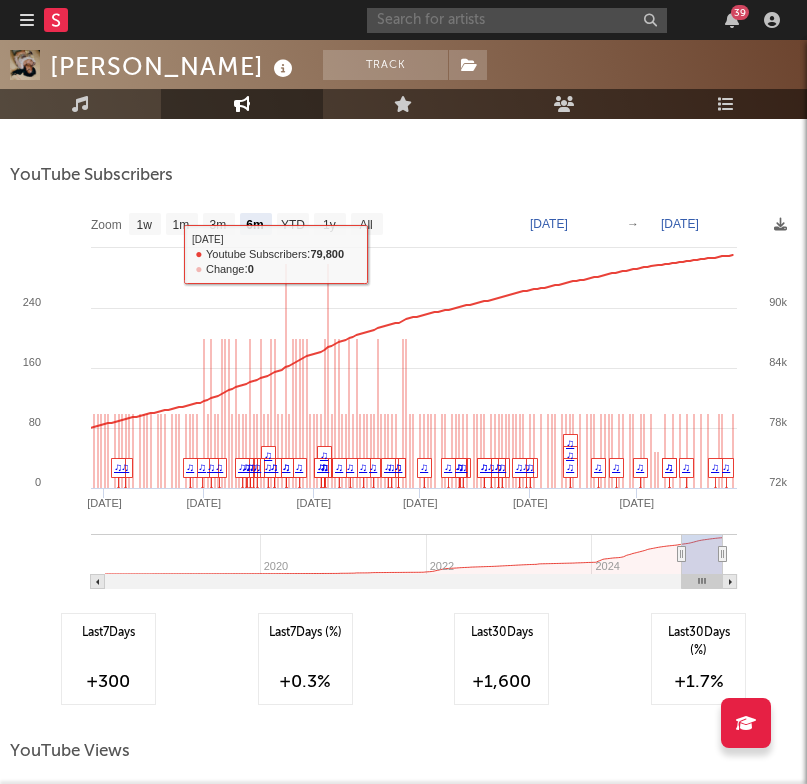 click at bounding box center (517, 20) 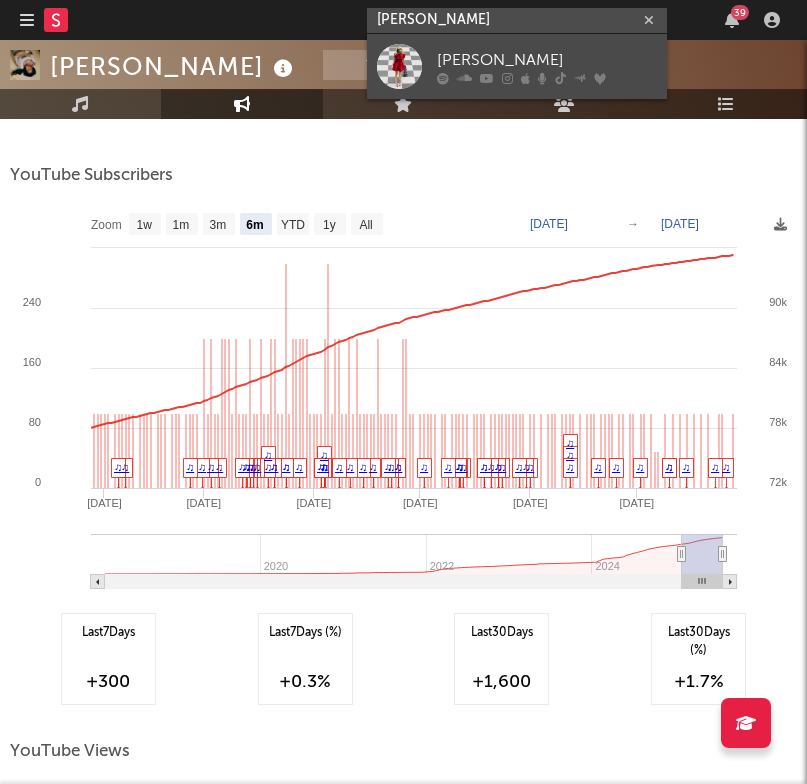 type on "claire rosinkranz" 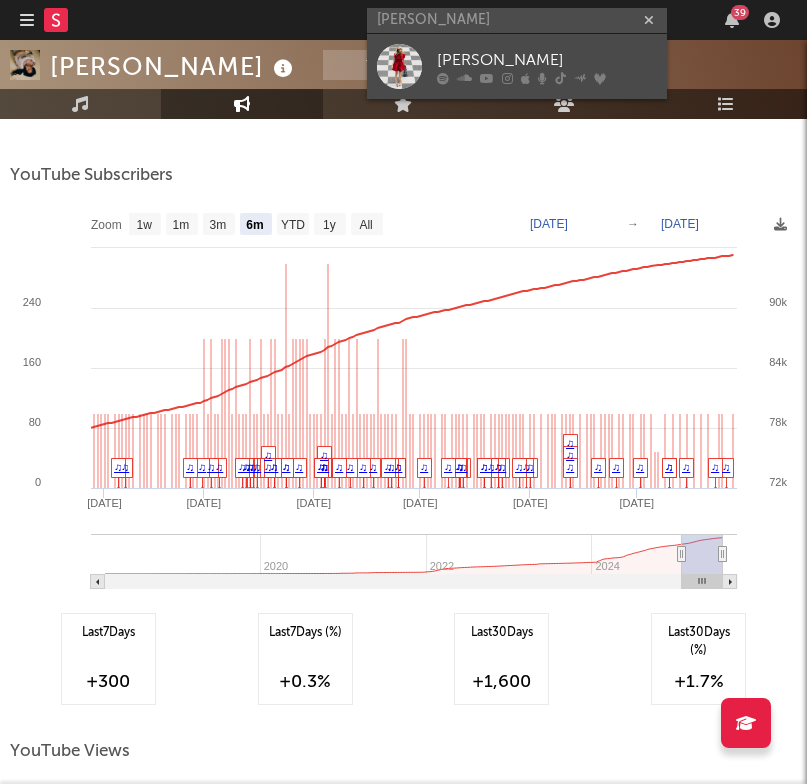 click on "[PERSON_NAME]" at bounding box center (517, 66) 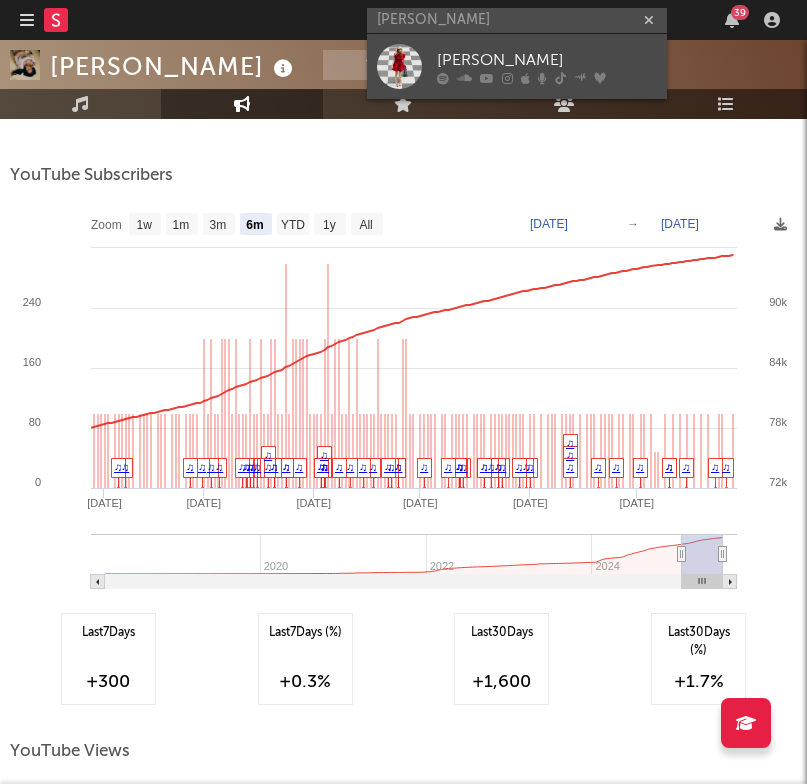 type 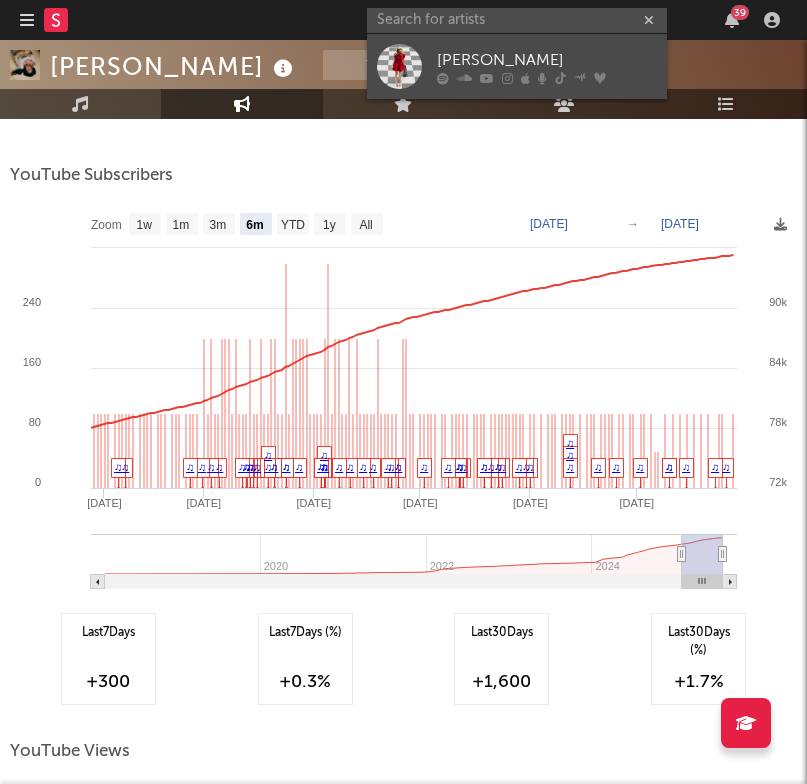 scroll, scrollTop: 31, scrollLeft: 0, axis: vertical 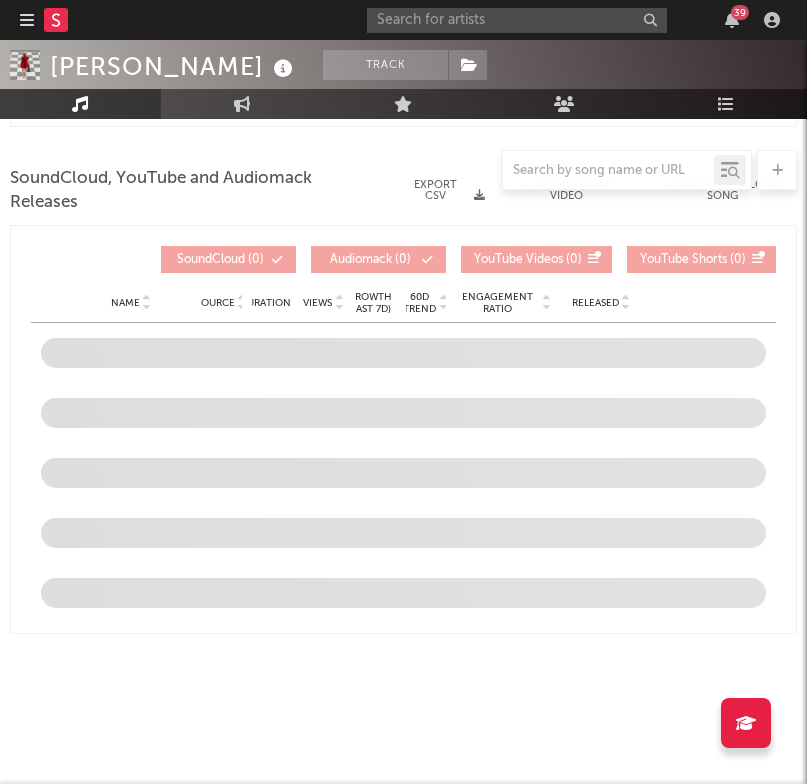 select on "6m" 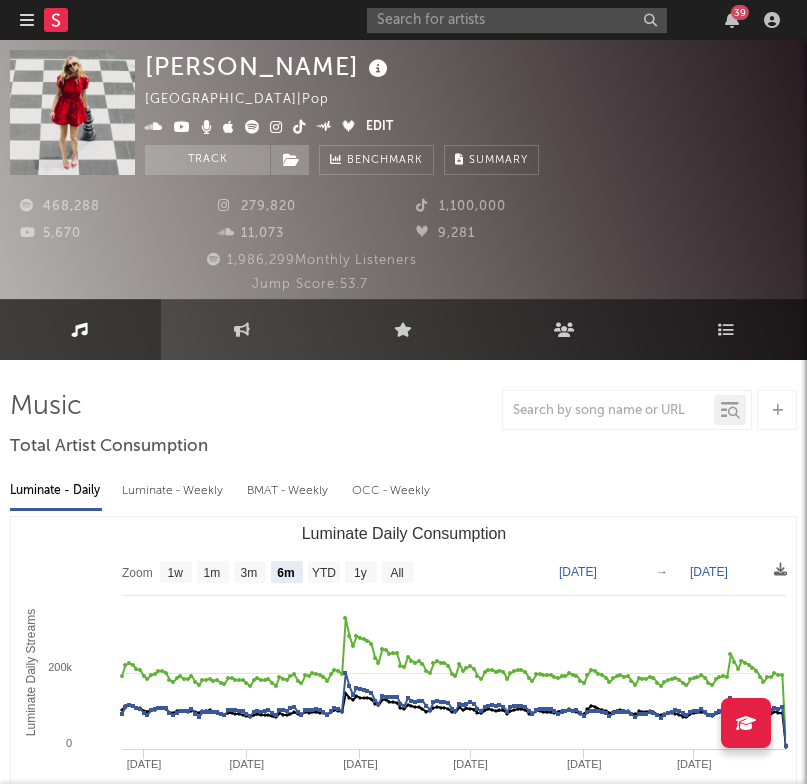 scroll, scrollTop: -9, scrollLeft: 0, axis: vertical 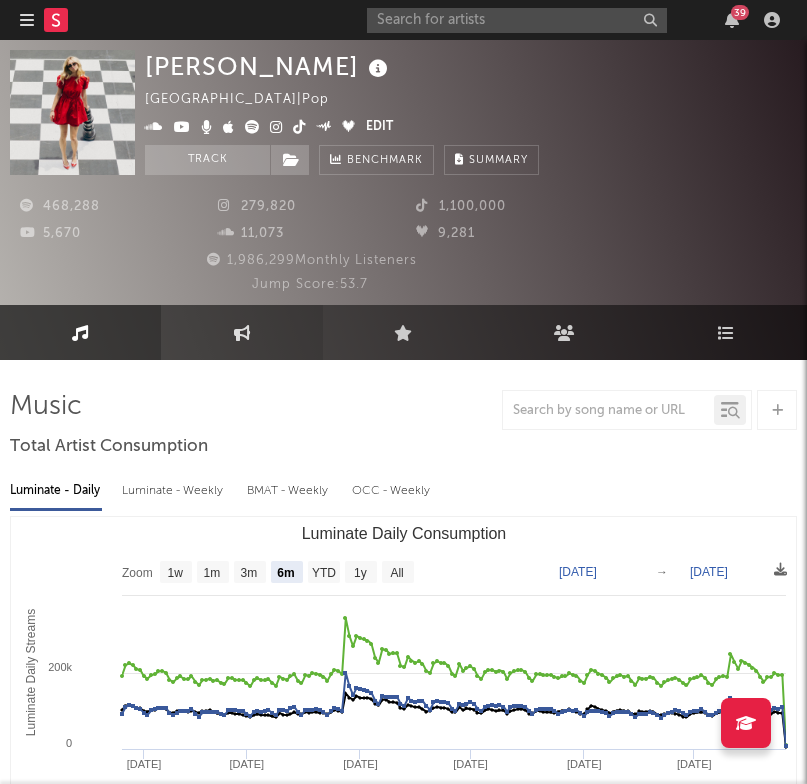 click at bounding box center (242, 332) 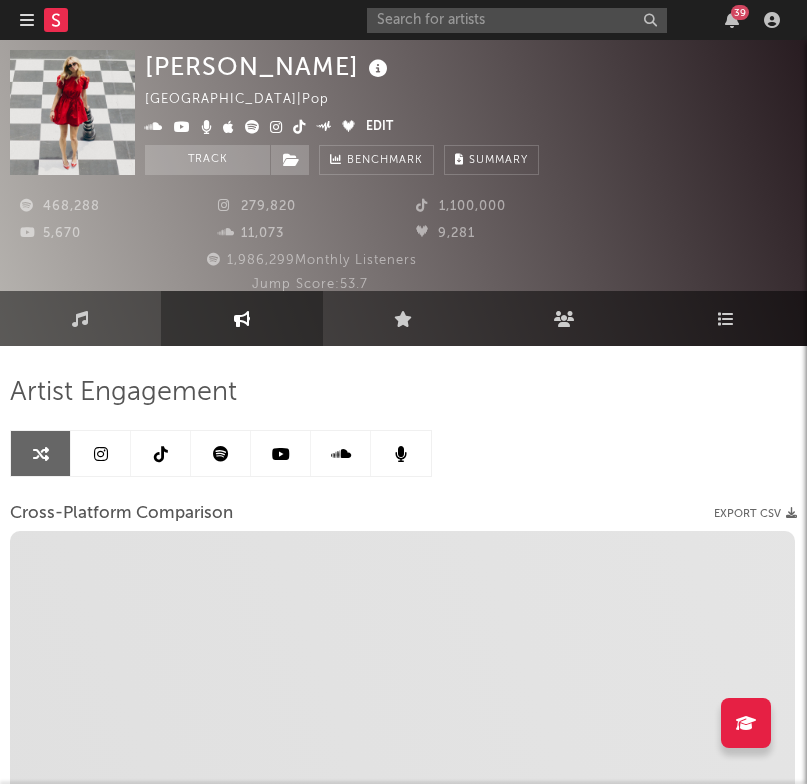 scroll, scrollTop: 15, scrollLeft: 0, axis: vertical 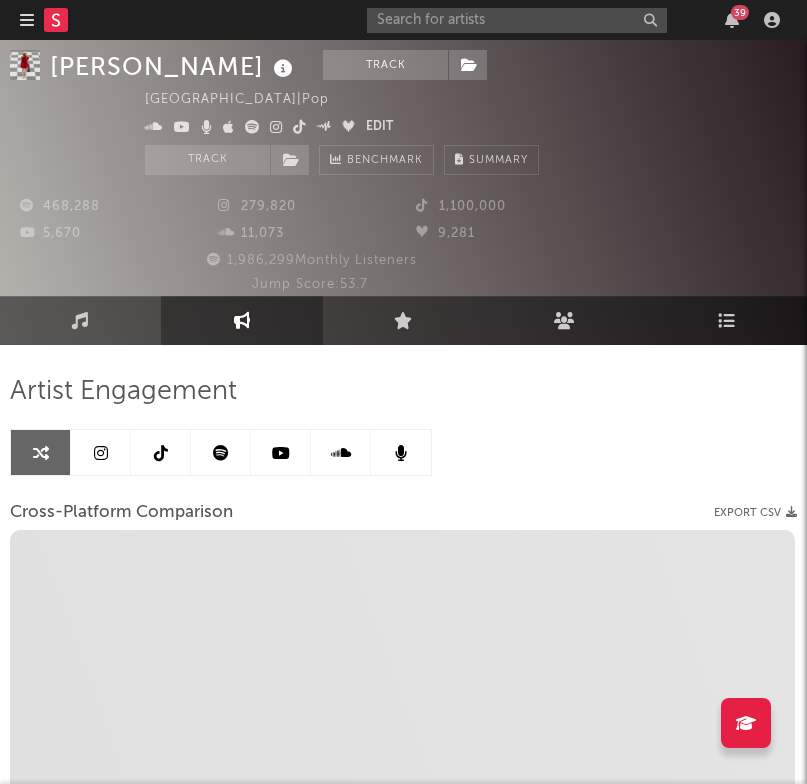 click at bounding box center (101, 452) 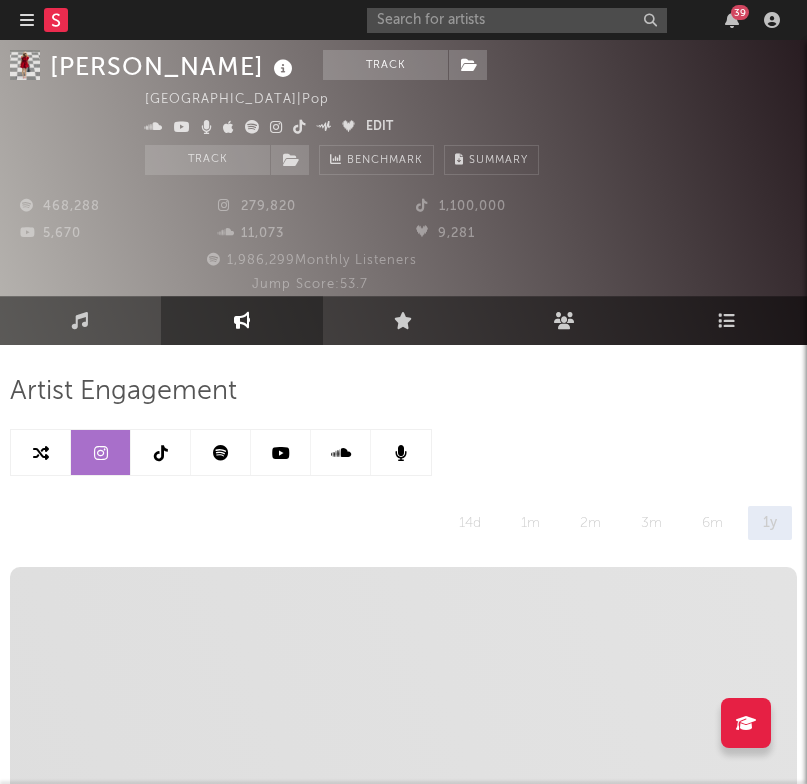 select on "6m" 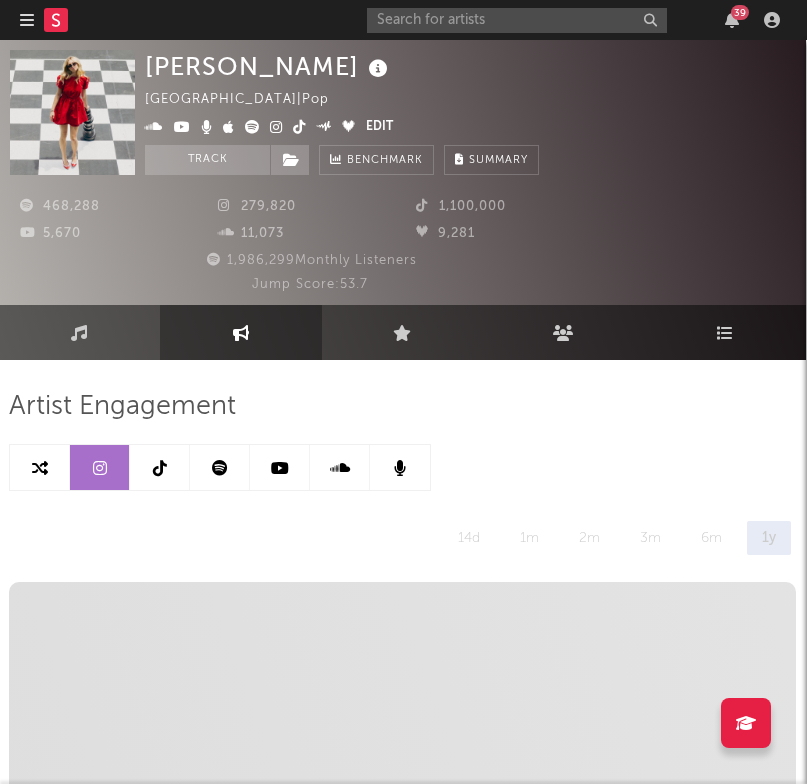 scroll, scrollTop: 0, scrollLeft: 1, axis: horizontal 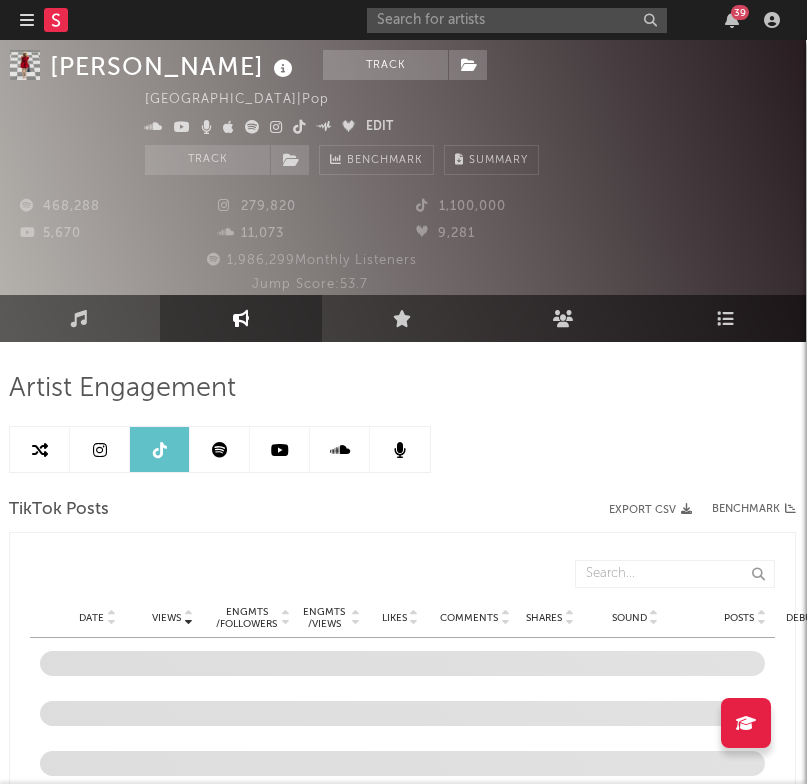 click at bounding box center (100, 449) 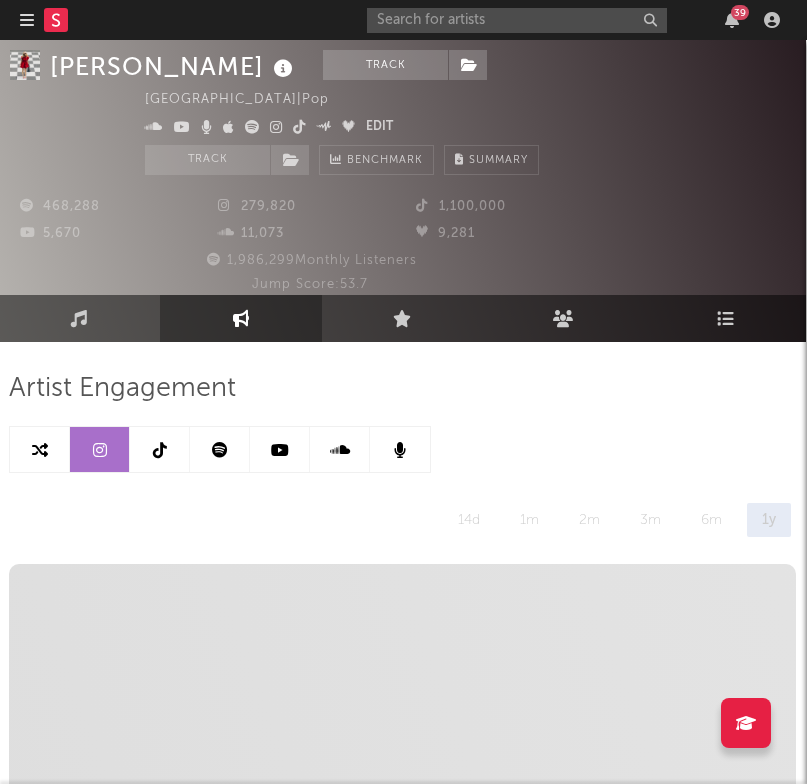 click at bounding box center [160, 449] 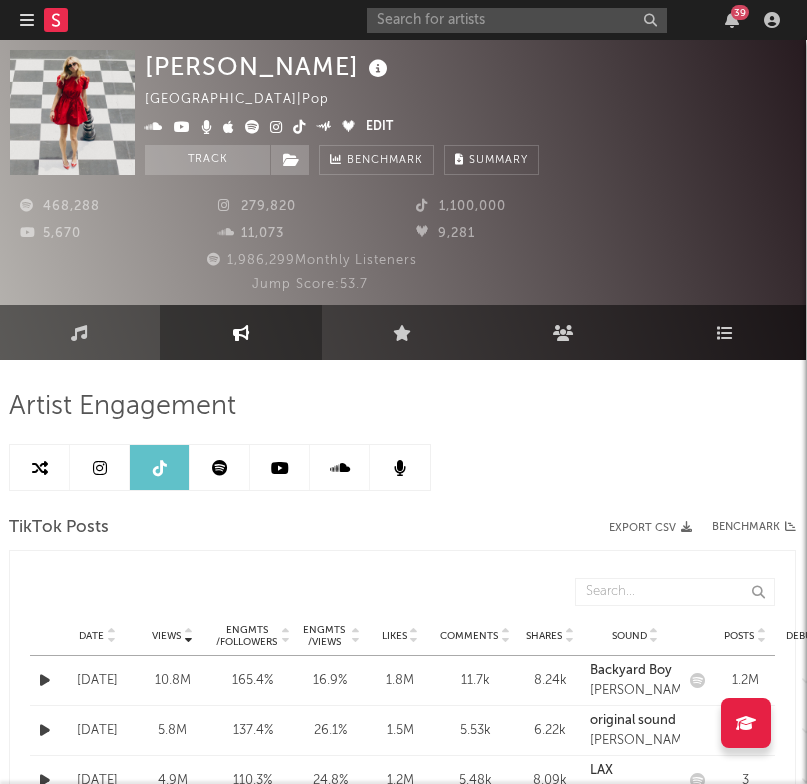 scroll, scrollTop: 0, scrollLeft: 1, axis: horizontal 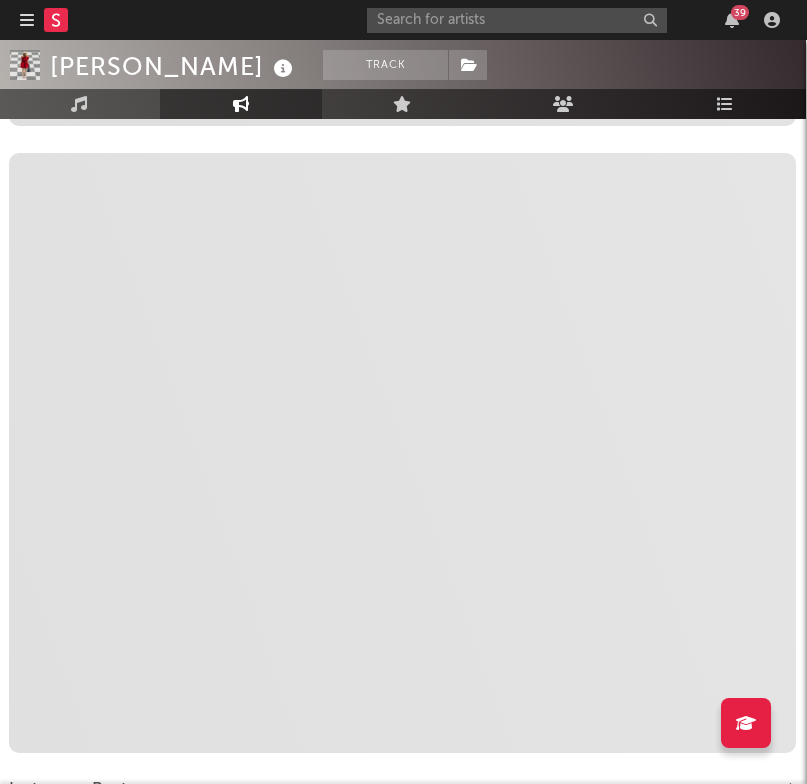 click on "Per Post Stats (% of followers) Jan '99   stat1 % of followers 1 1.00 %   stat2 % of followers 1 1.00 %   stat3 % of followers 1 1.00 %" at bounding box center (402, 453) 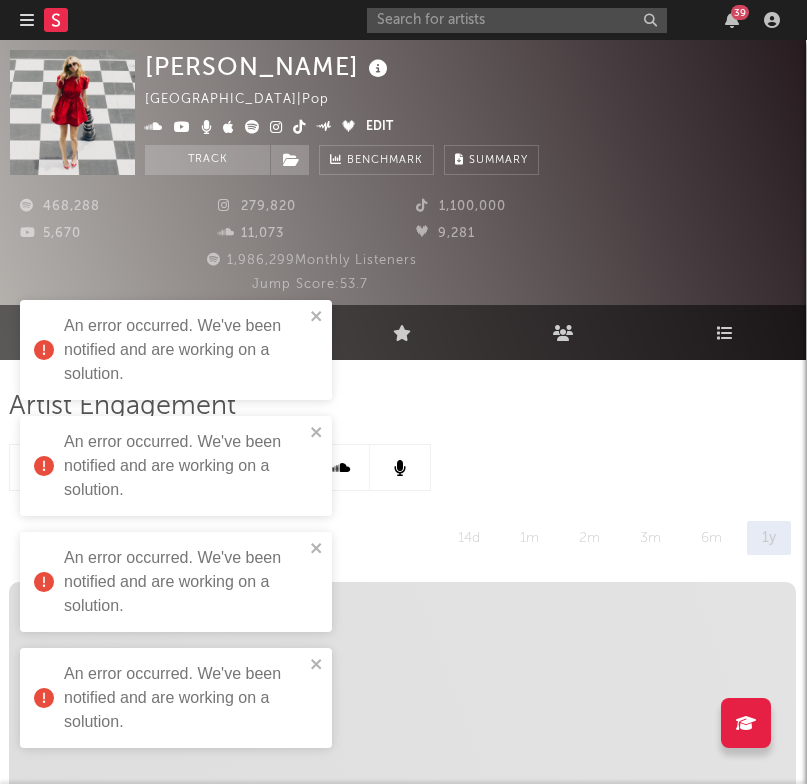 scroll, scrollTop: 0, scrollLeft: 1, axis: horizontal 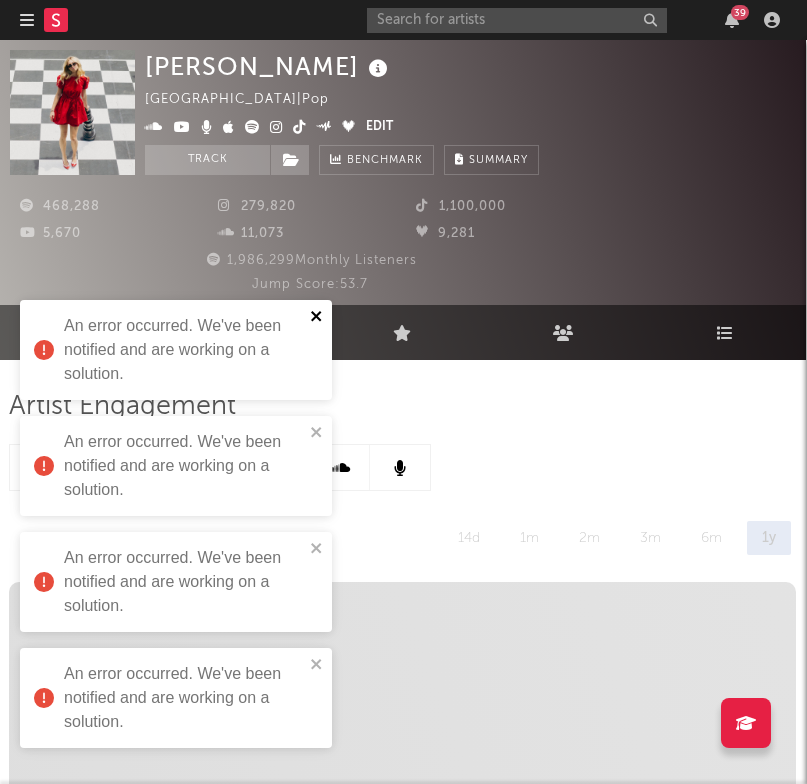 click 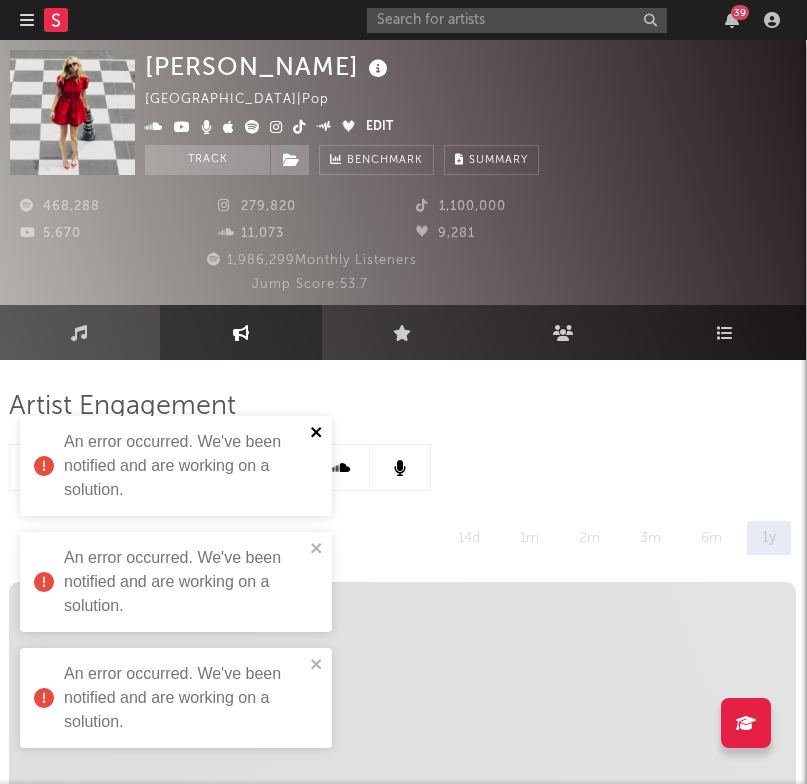 click 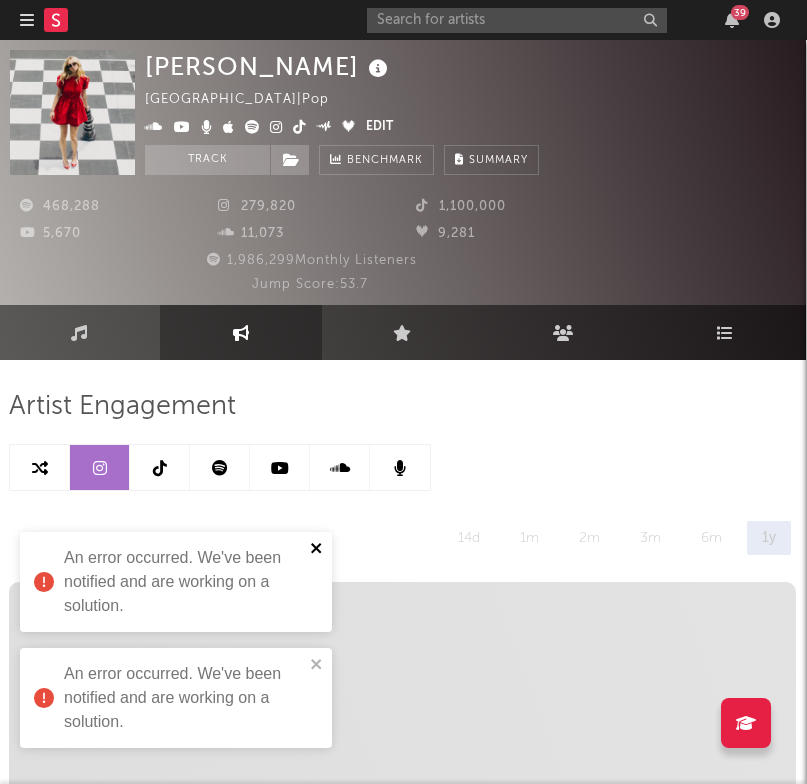 click 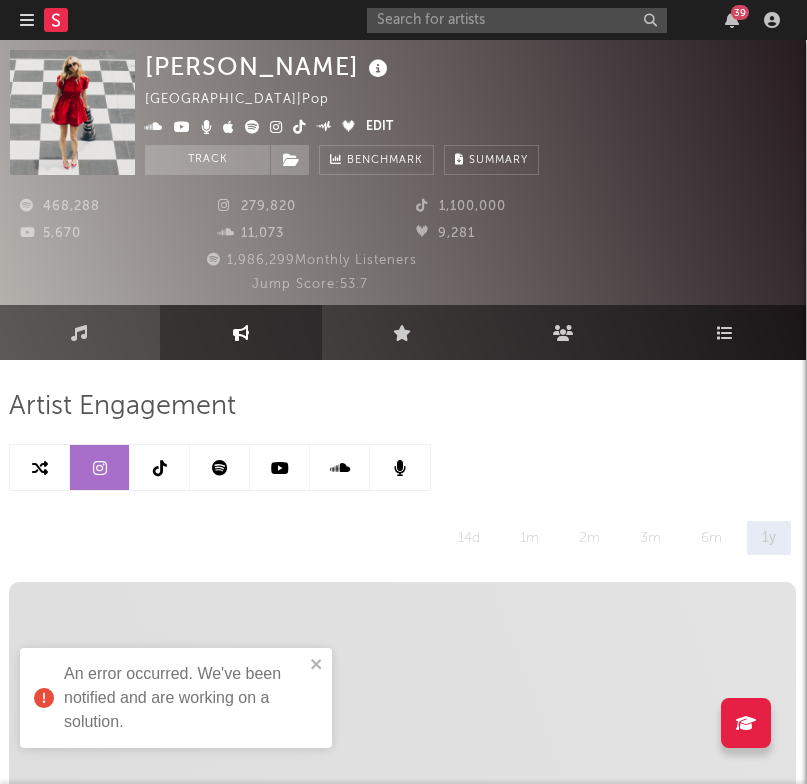 click on "An error occurred. We've been notified and are working on a solution." at bounding box center (176, 698) 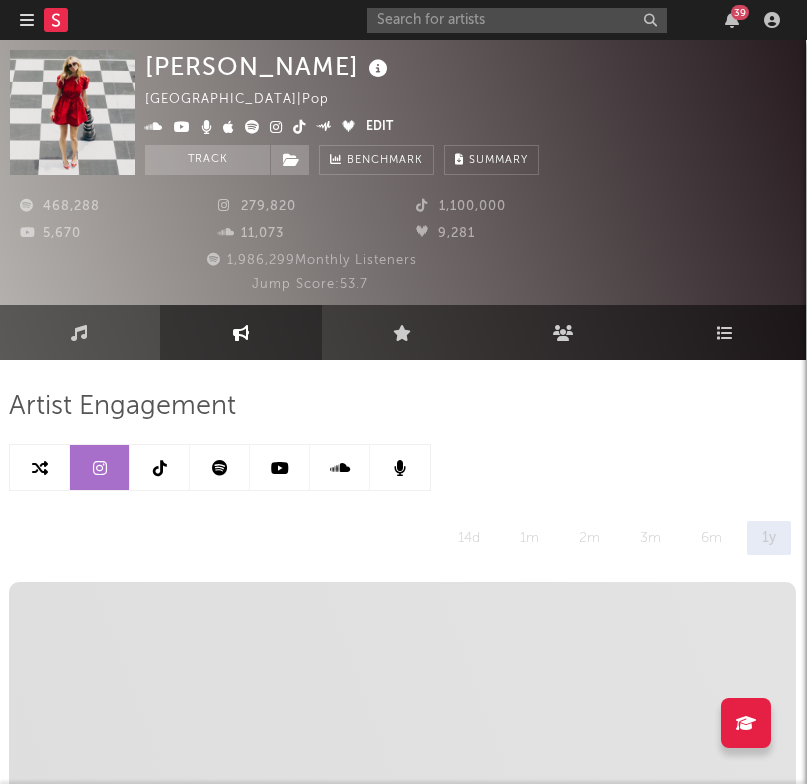 click at bounding box center [160, 467] 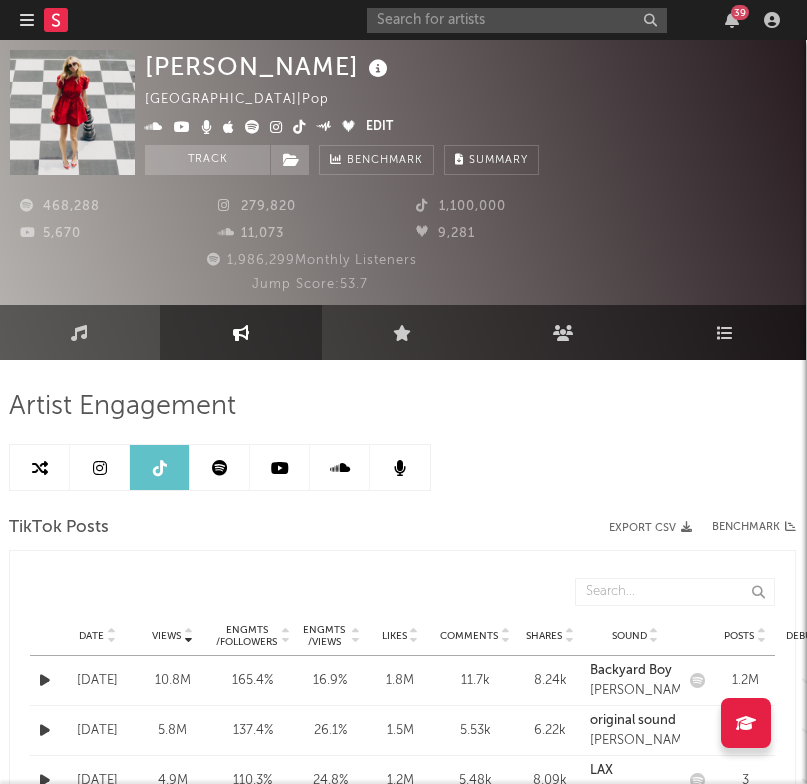 scroll, scrollTop: 0, scrollLeft: 1, axis: horizontal 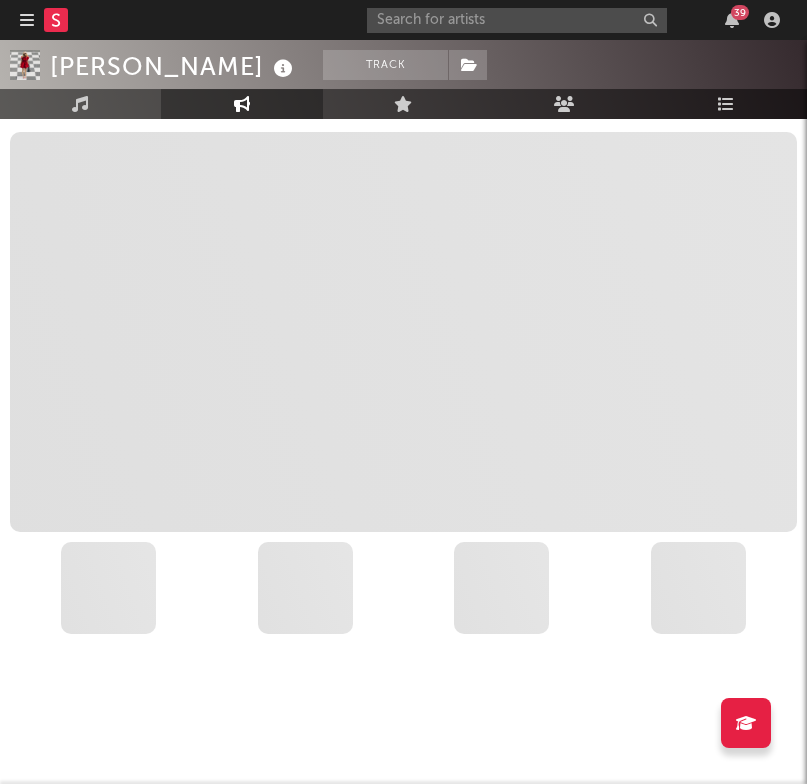 select on "6m" 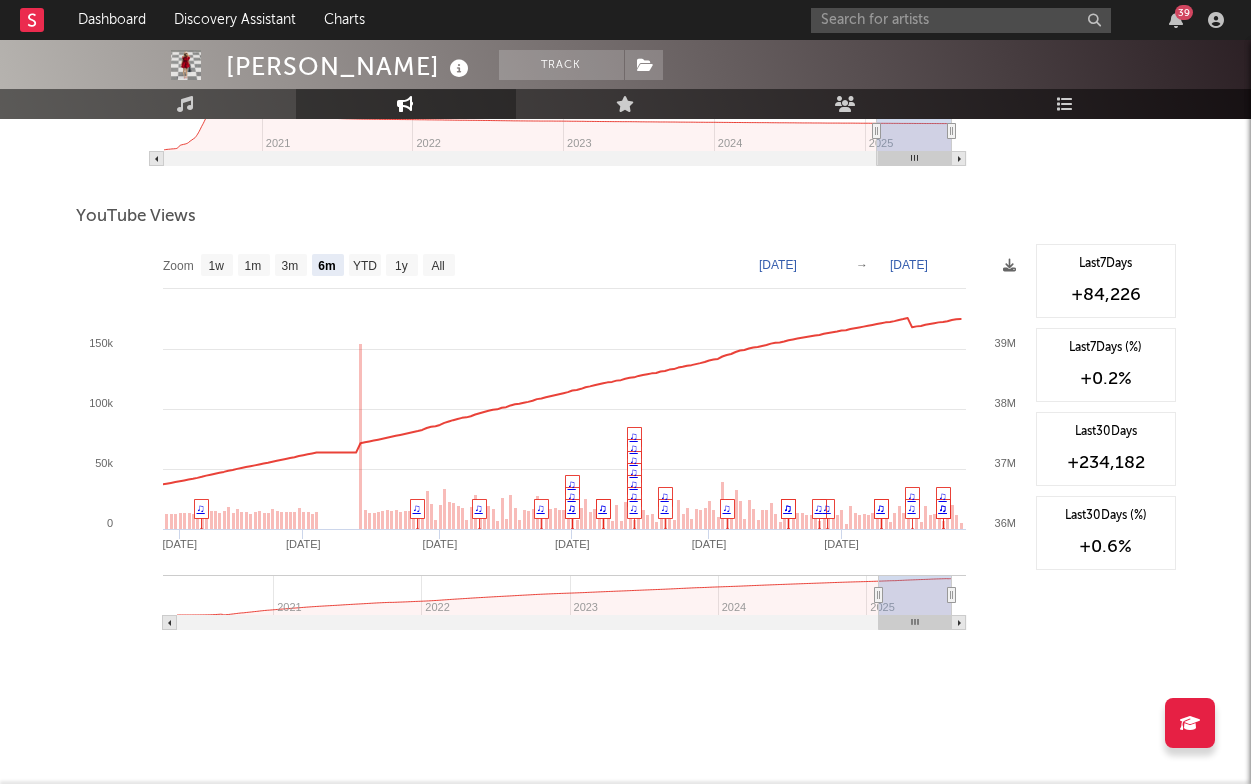 scroll, scrollTop: 655, scrollLeft: 0, axis: vertical 